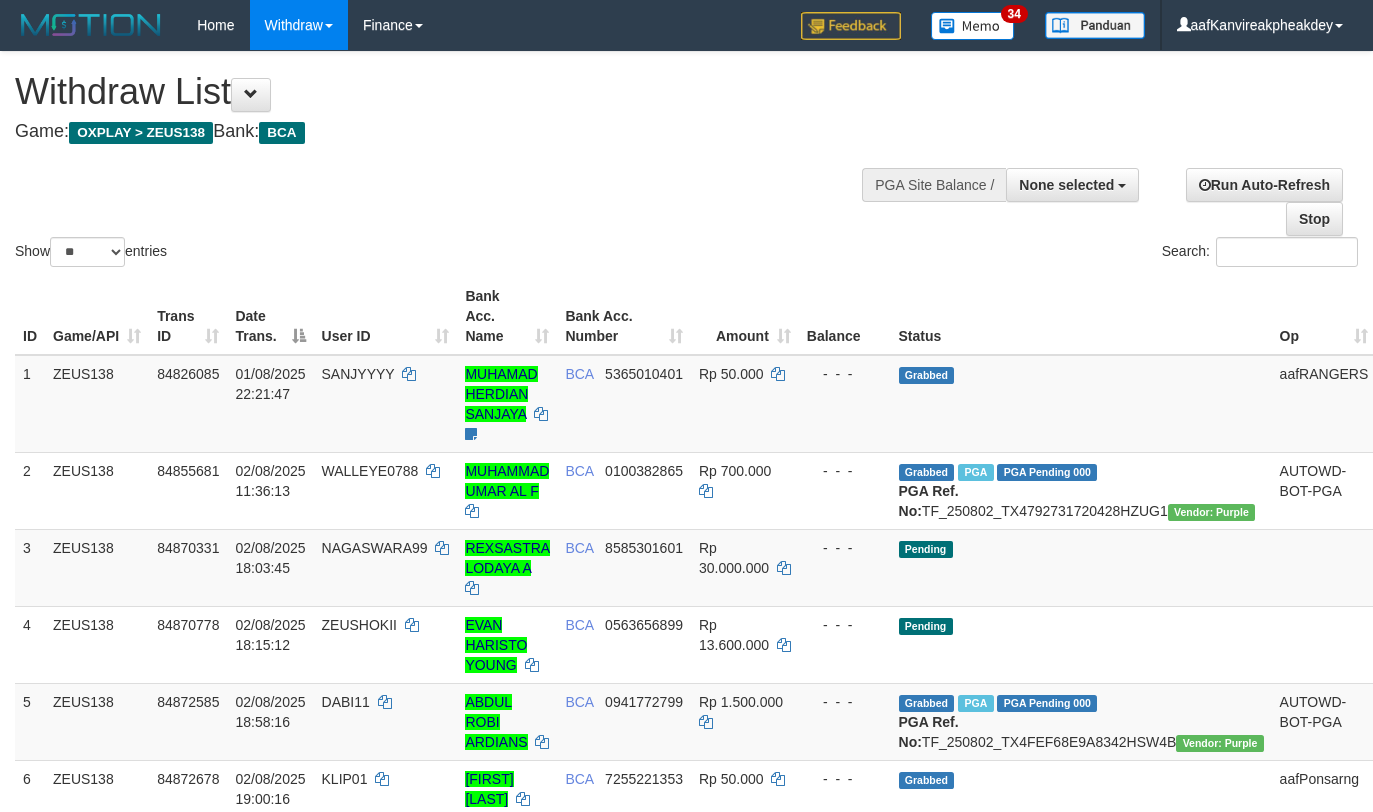 select 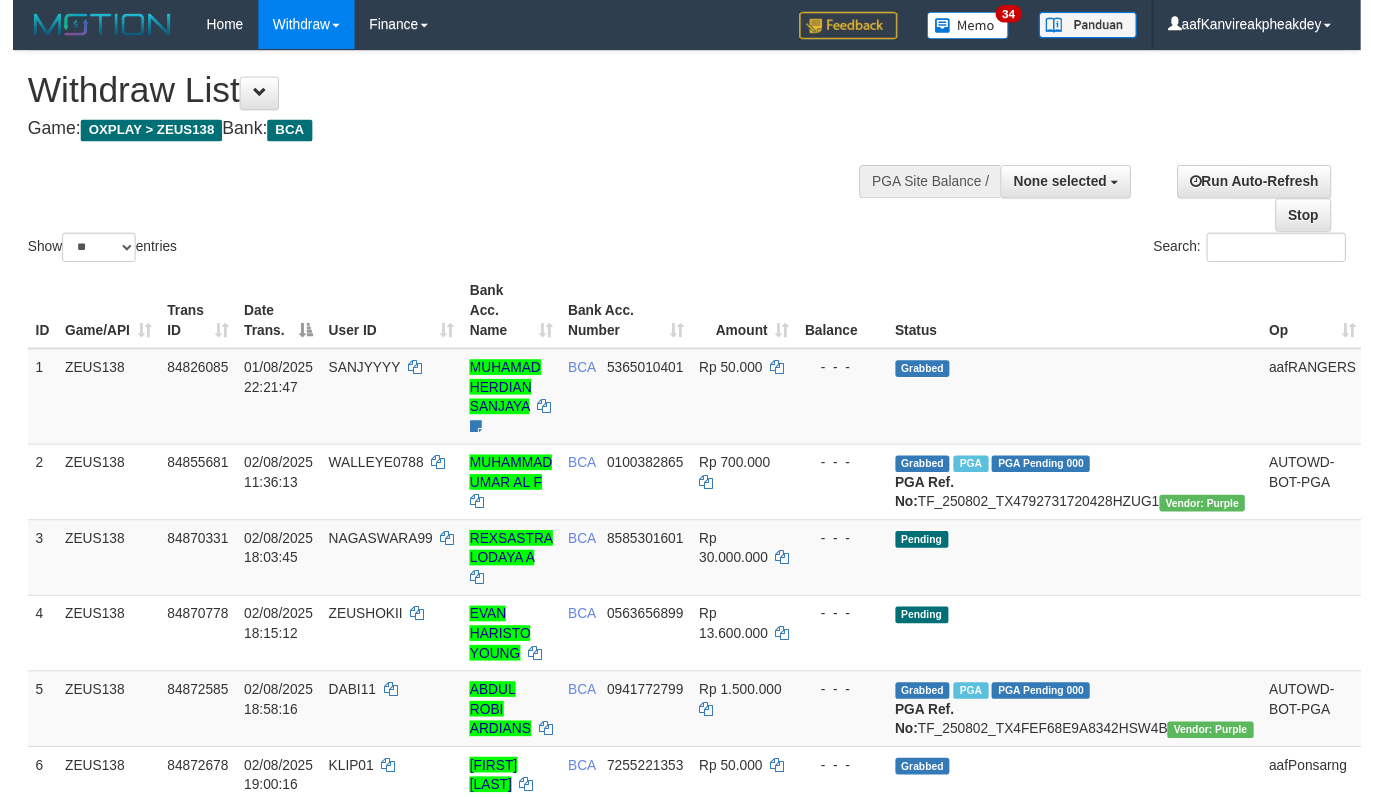 scroll, scrollTop: 660, scrollLeft: 0, axis: vertical 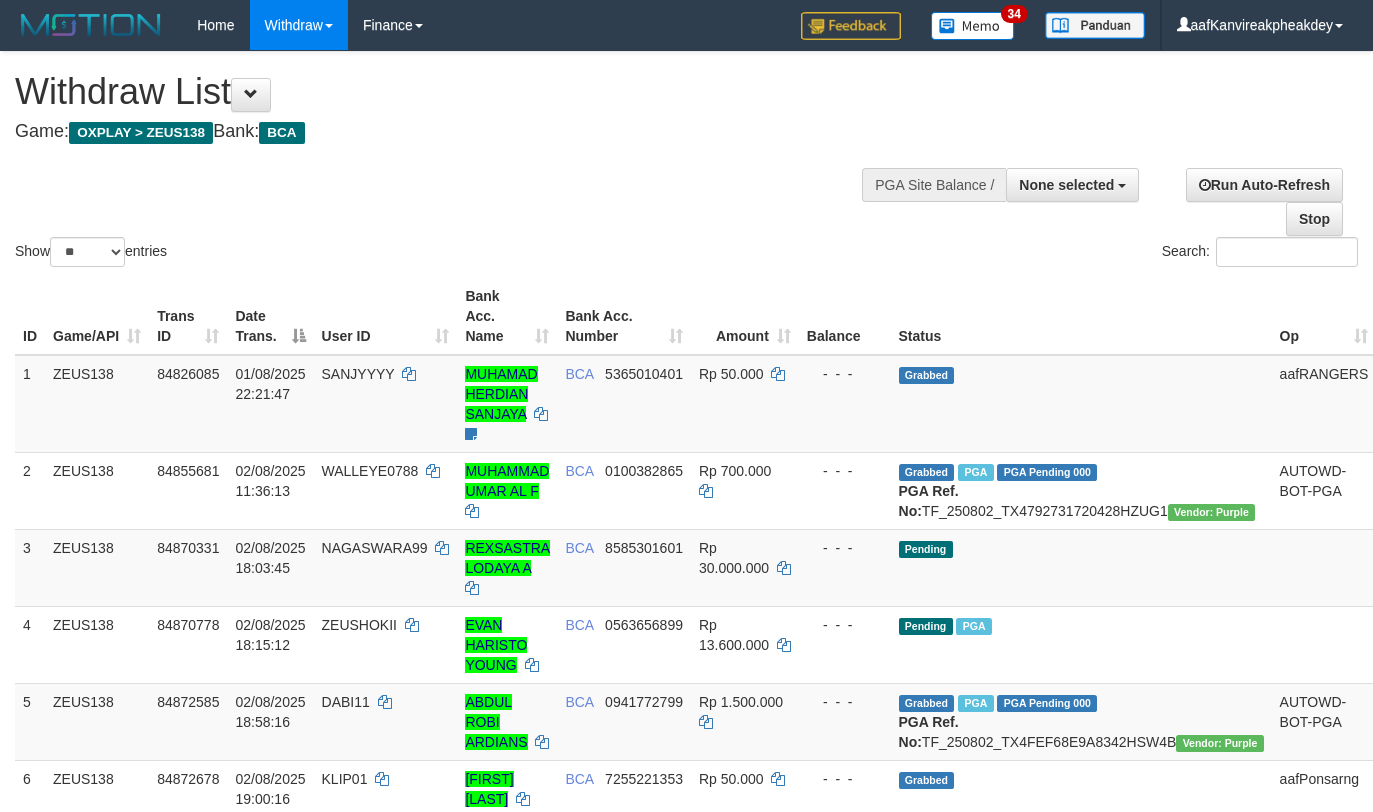 select 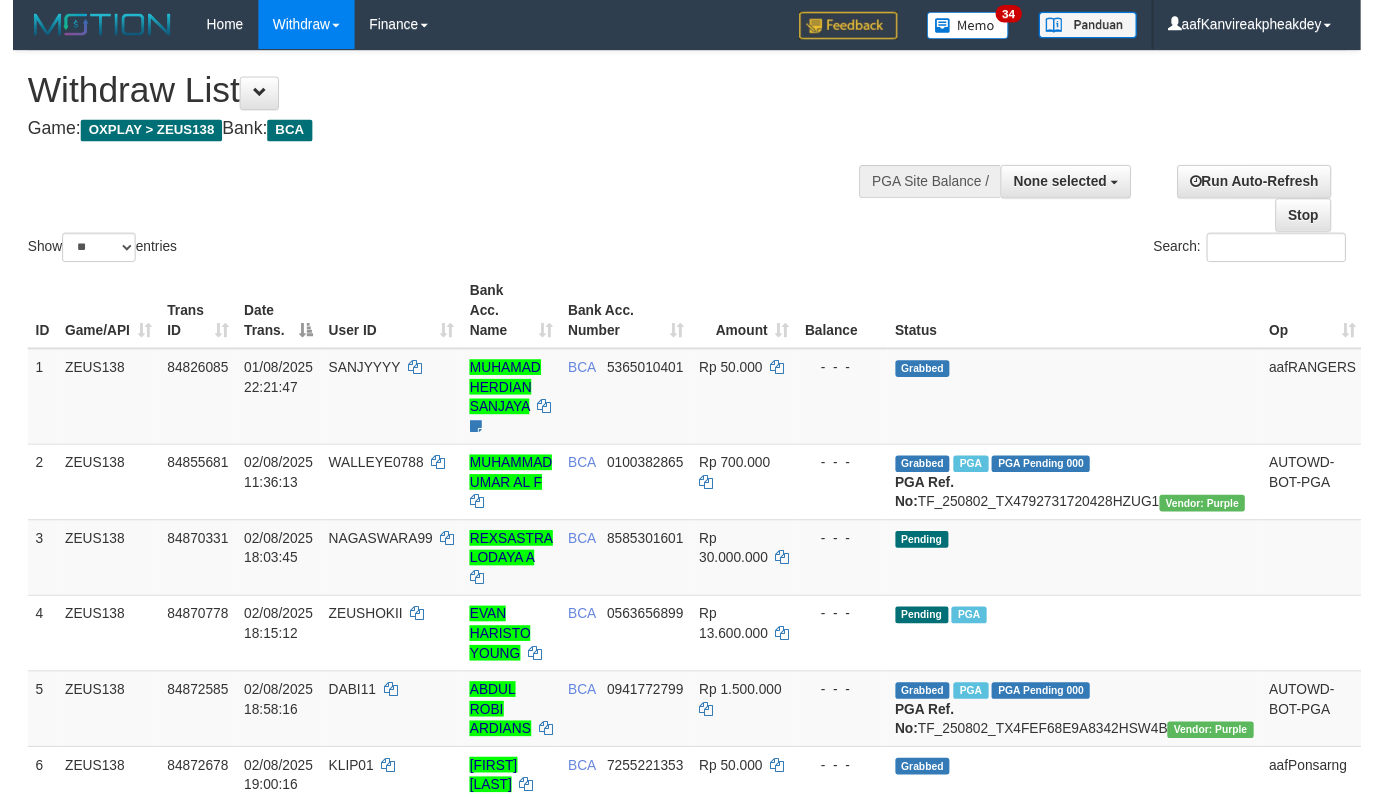 scroll, scrollTop: 660, scrollLeft: 0, axis: vertical 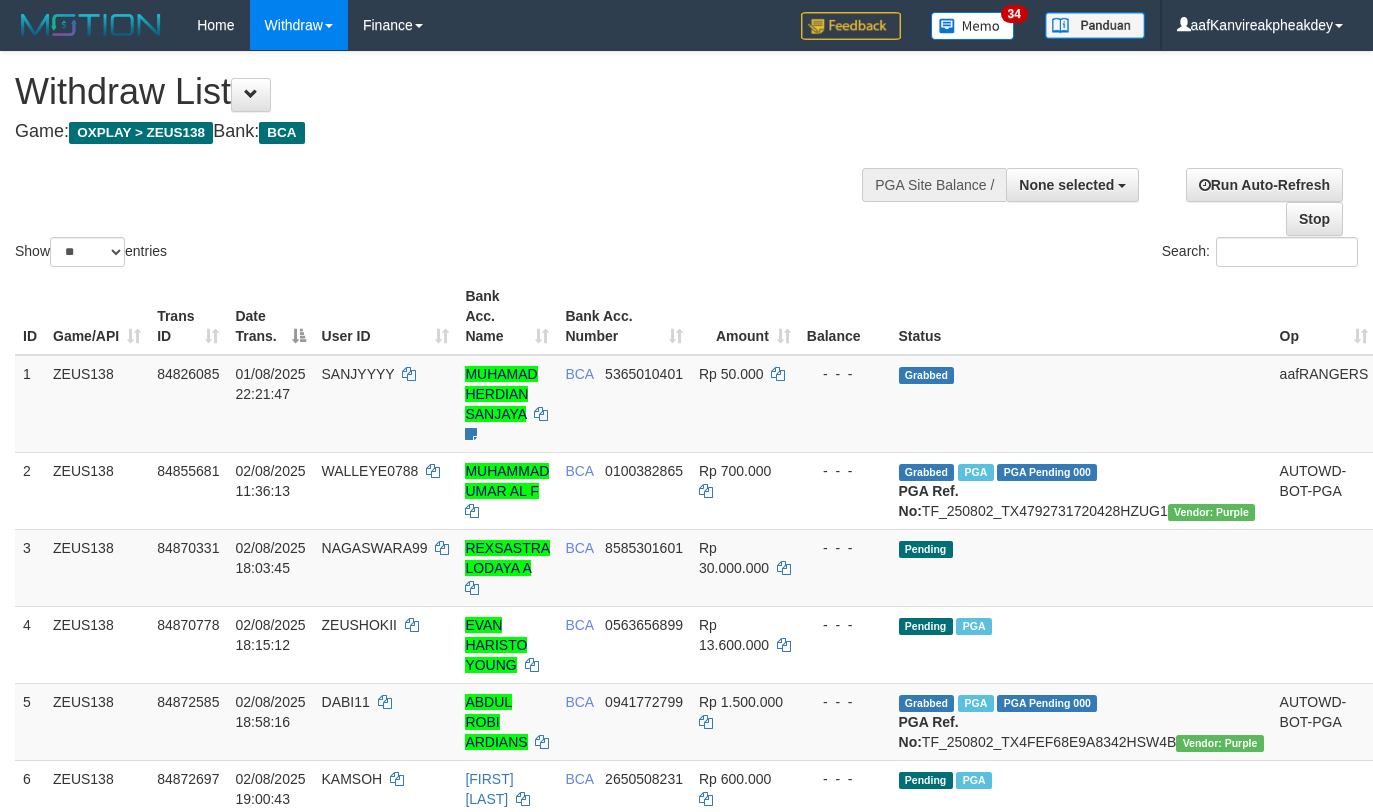 select 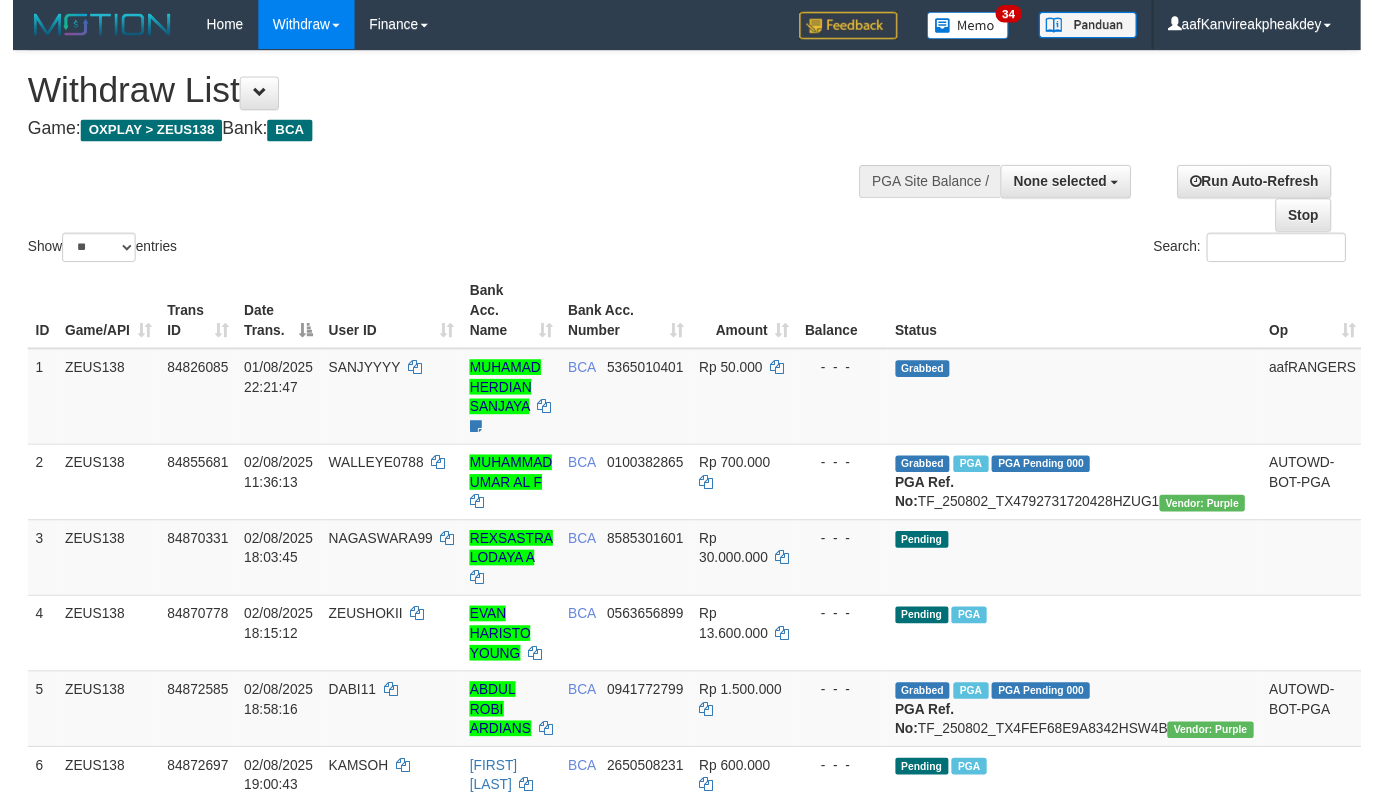 scroll, scrollTop: 660, scrollLeft: 0, axis: vertical 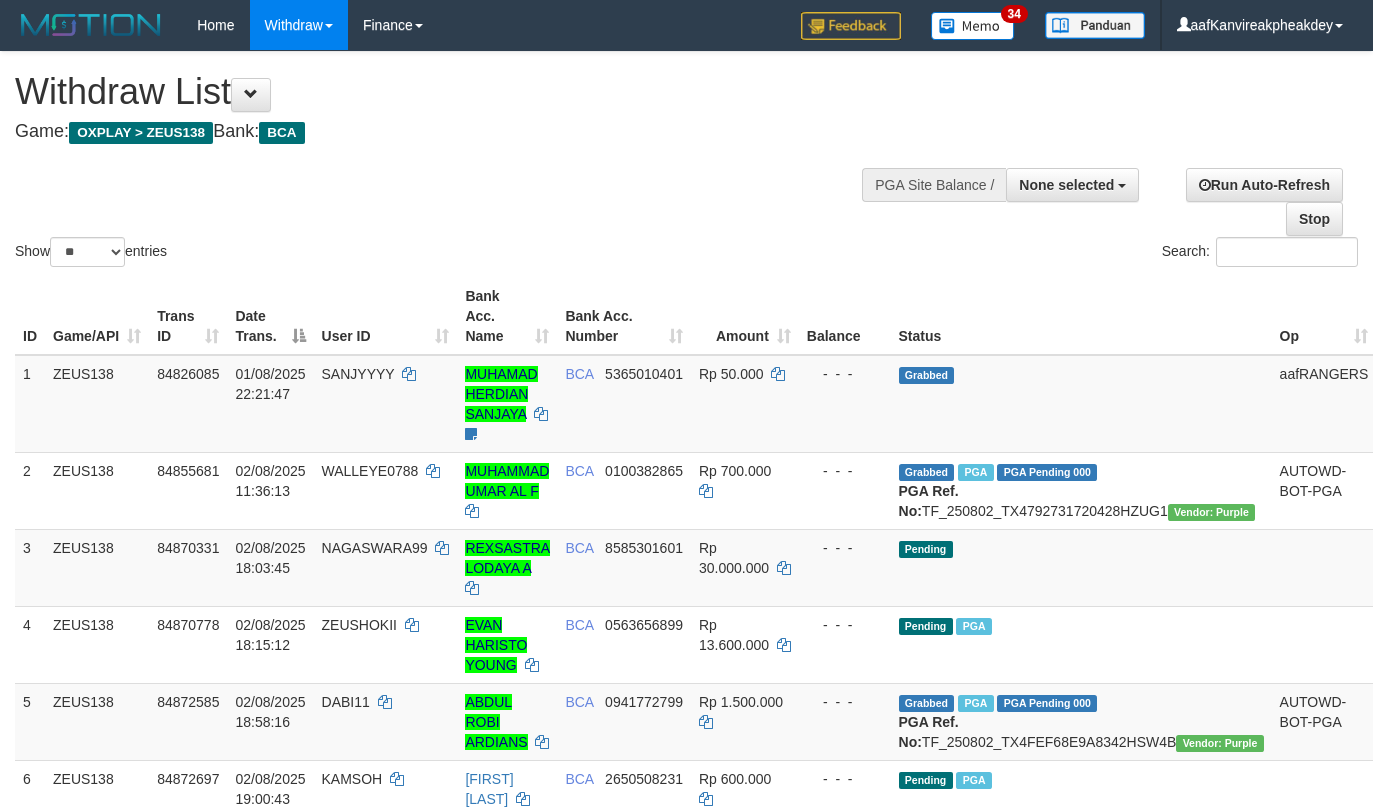 select 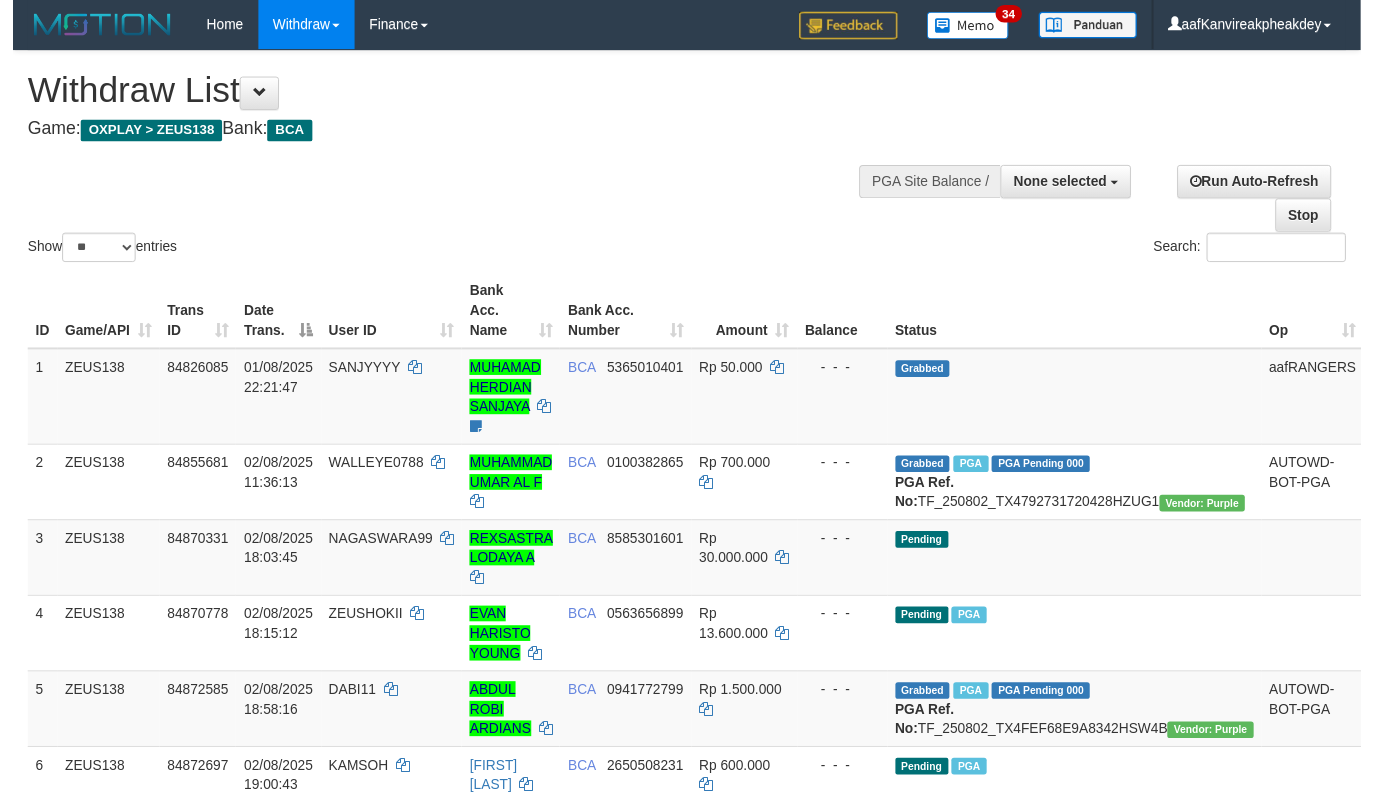 scroll, scrollTop: 660, scrollLeft: 0, axis: vertical 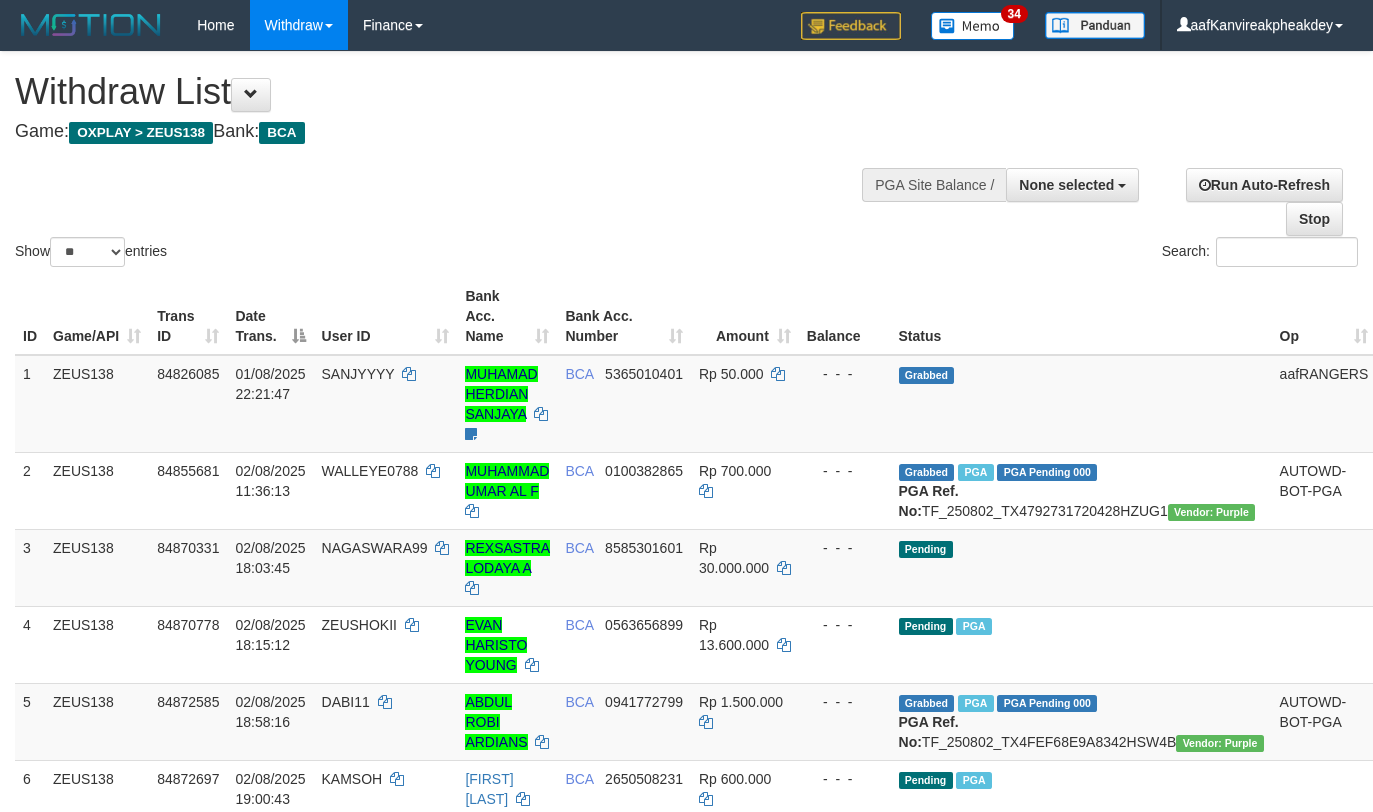 select 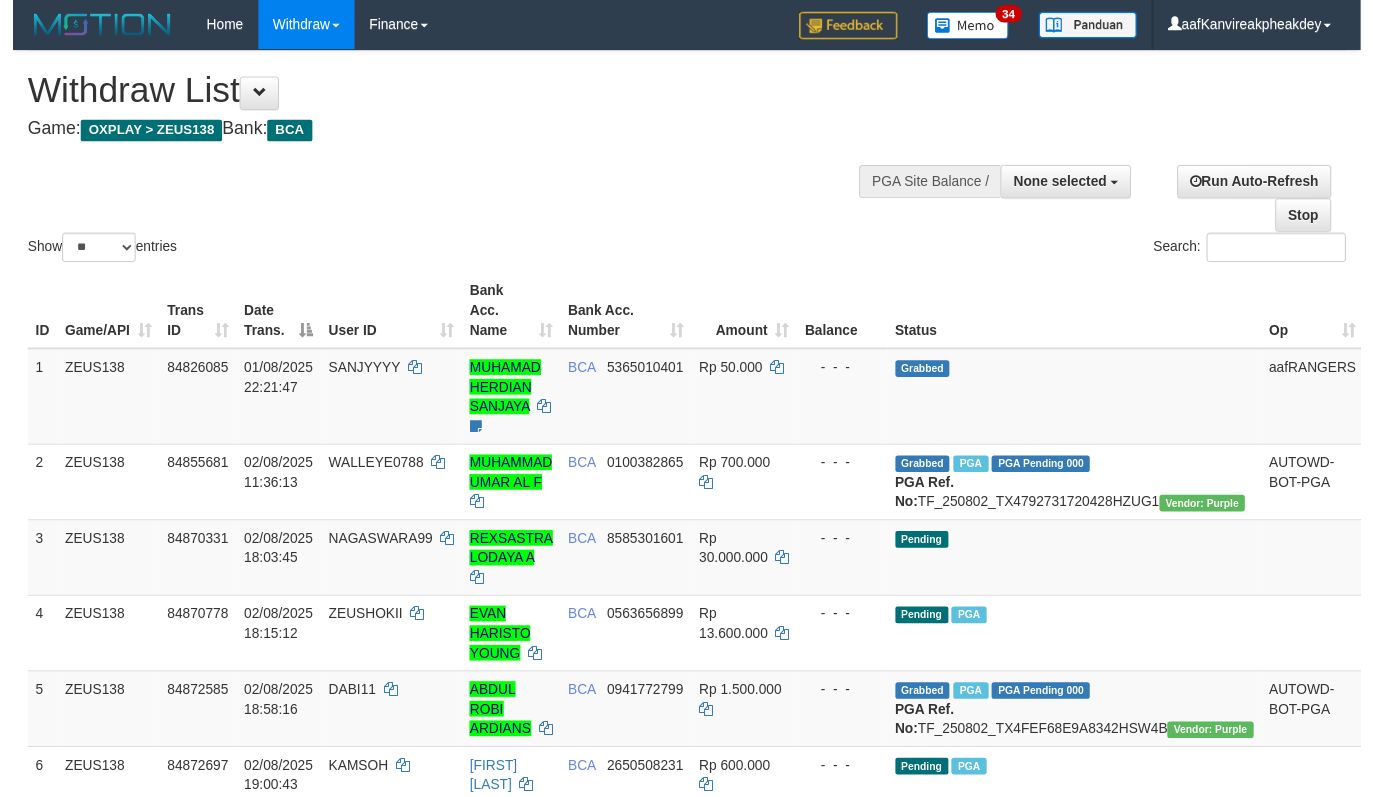 scroll, scrollTop: 660, scrollLeft: 0, axis: vertical 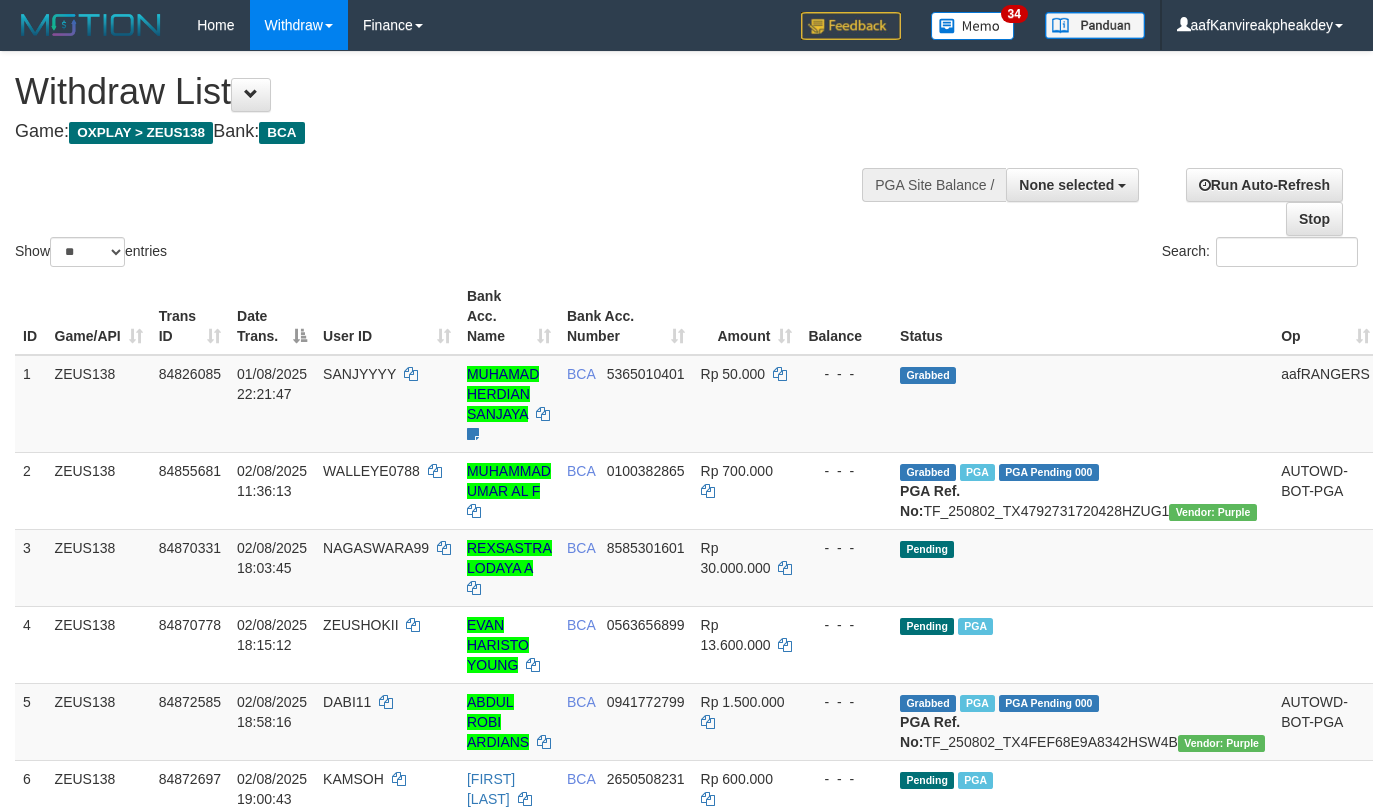select 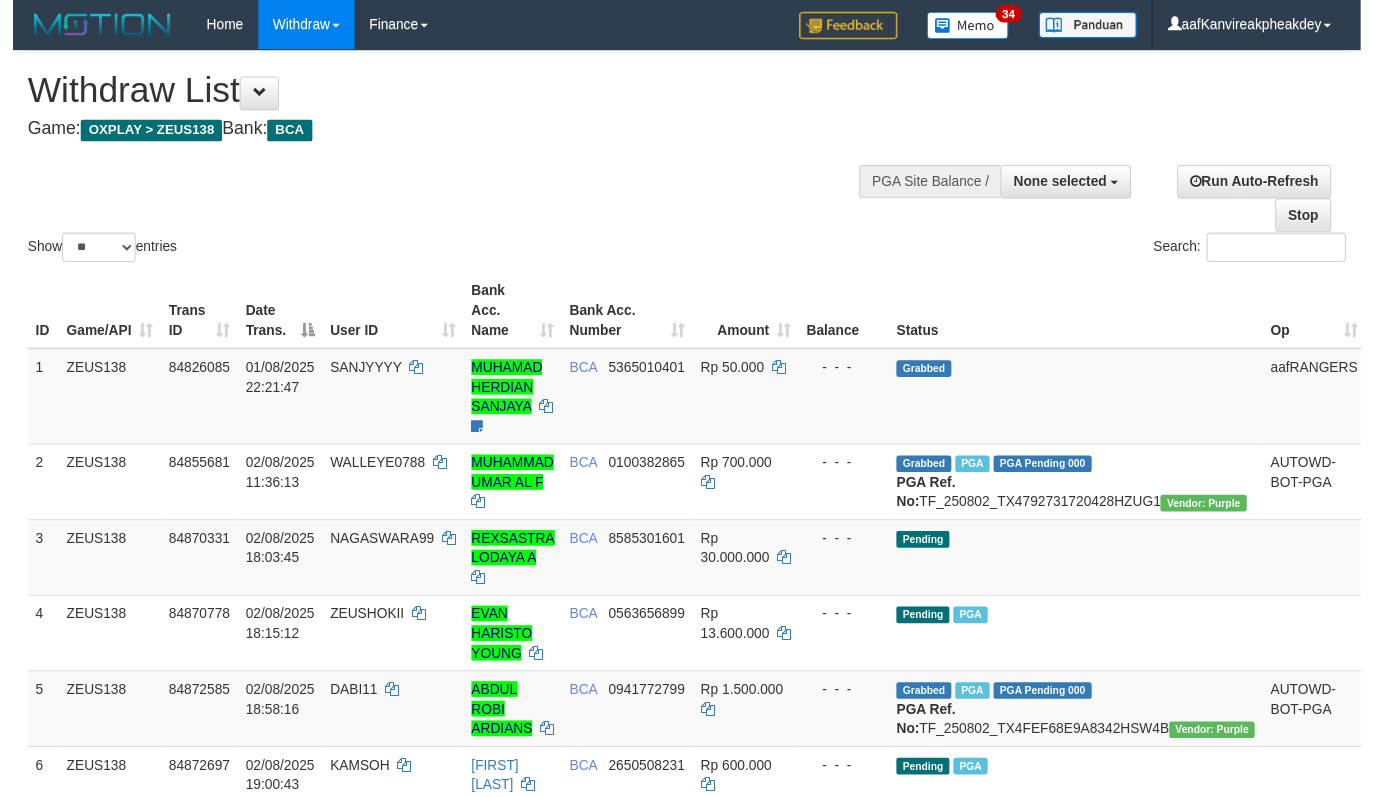 scroll, scrollTop: 660, scrollLeft: 0, axis: vertical 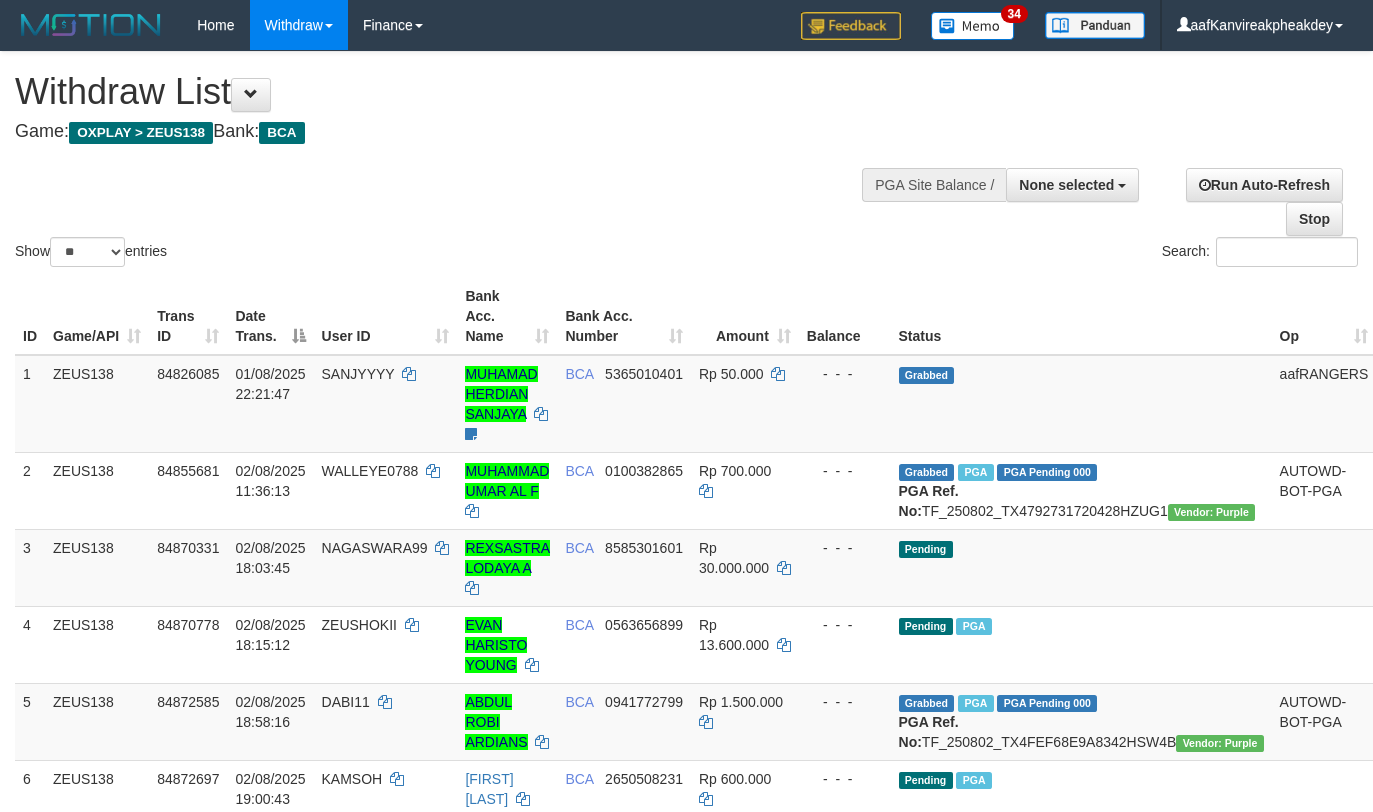 select 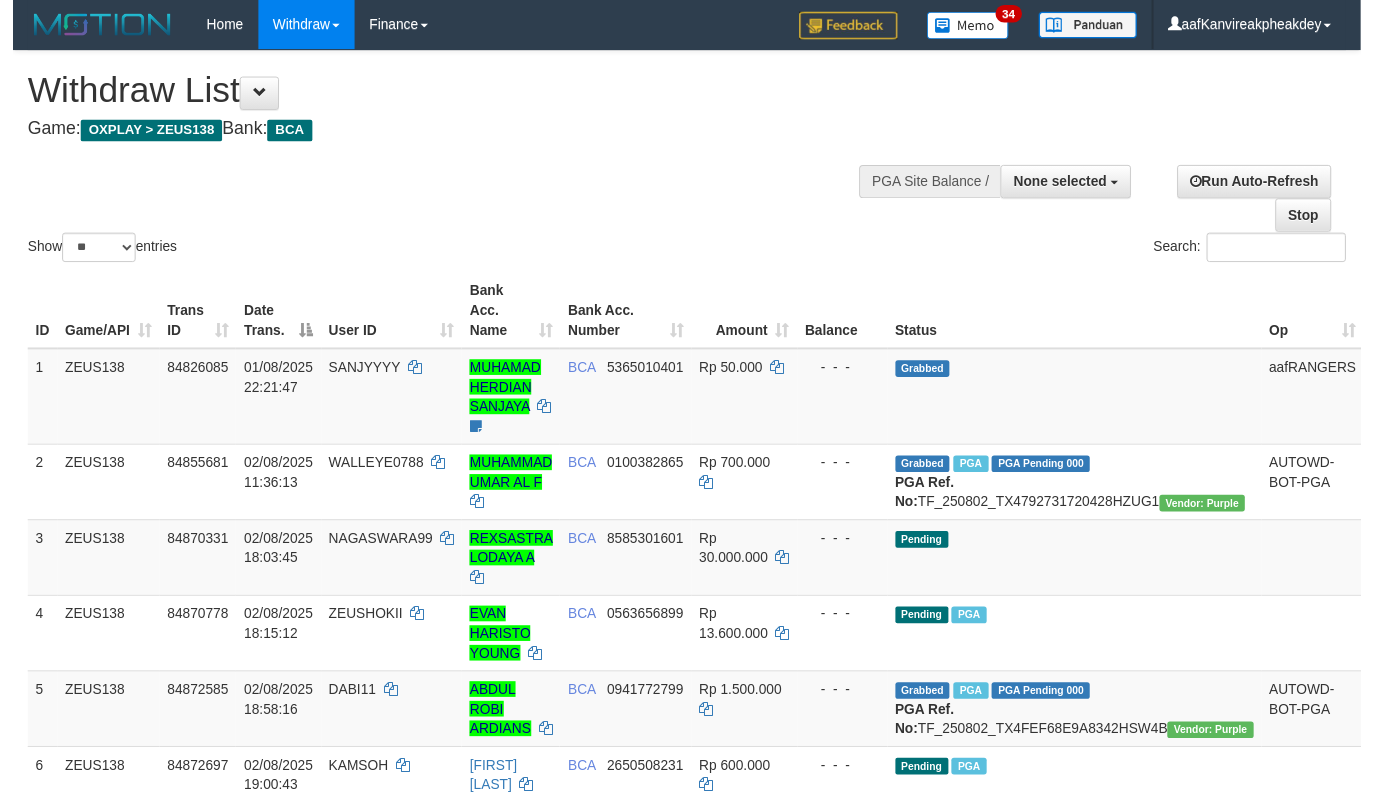 scroll, scrollTop: 660, scrollLeft: 0, axis: vertical 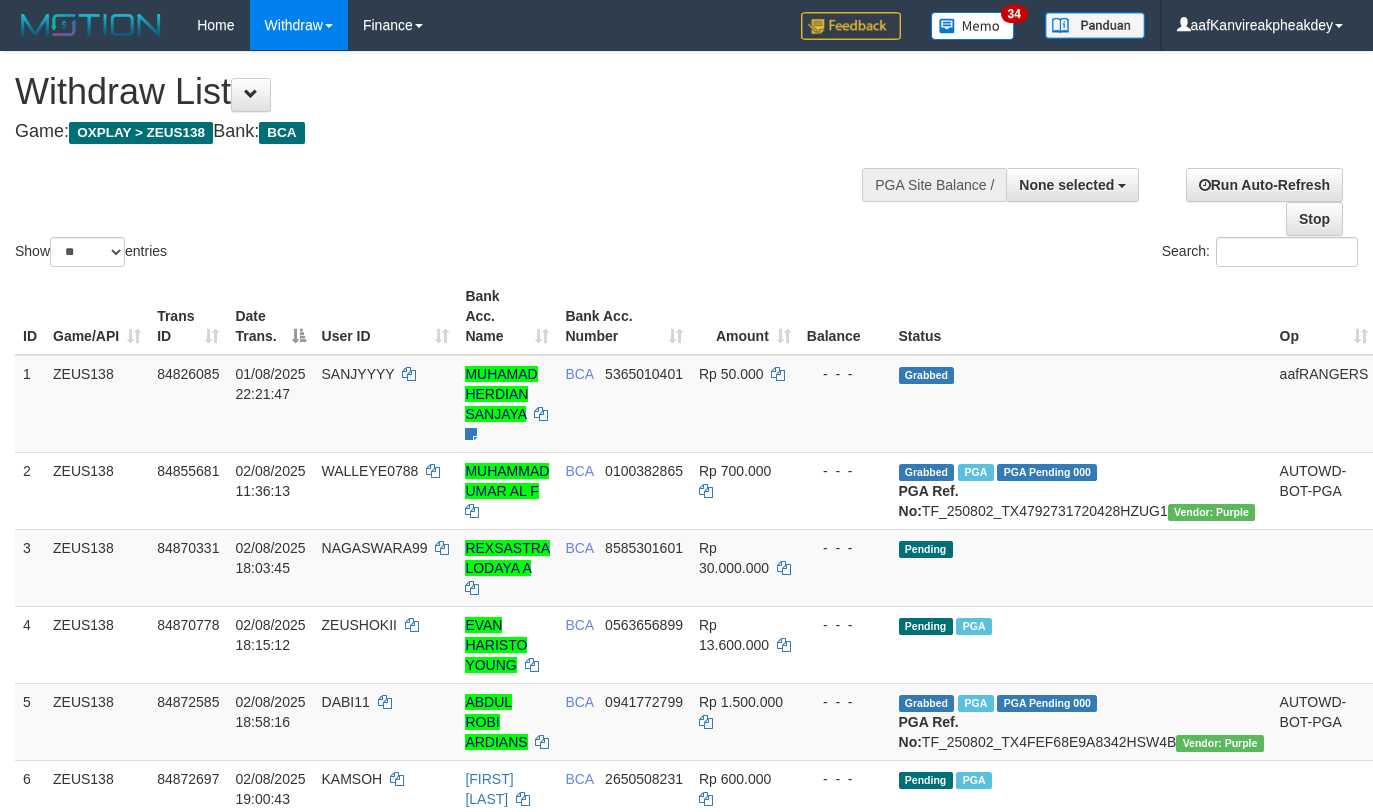 select 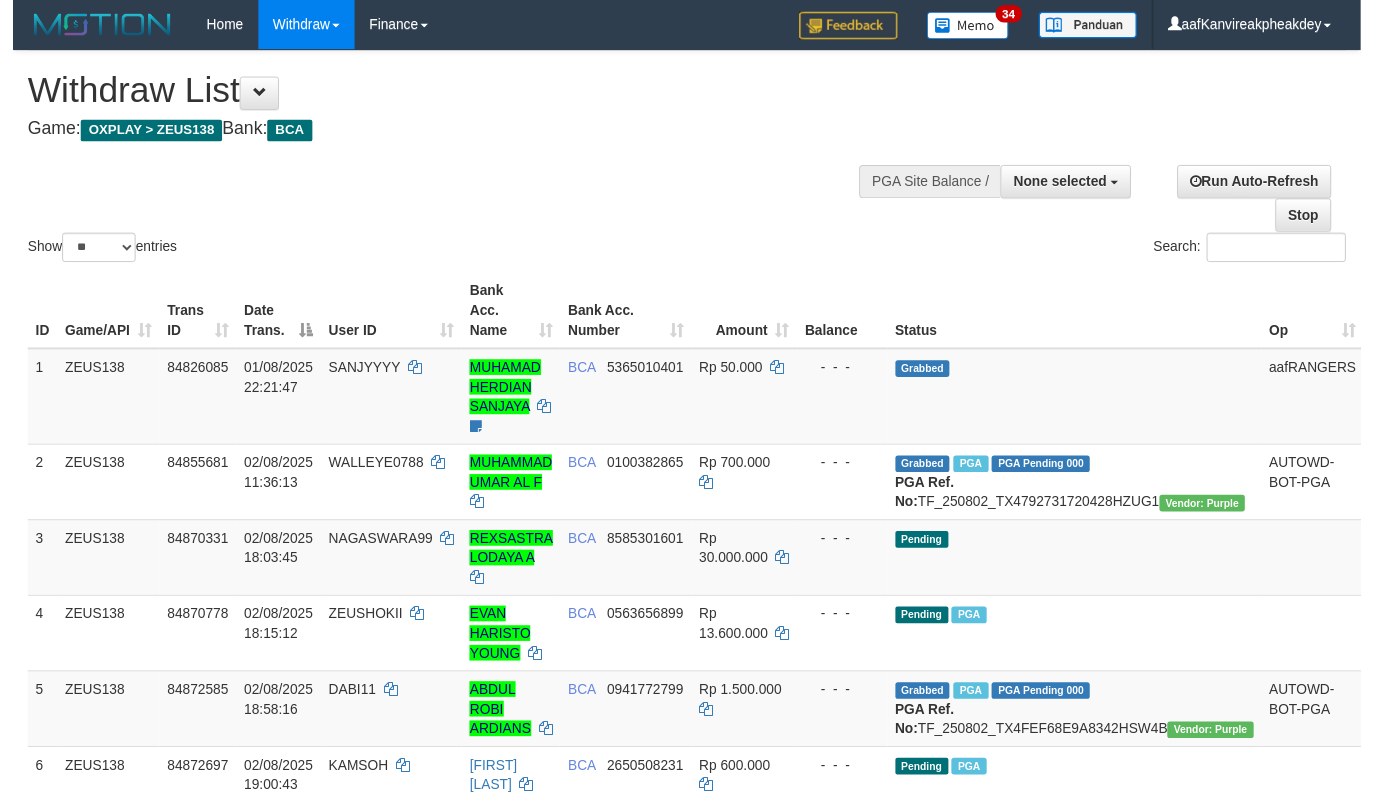 scroll, scrollTop: 660, scrollLeft: 0, axis: vertical 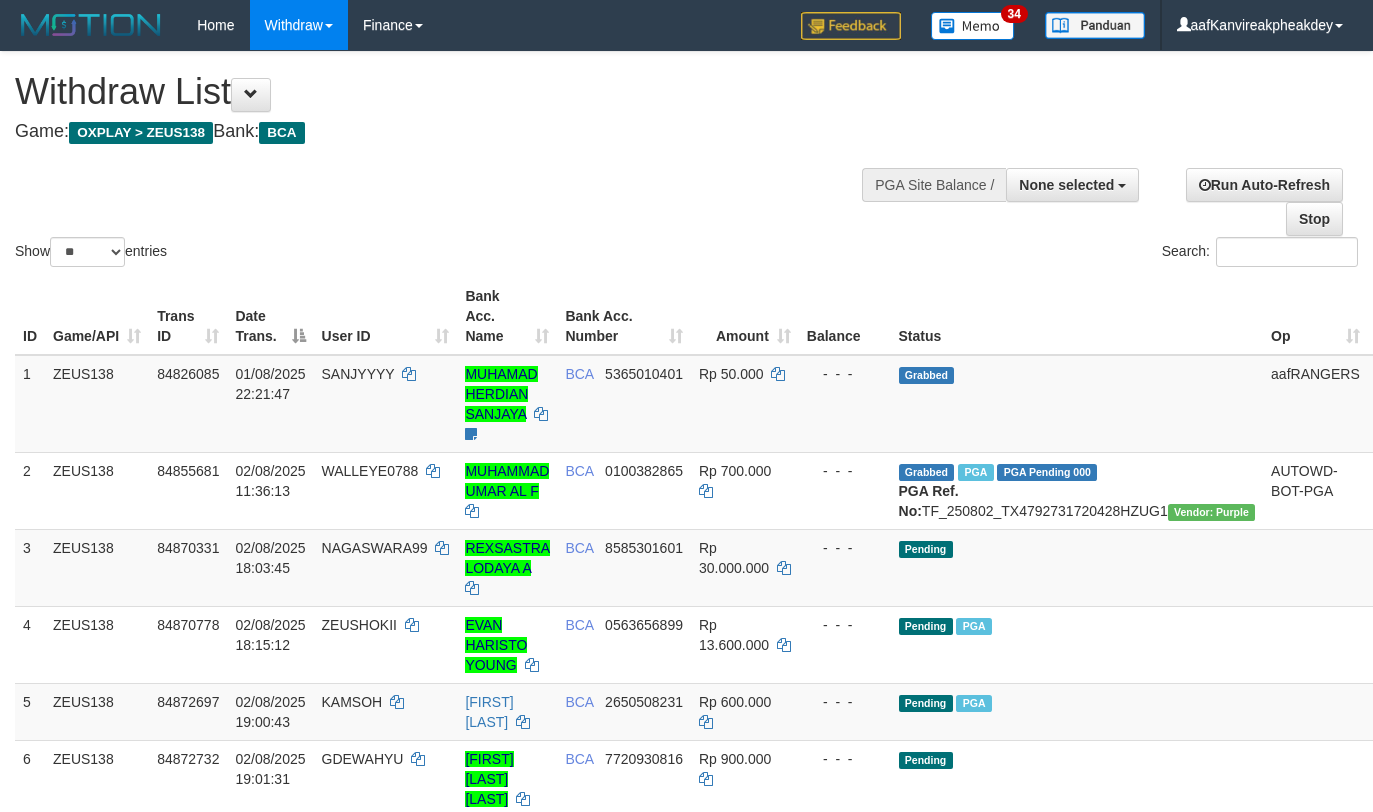 select 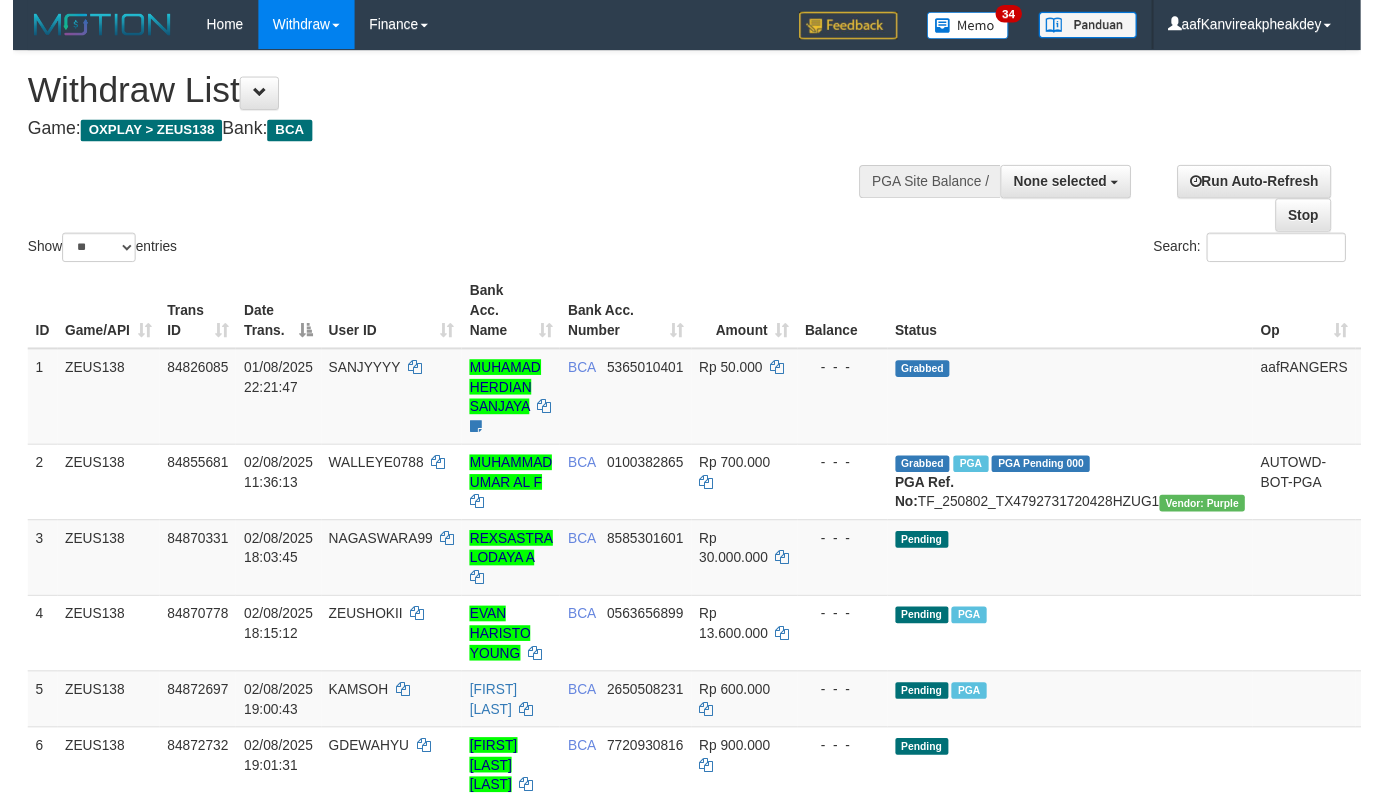 scroll, scrollTop: 660, scrollLeft: 0, axis: vertical 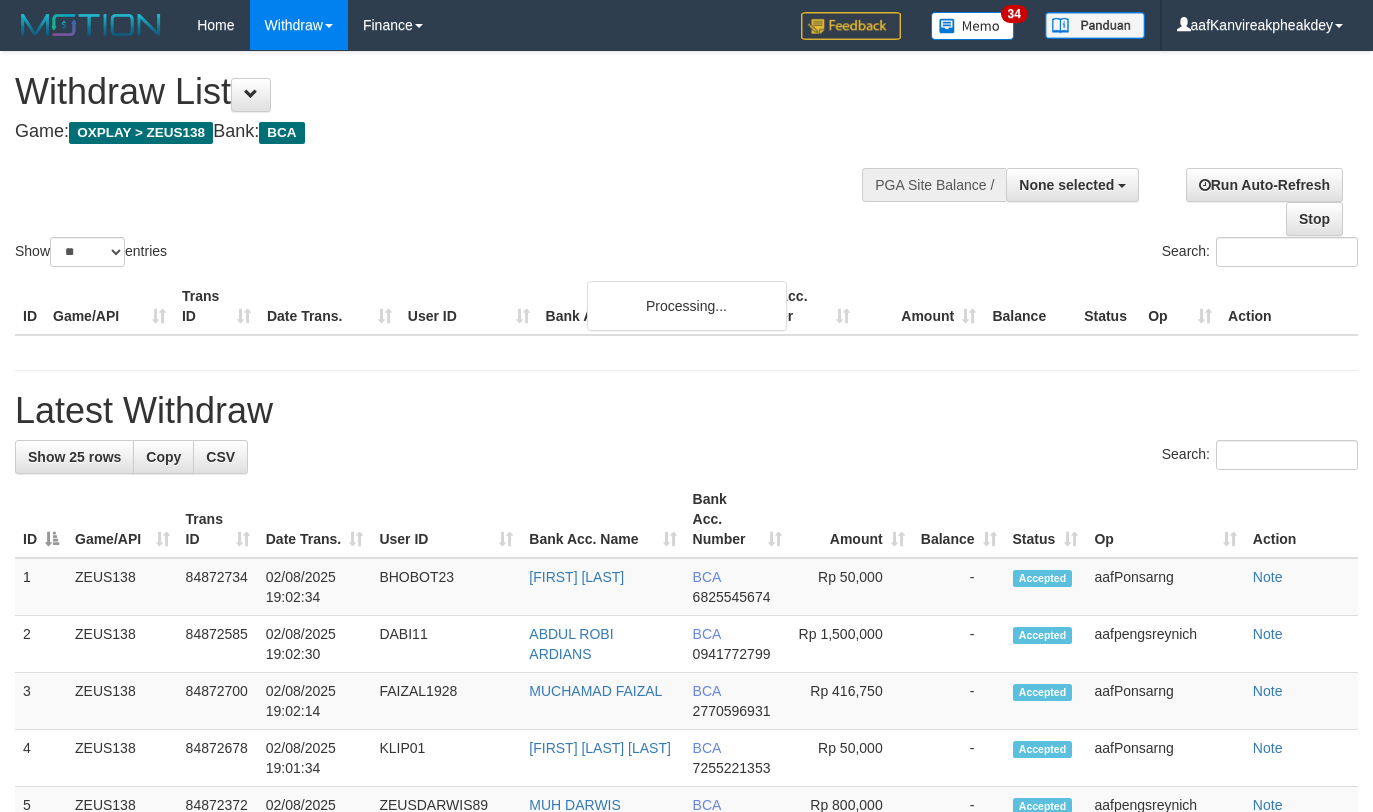 select 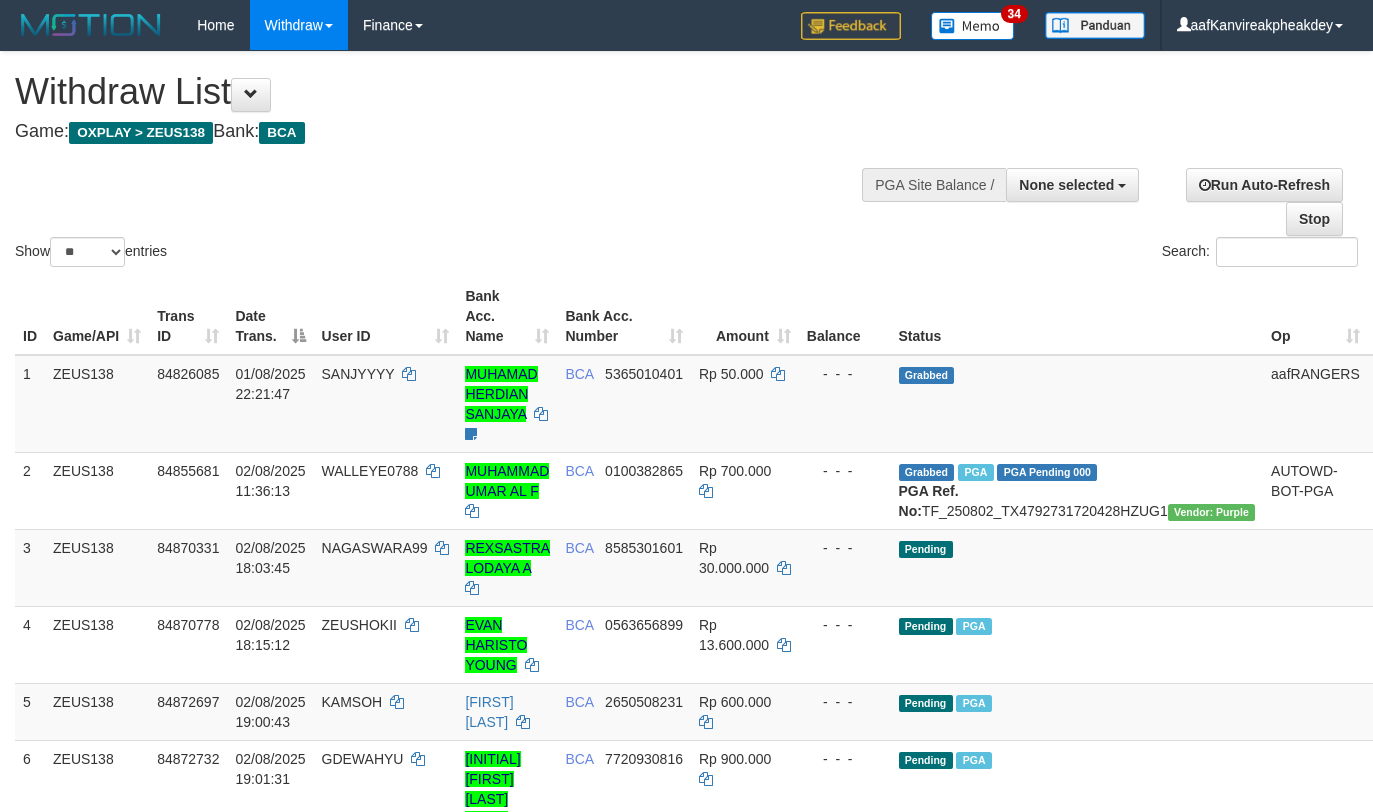 select 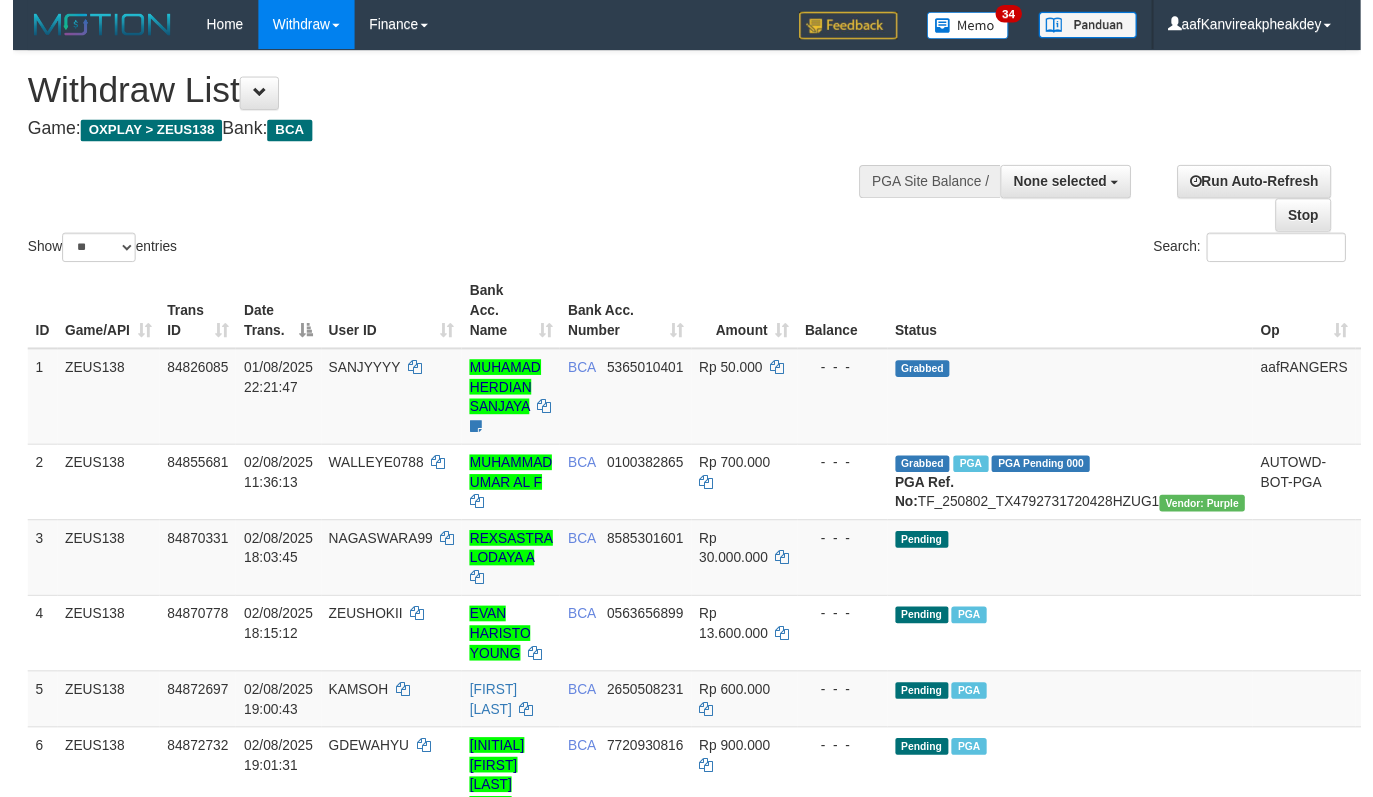 scroll, scrollTop: 660, scrollLeft: 0, axis: vertical 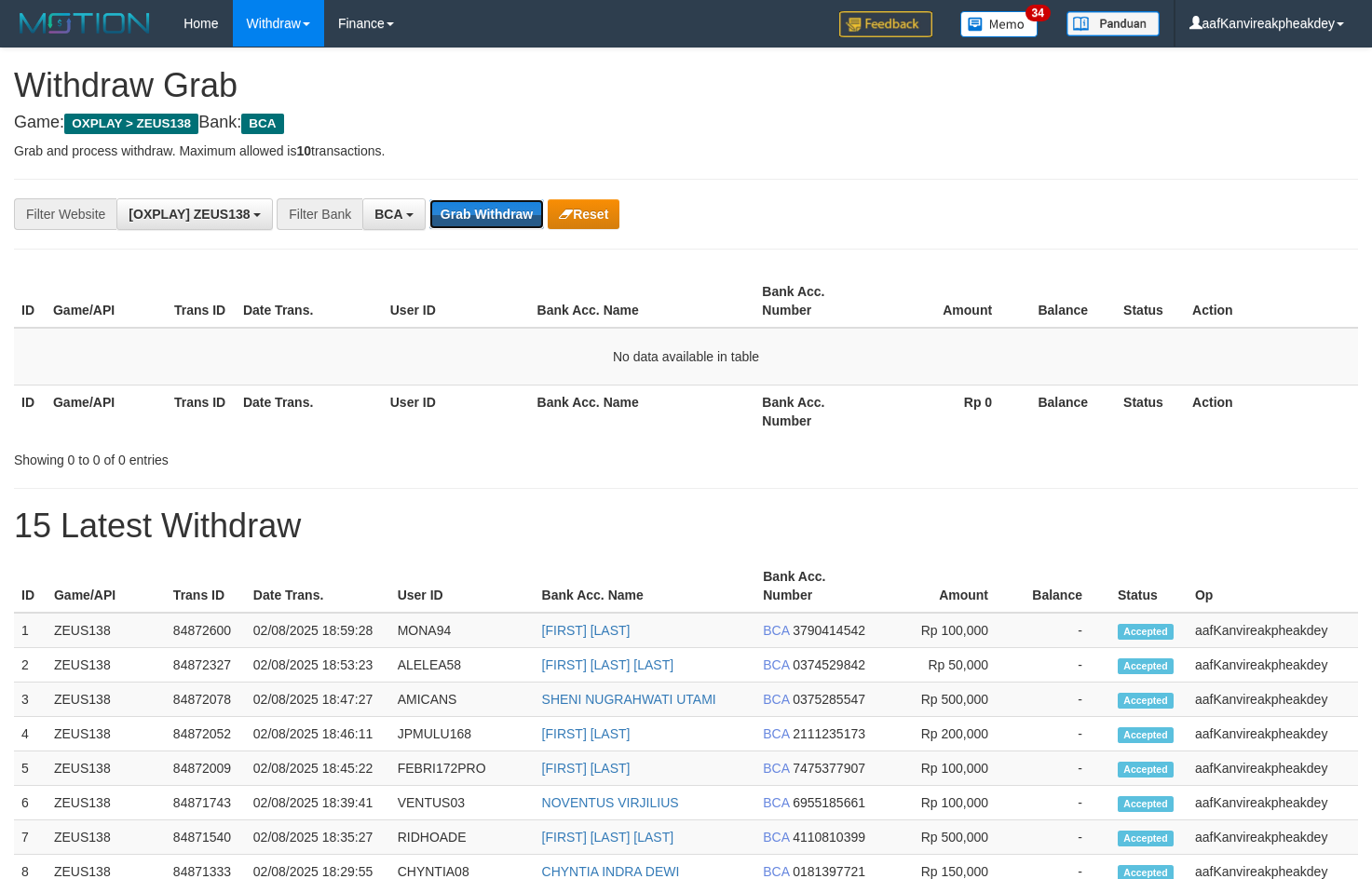 click on "Grab Withdraw" at bounding box center [486, 214] 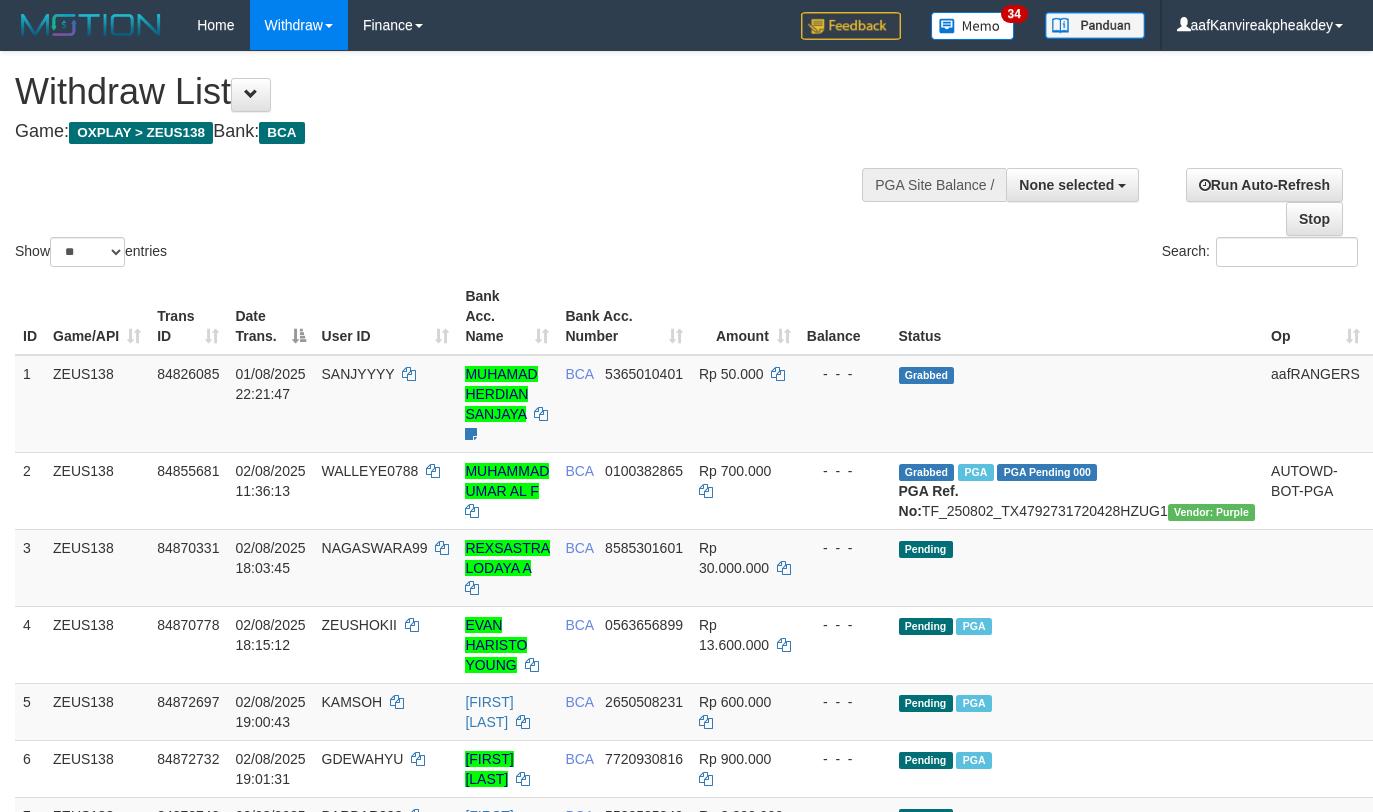 select 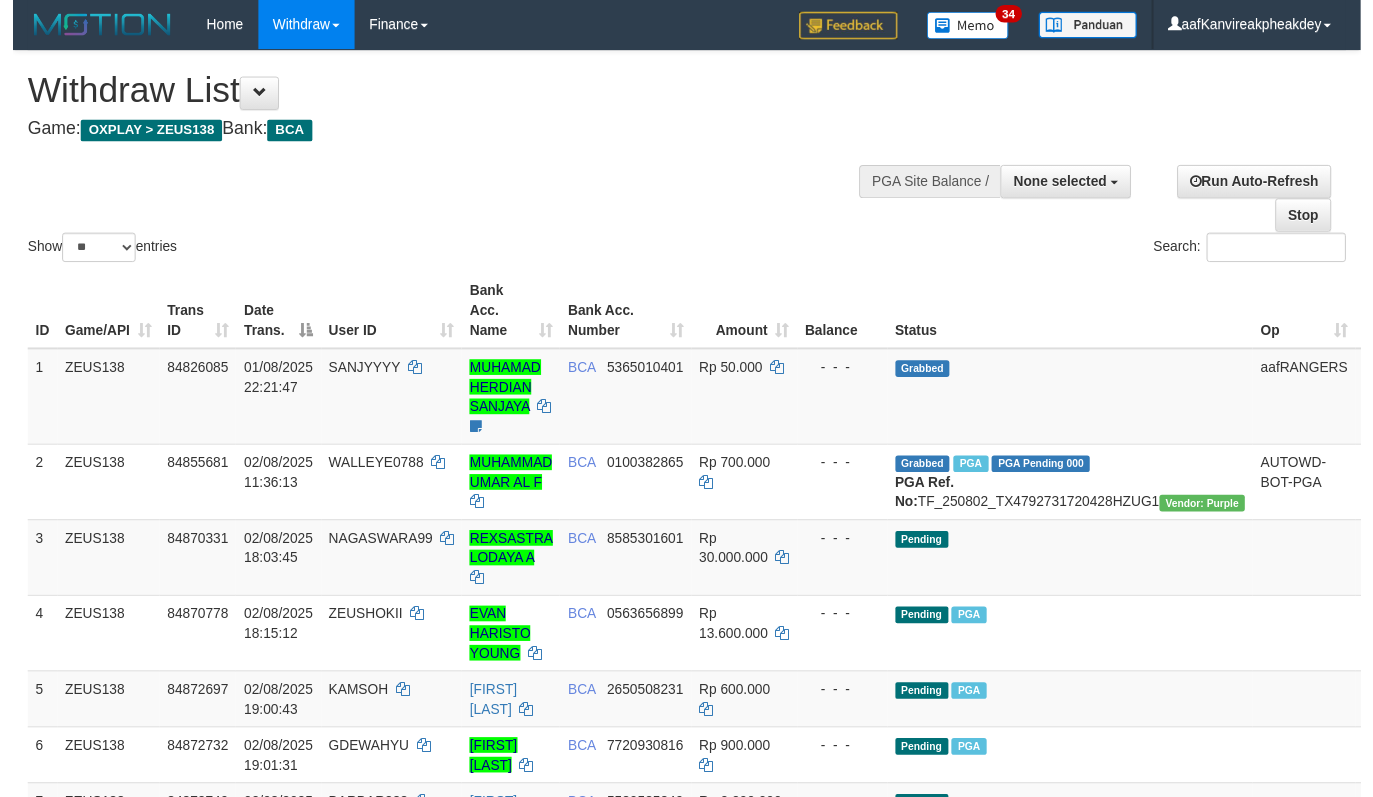 scroll, scrollTop: 660, scrollLeft: 0, axis: vertical 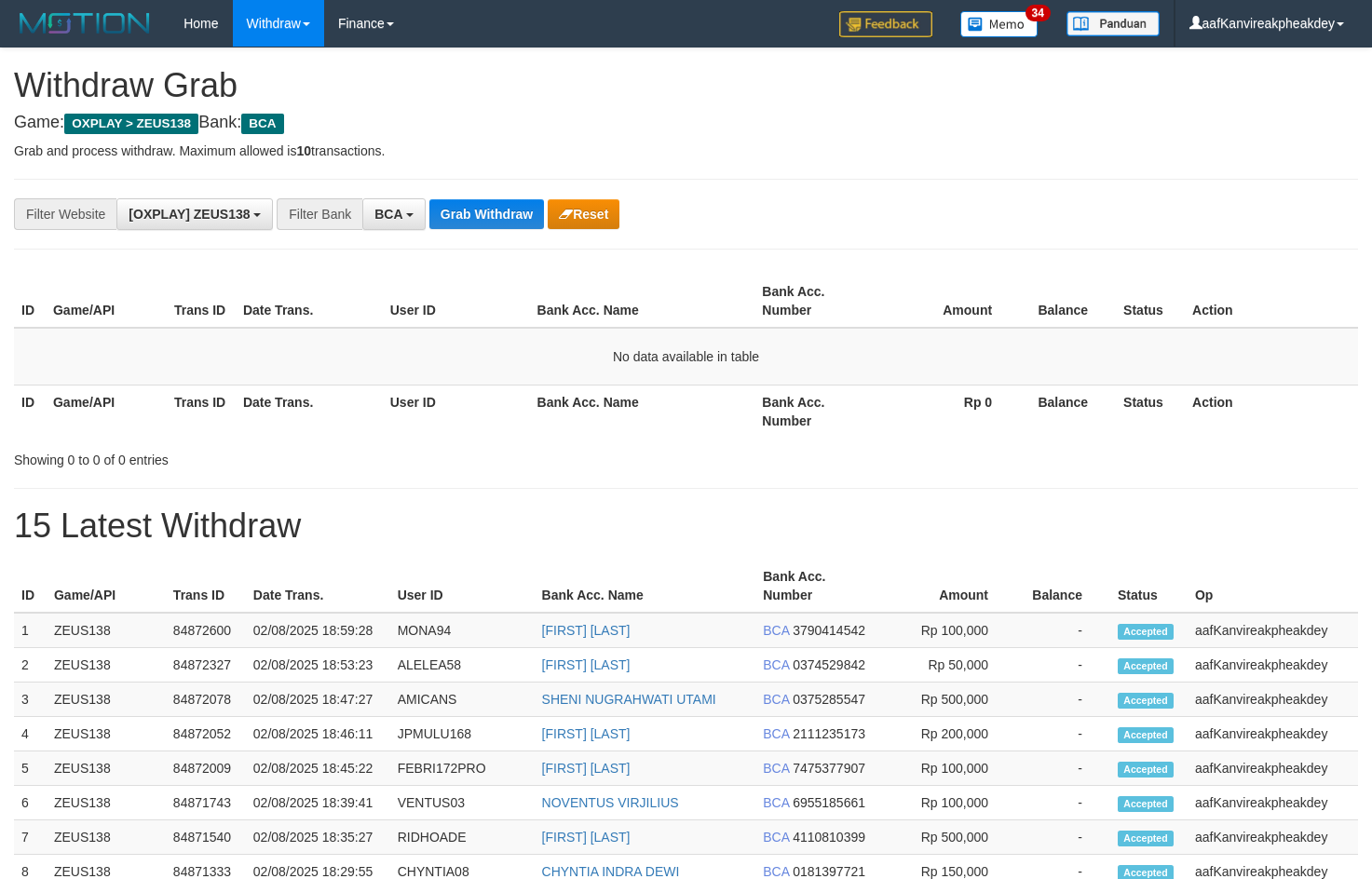 click on "Grab Withdraw" at bounding box center [486, 214] 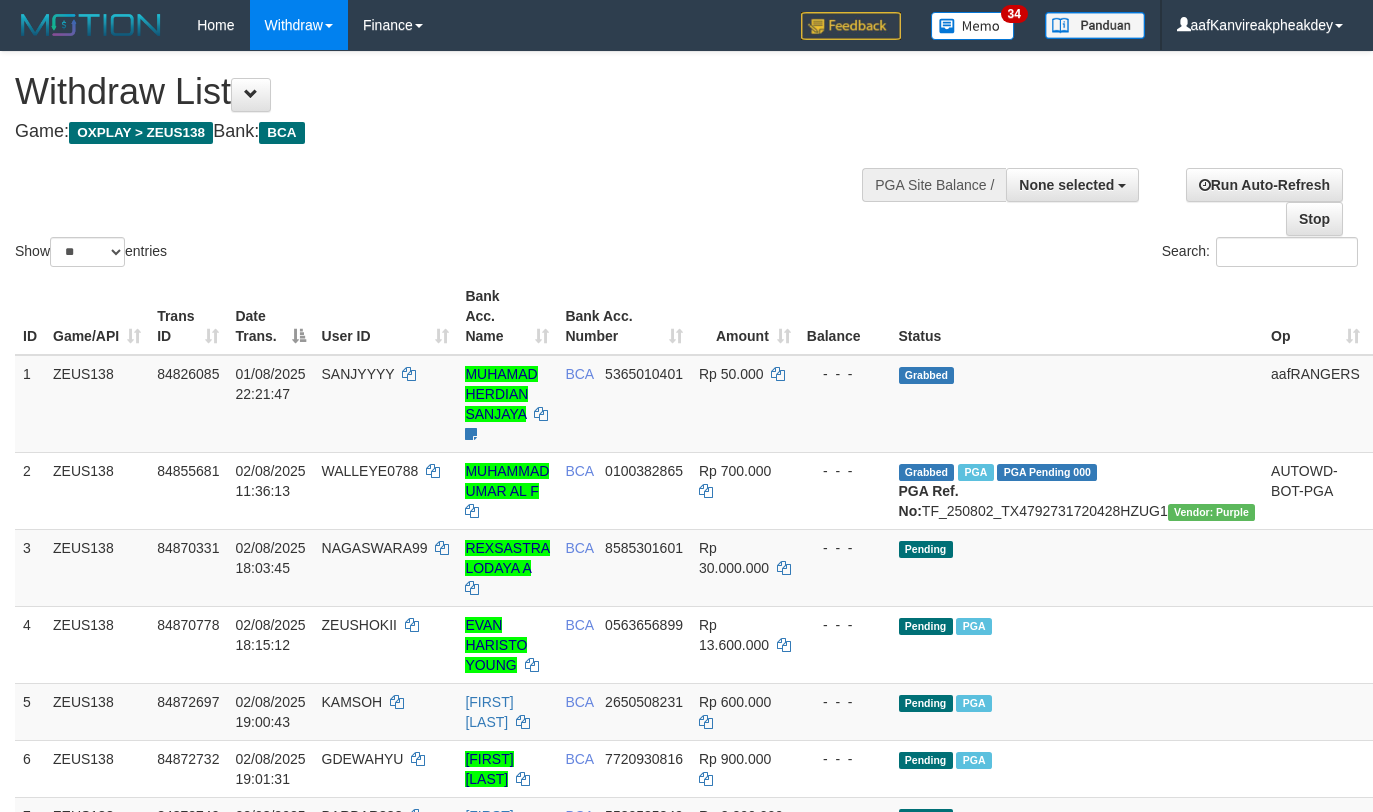 select 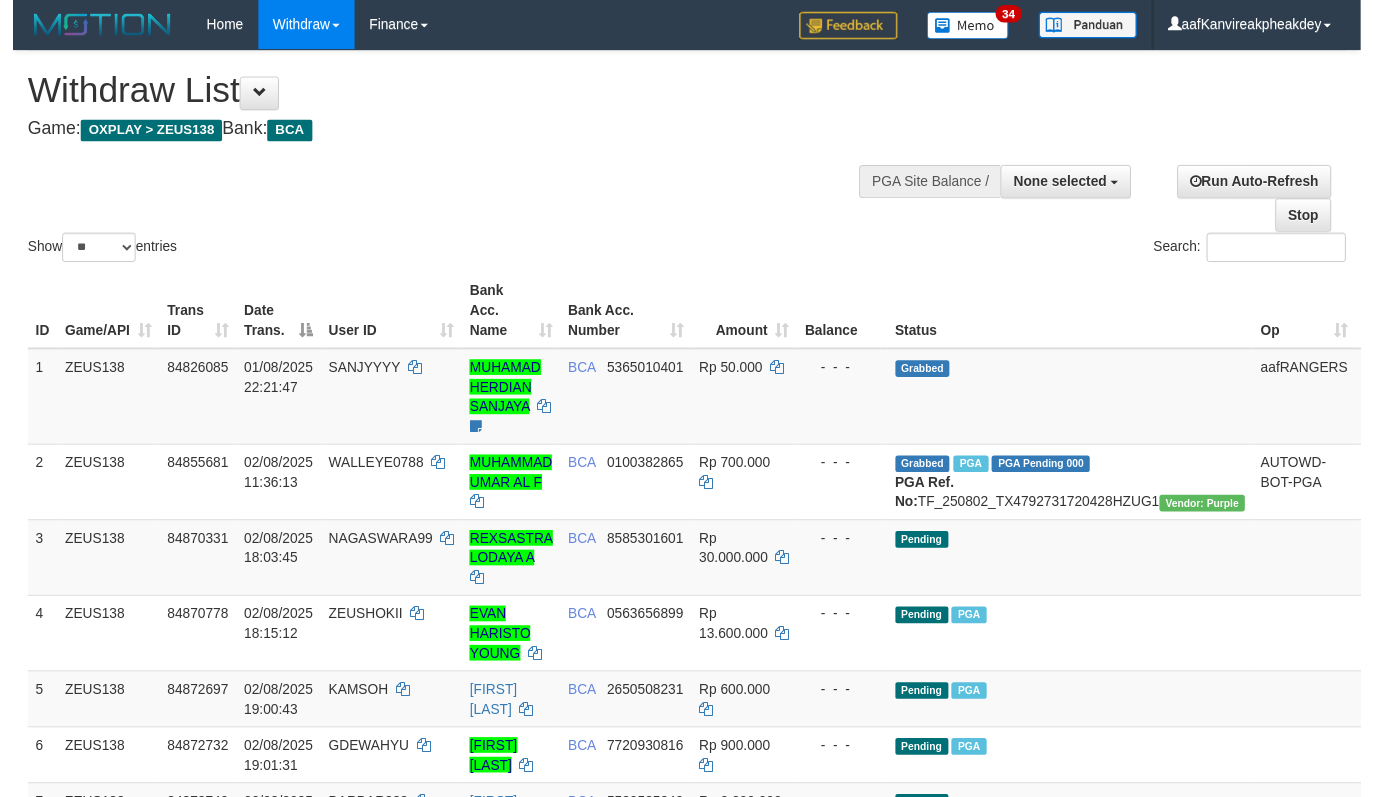 scroll, scrollTop: 660, scrollLeft: 0, axis: vertical 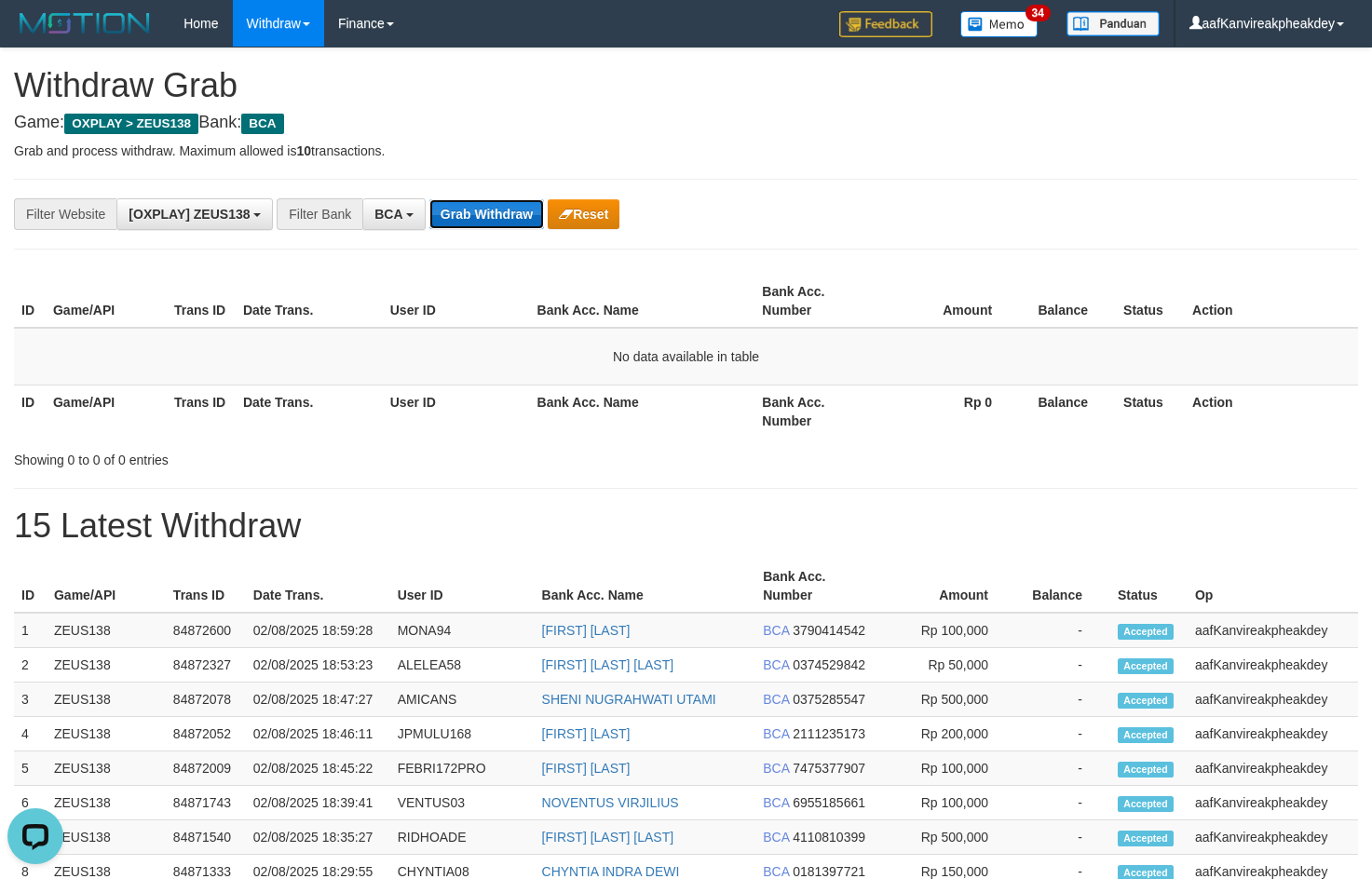 click on "Grab Withdraw" at bounding box center (486, 214) 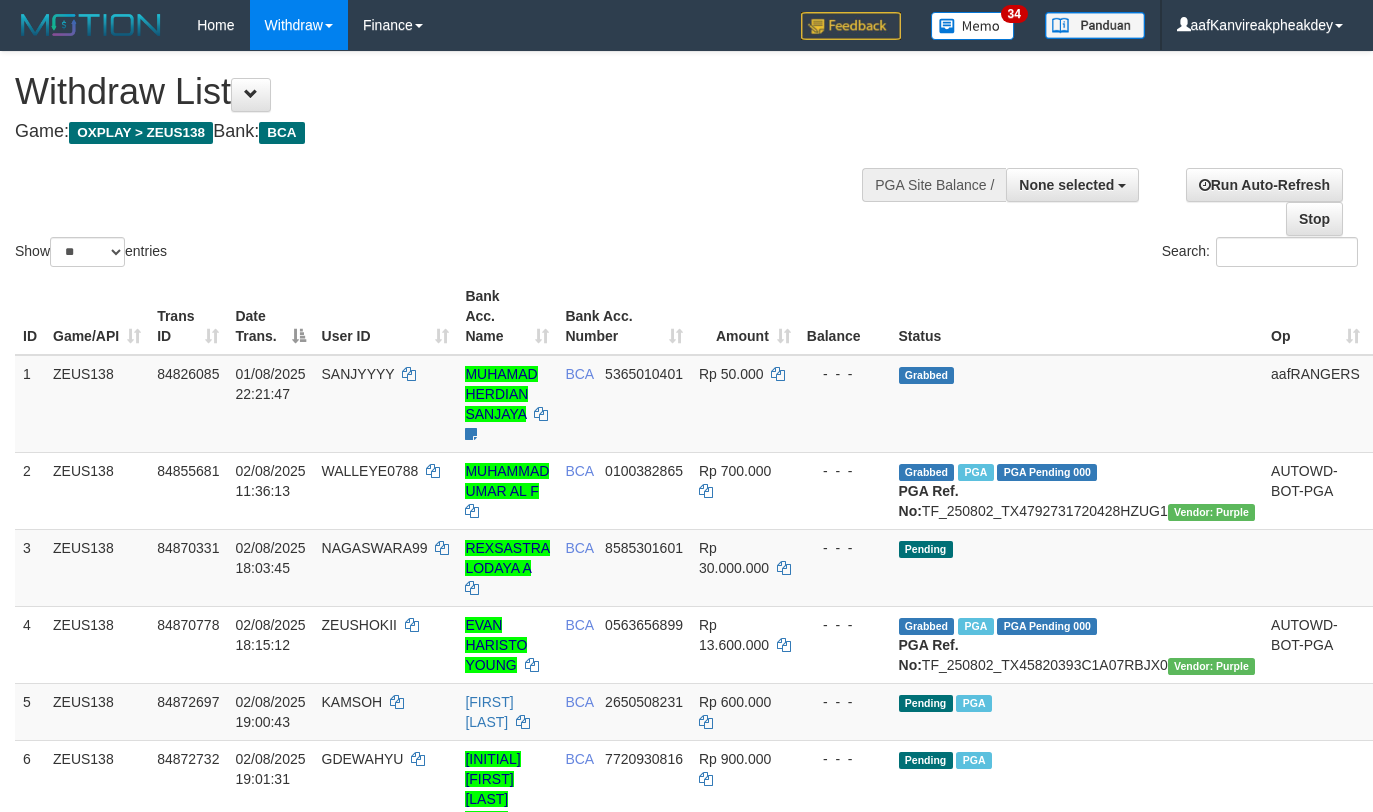 select 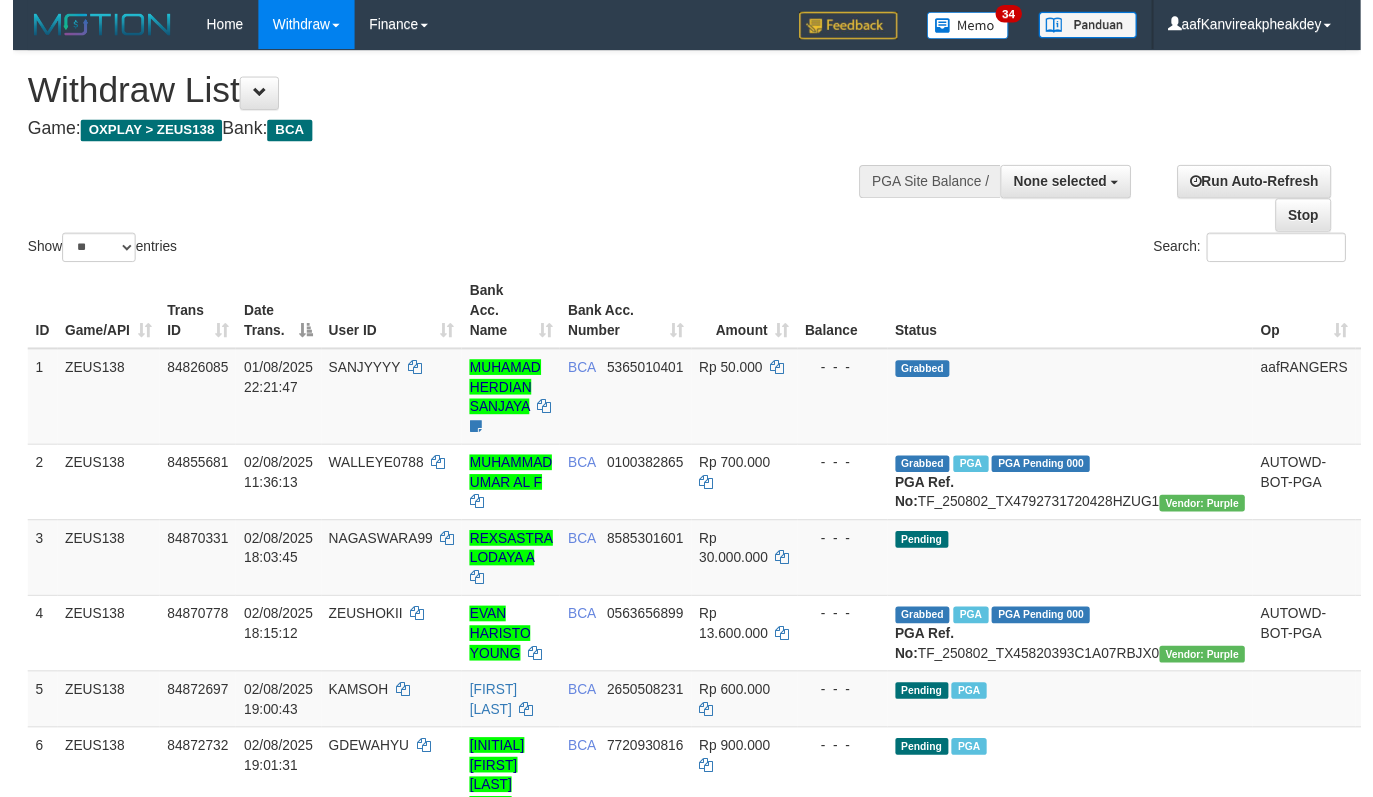 scroll, scrollTop: 455, scrollLeft: 0, axis: vertical 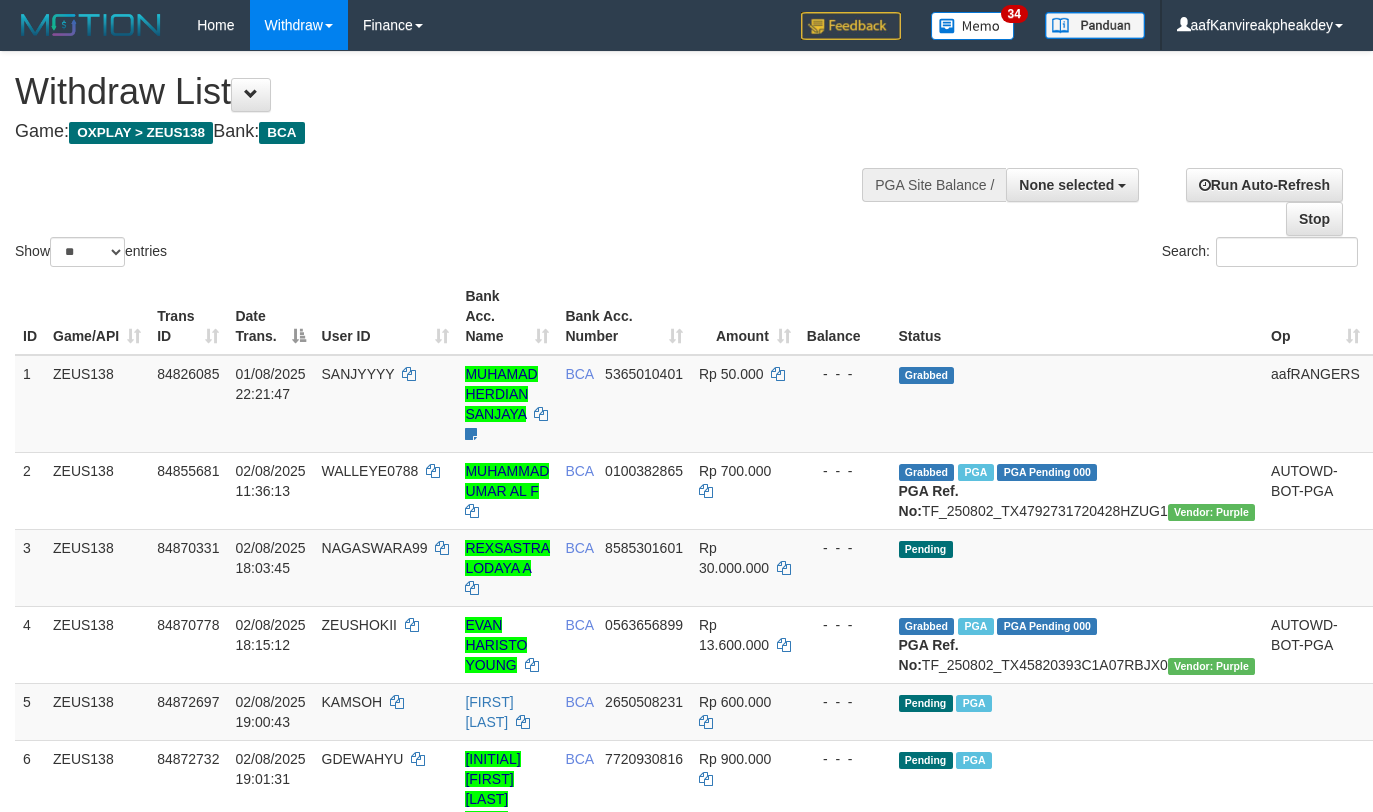 select 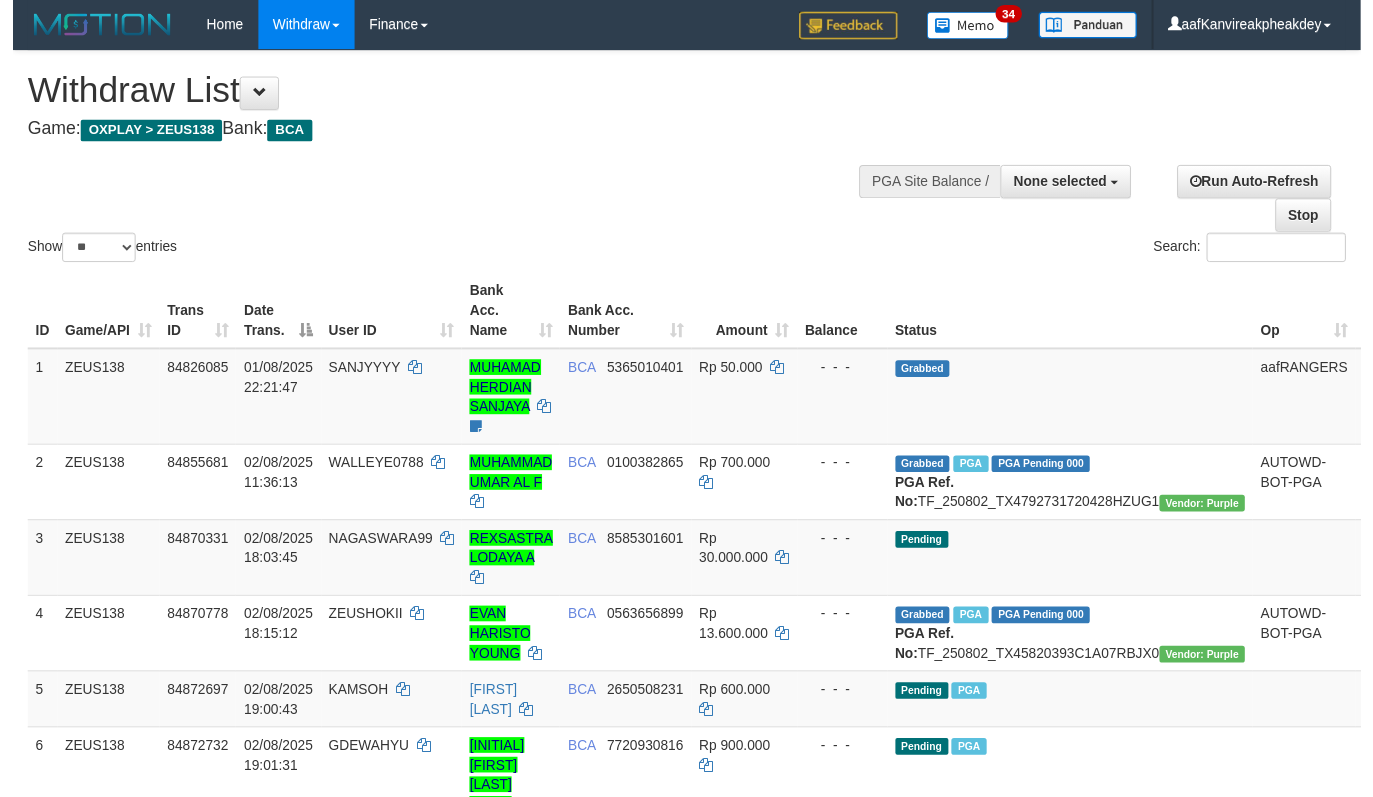 scroll, scrollTop: 455, scrollLeft: 0, axis: vertical 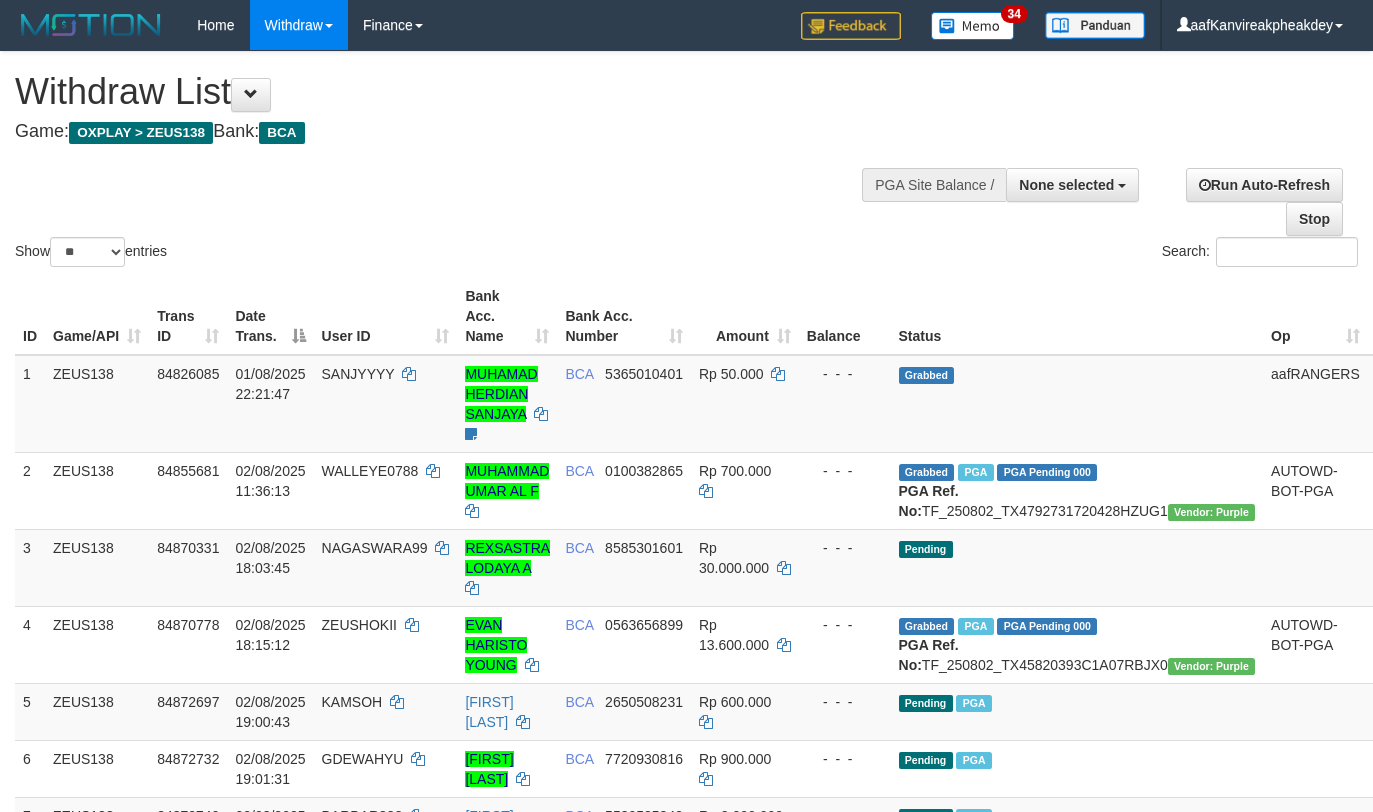 select 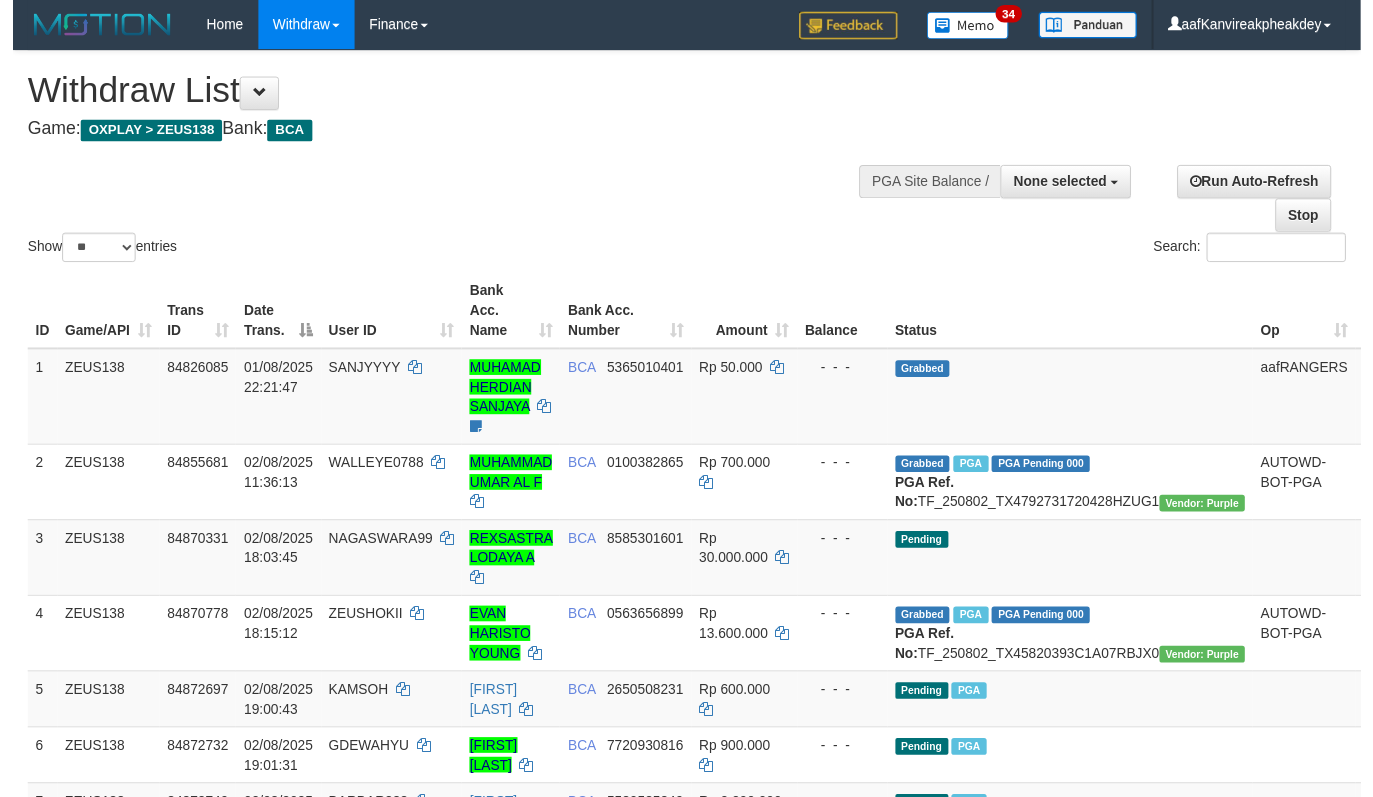 scroll, scrollTop: 455, scrollLeft: 0, axis: vertical 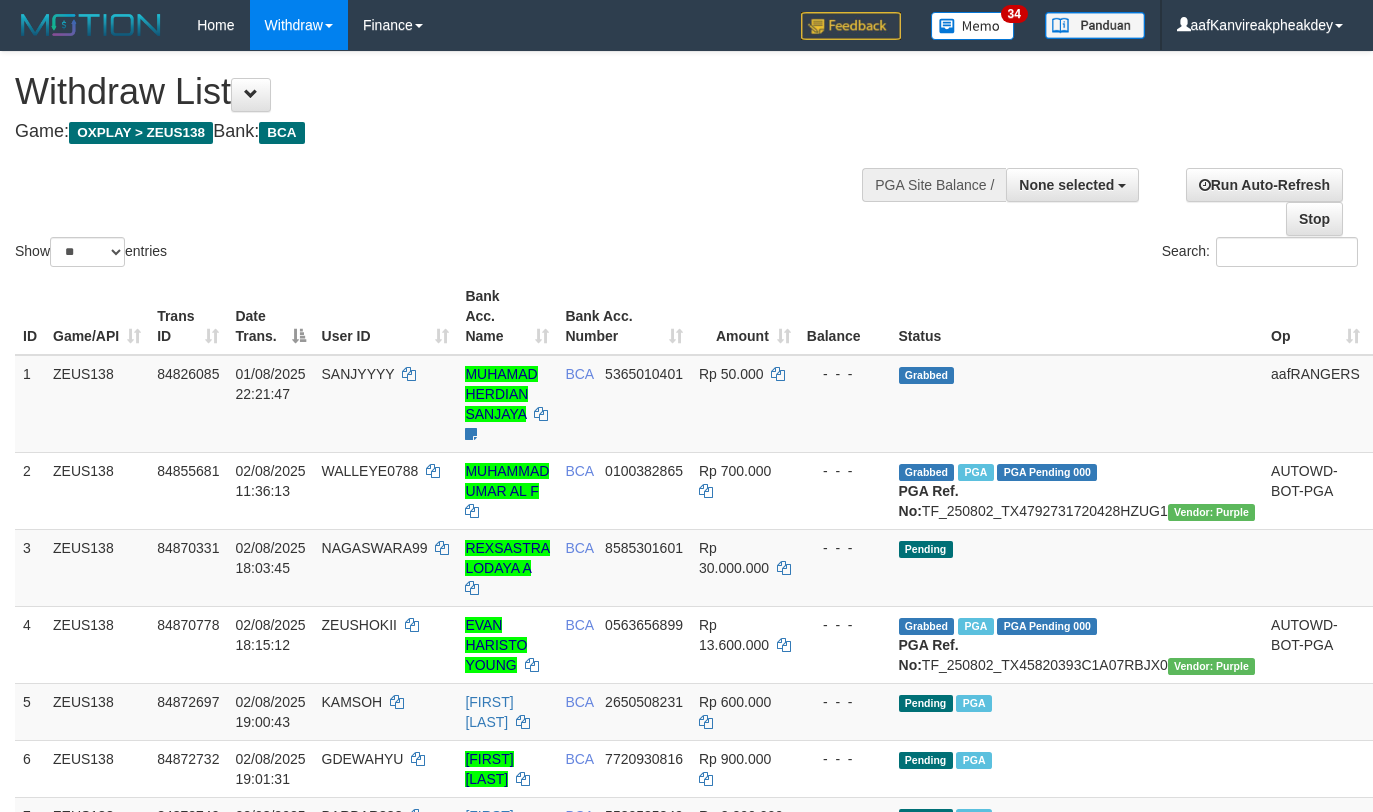select 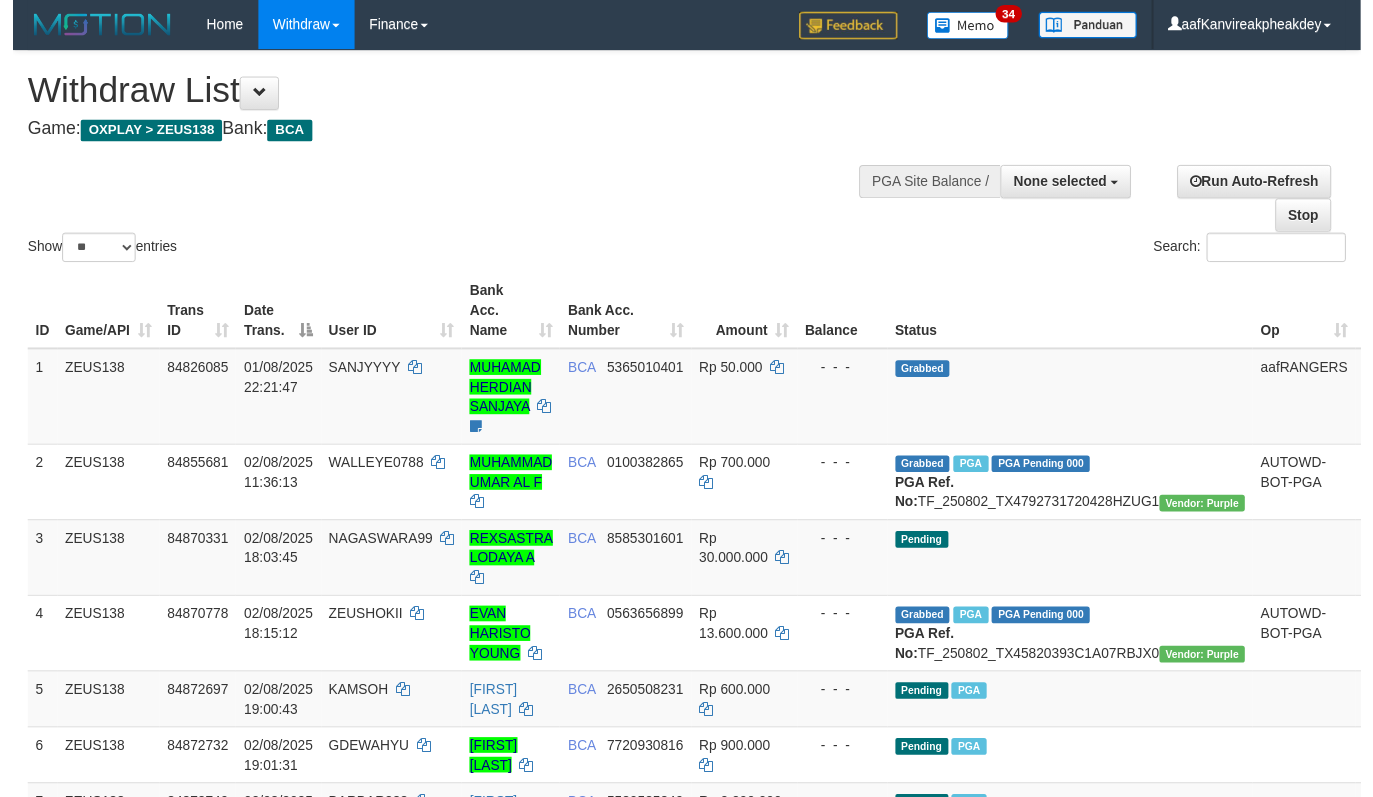 scroll, scrollTop: 455, scrollLeft: 0, axis: vertical 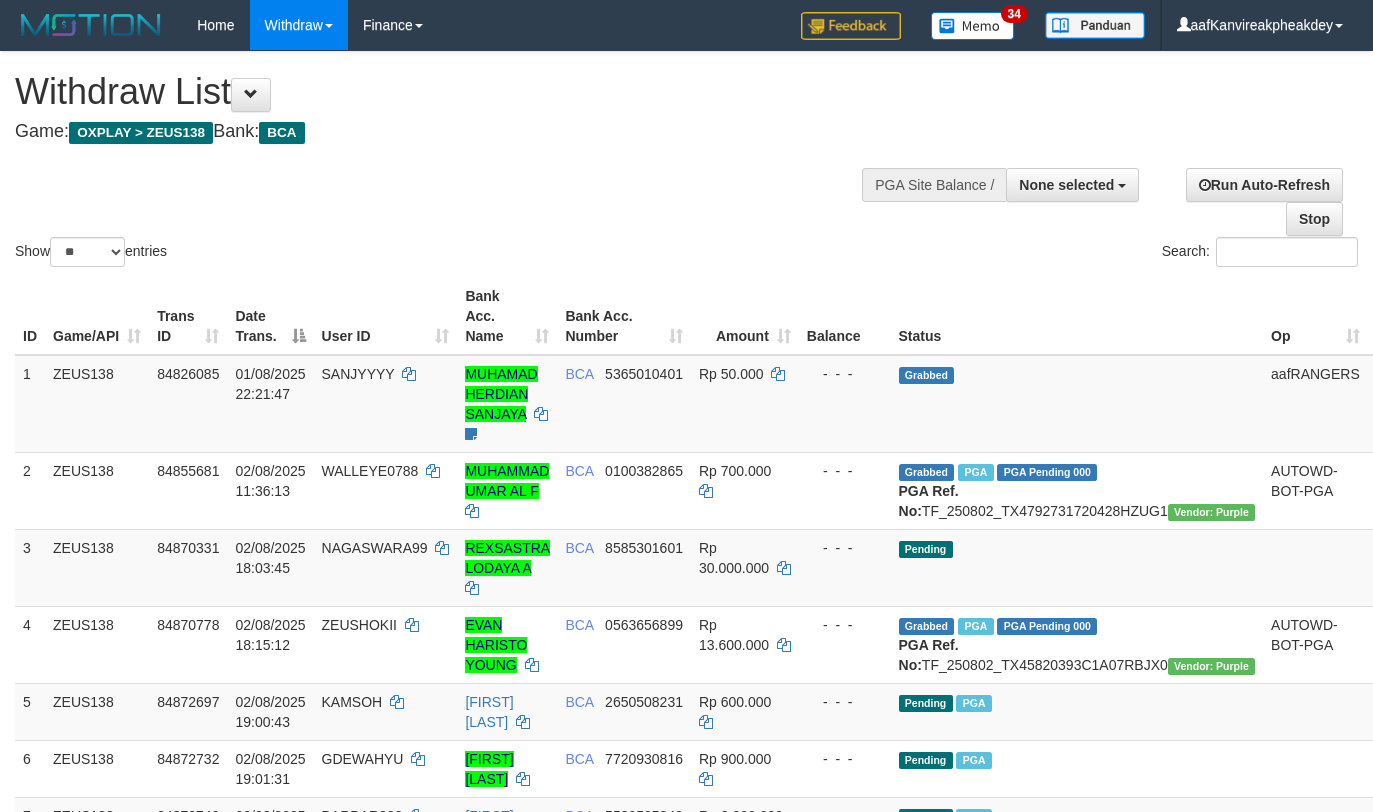 select 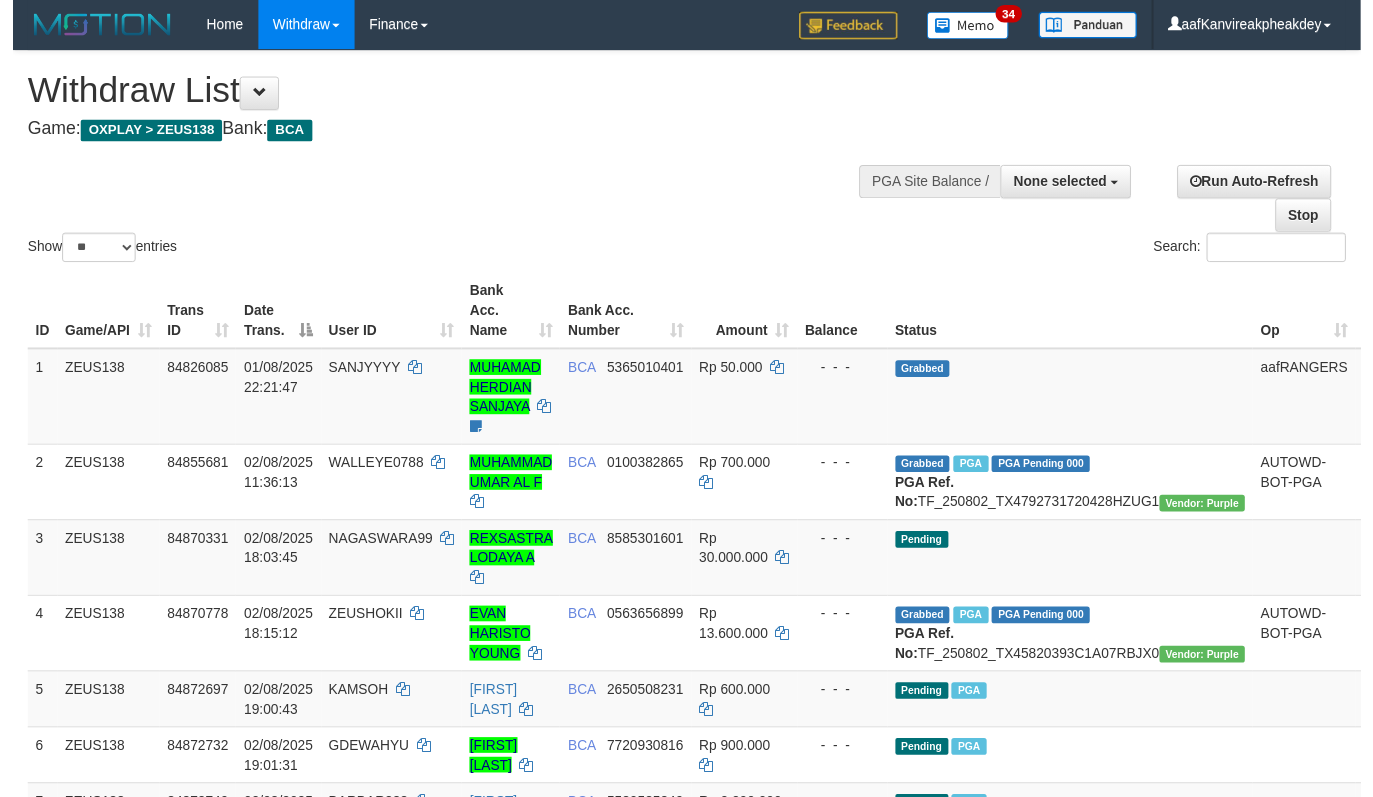 scroll, scrollTop: 455, scrollLeft: 0, axis: vertical 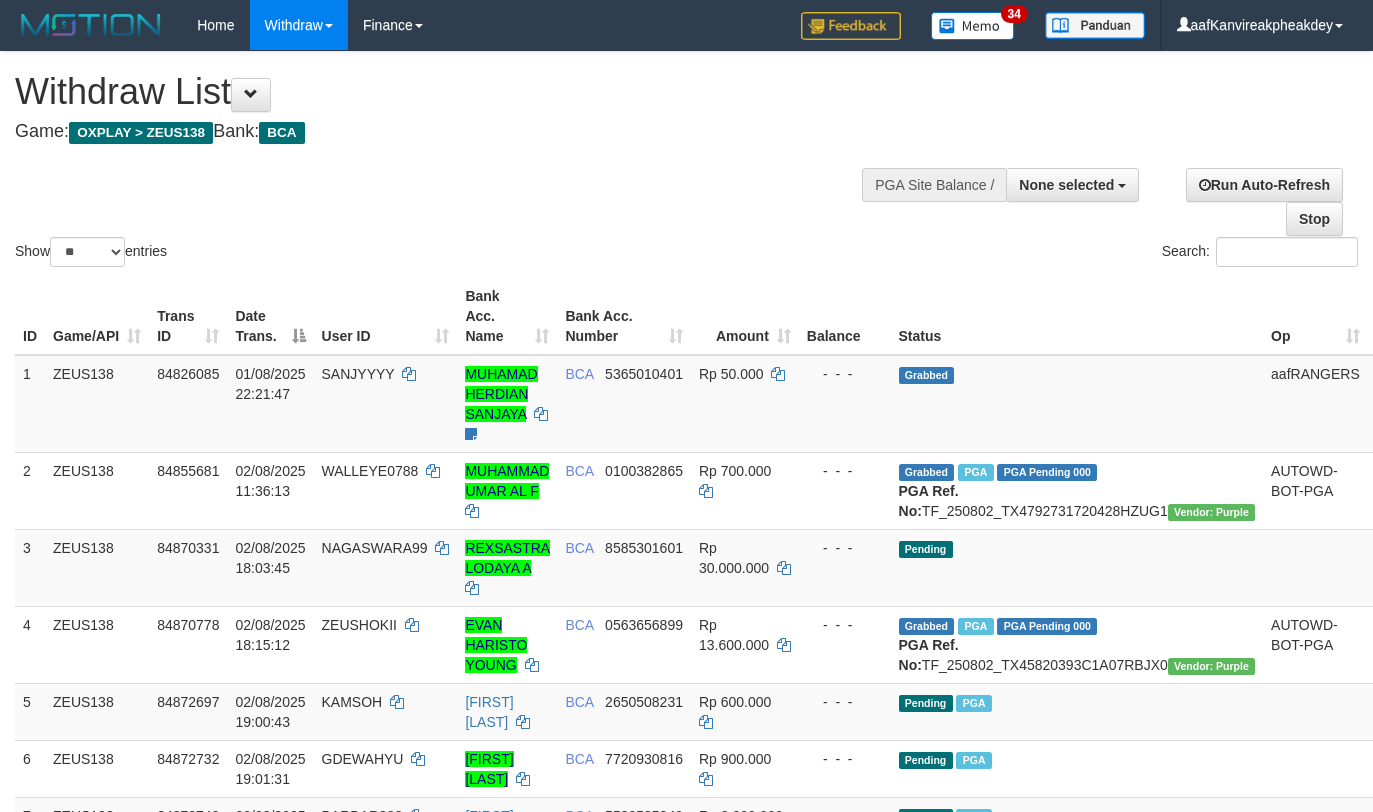 select 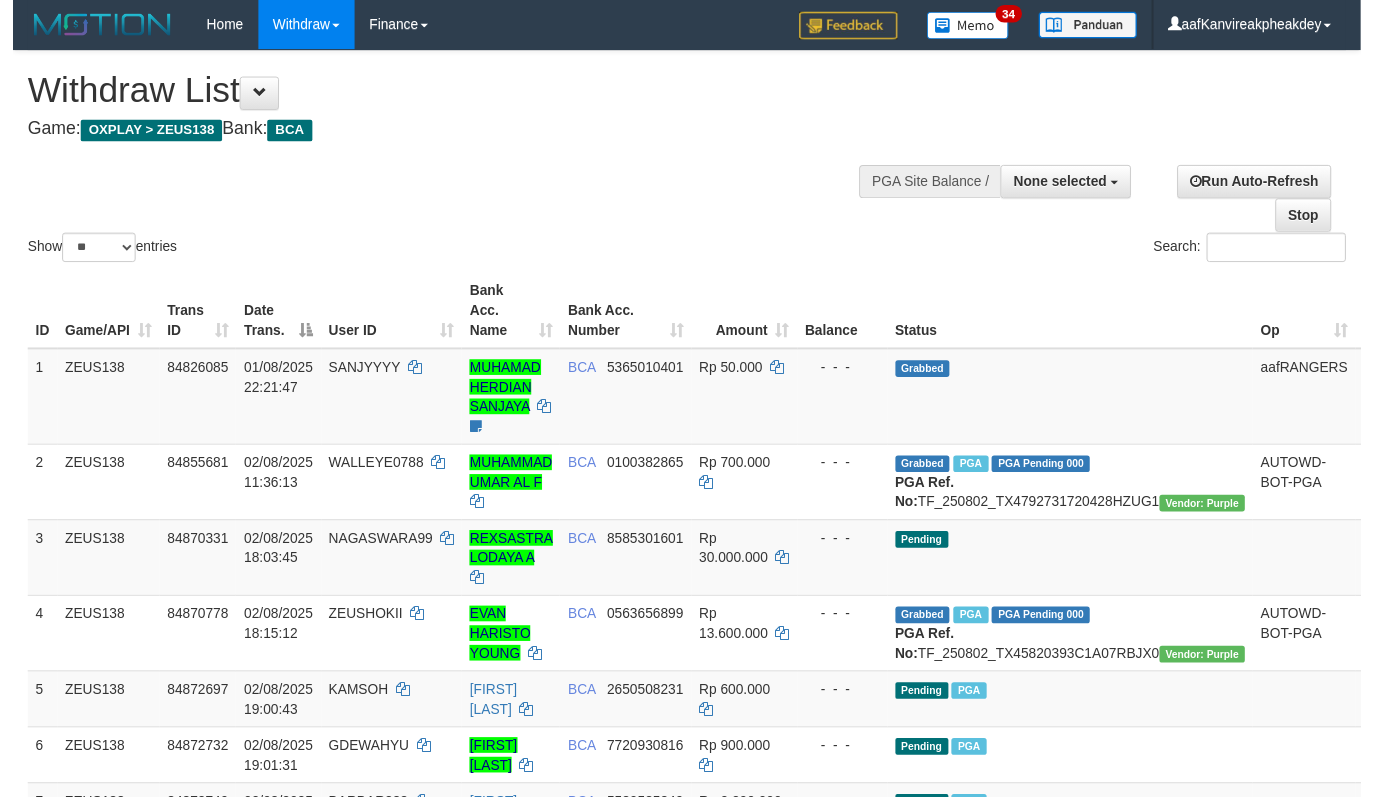 scroll, scrollTop: 455, scrollLeft: 0, axis: vertical 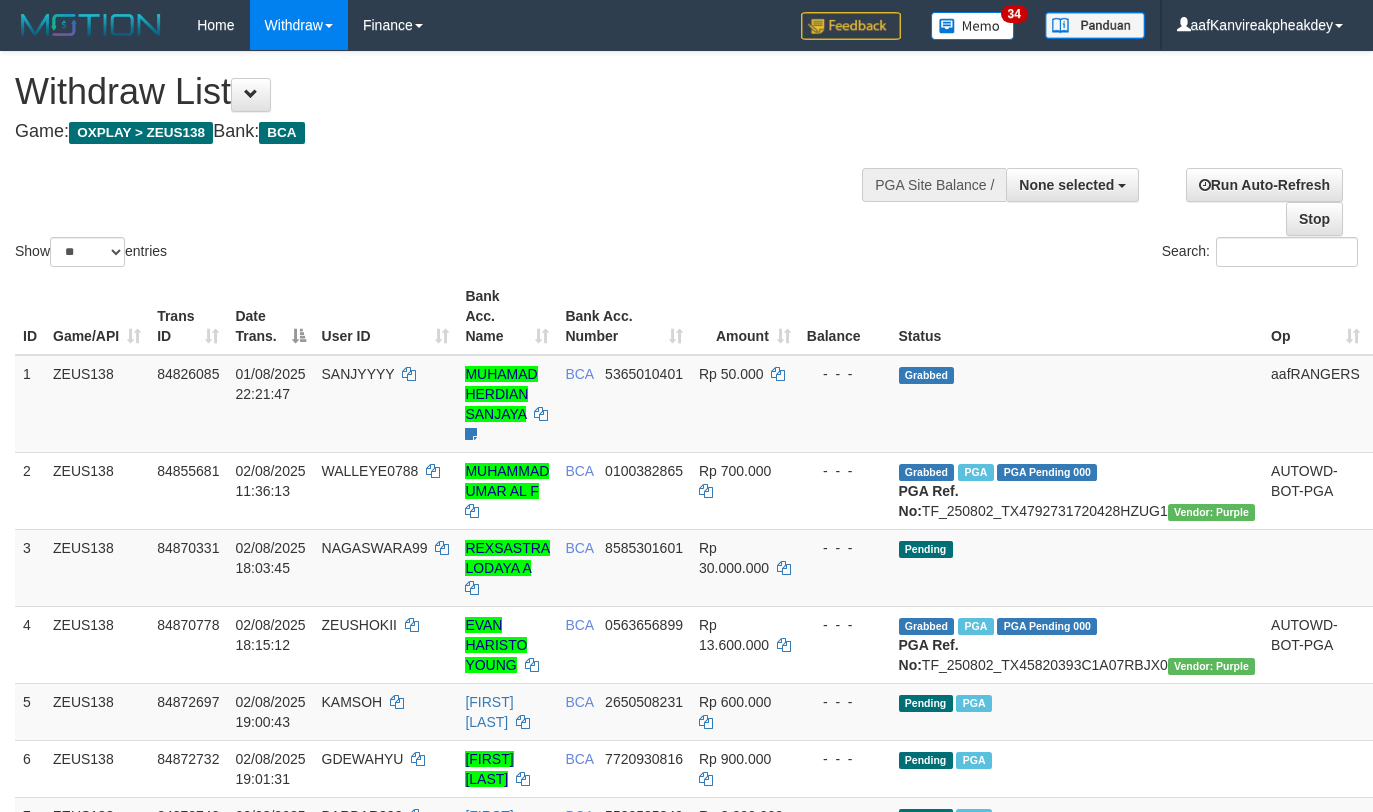 select 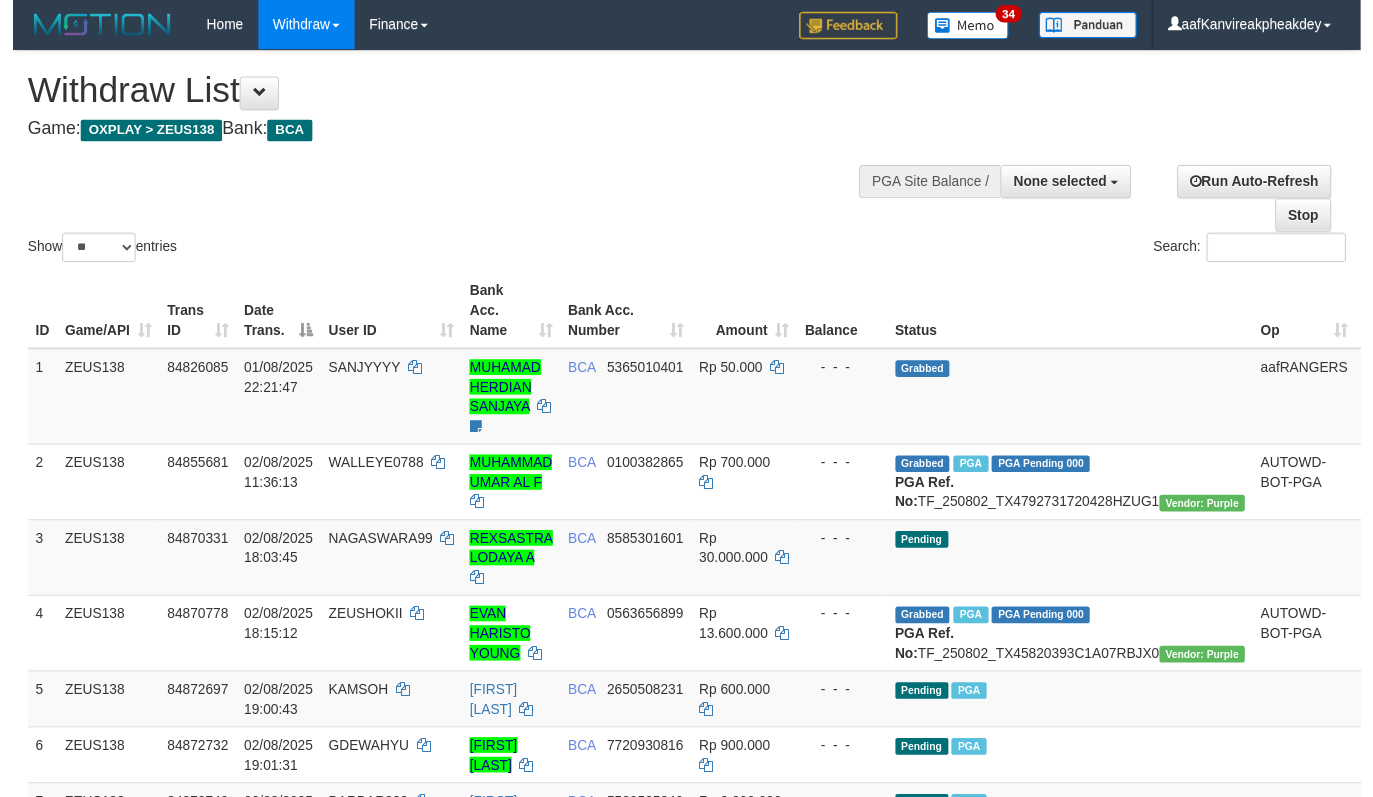 scroll, scrollTop: 455, scrollLeft: 0, axis: vertical 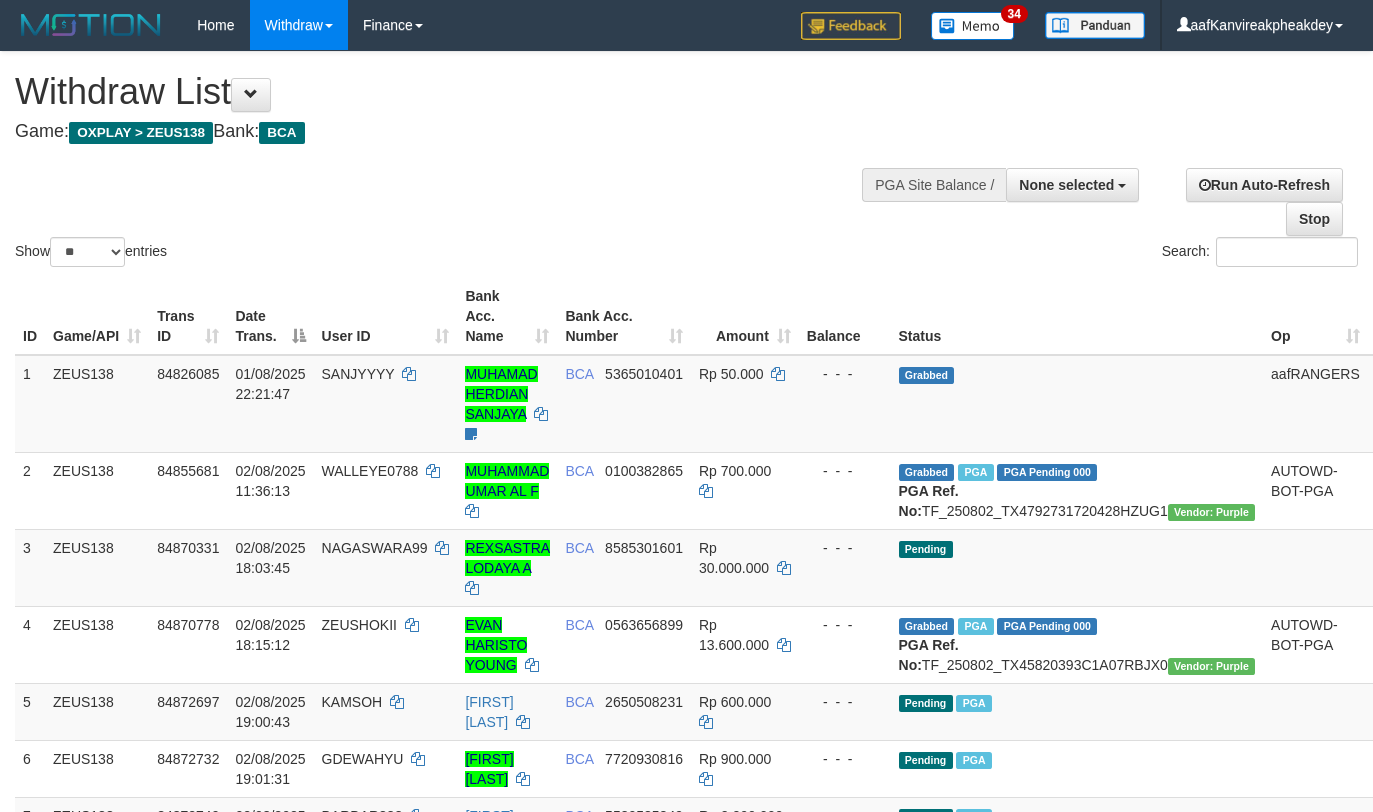select 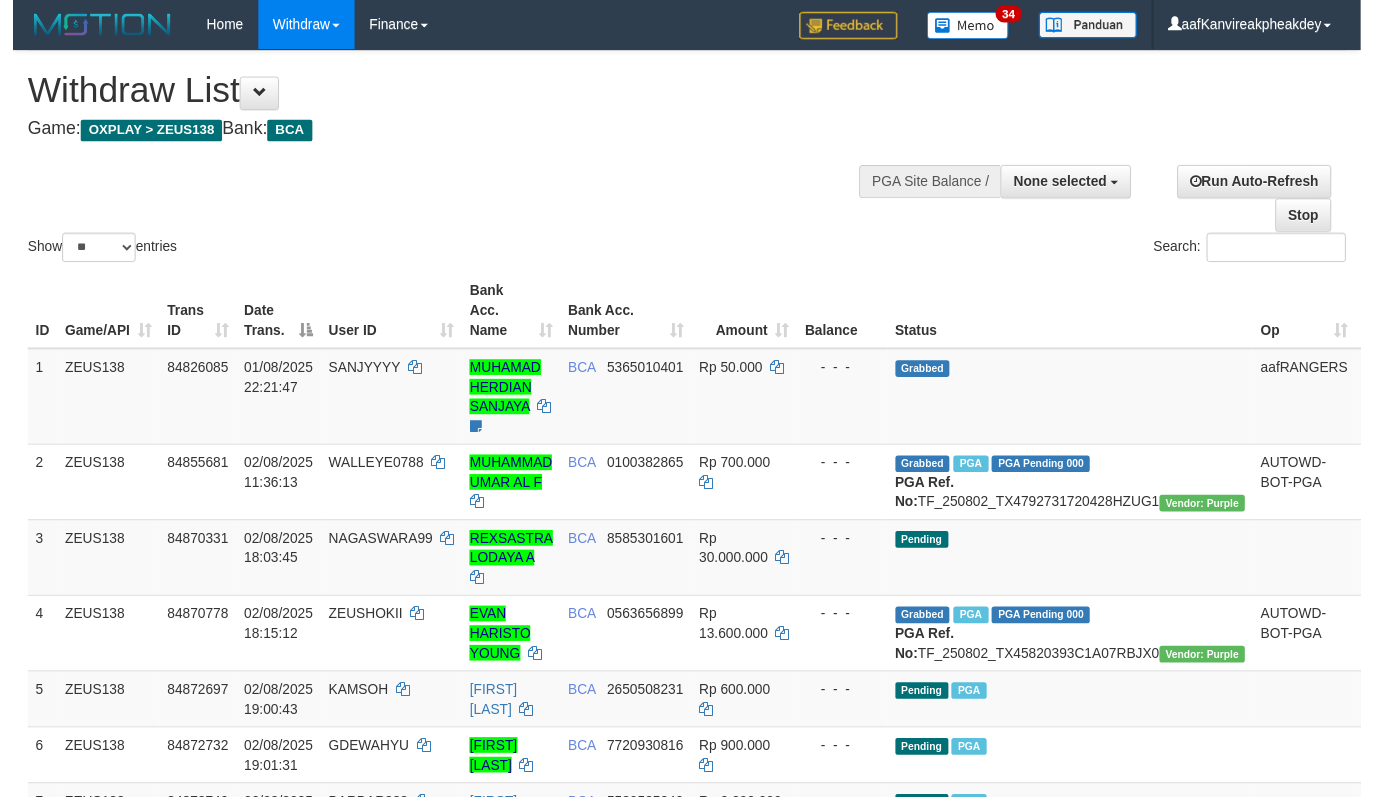 scroll, scrollTop: 455, scrollLeft: 0, axis: vertical 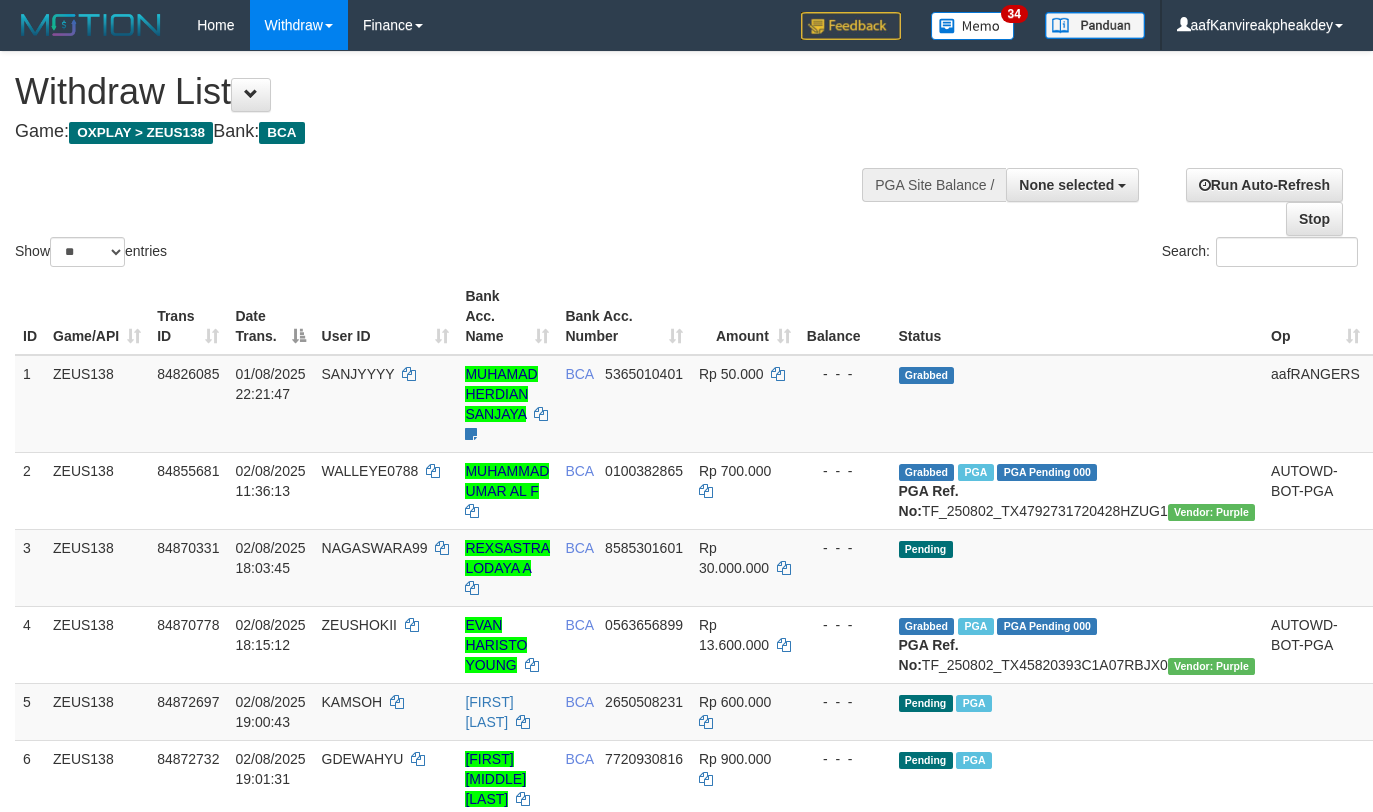 select 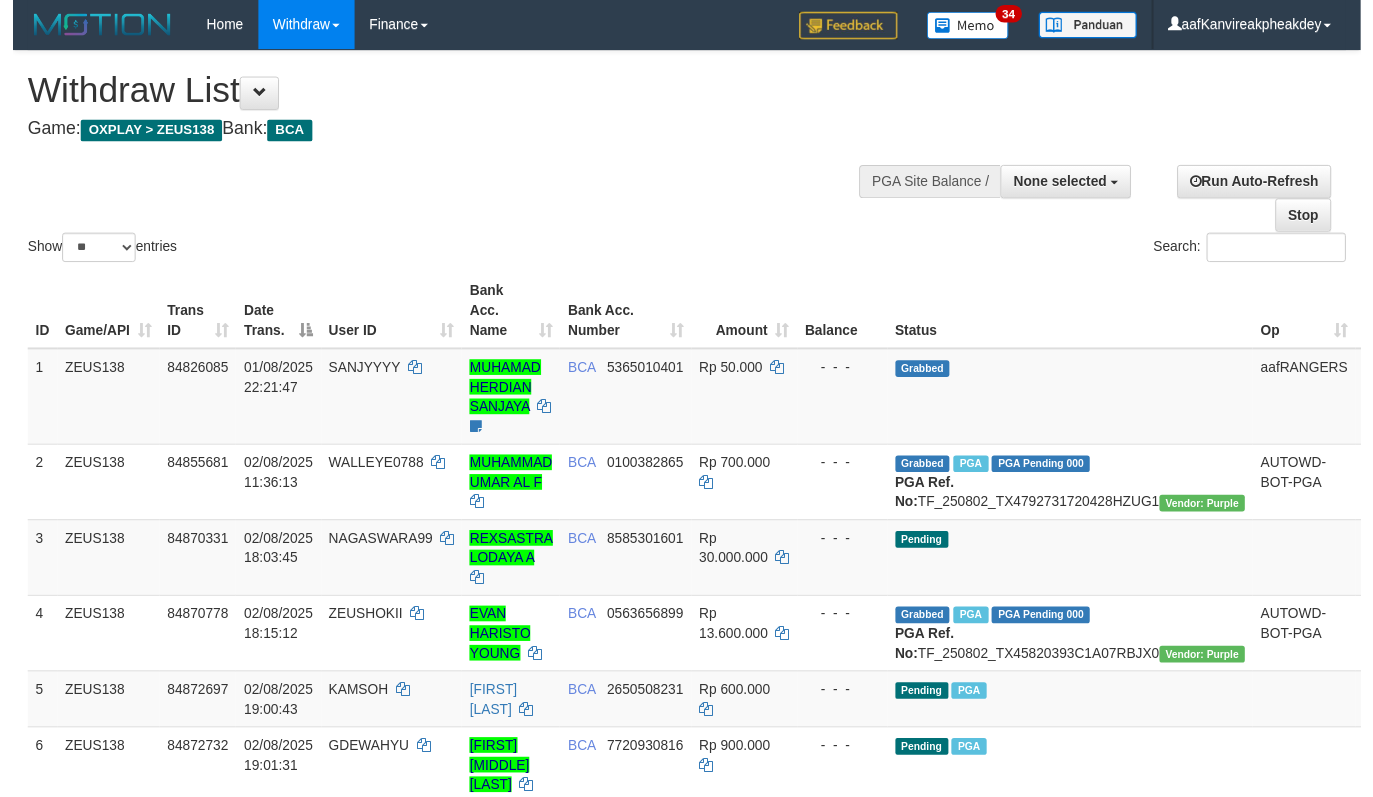scroll, scrollTop: 455, scrollLeft: 0, axis: vertical 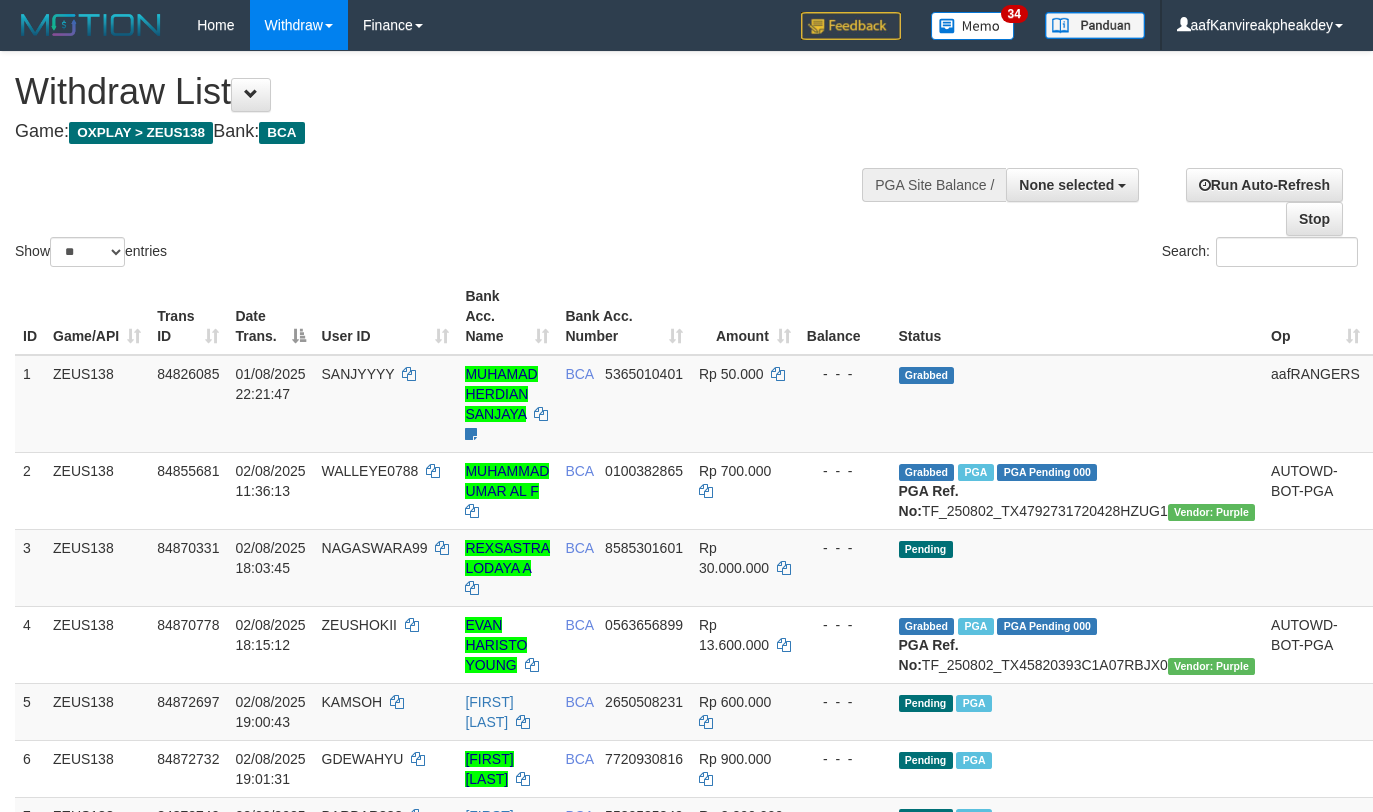 select 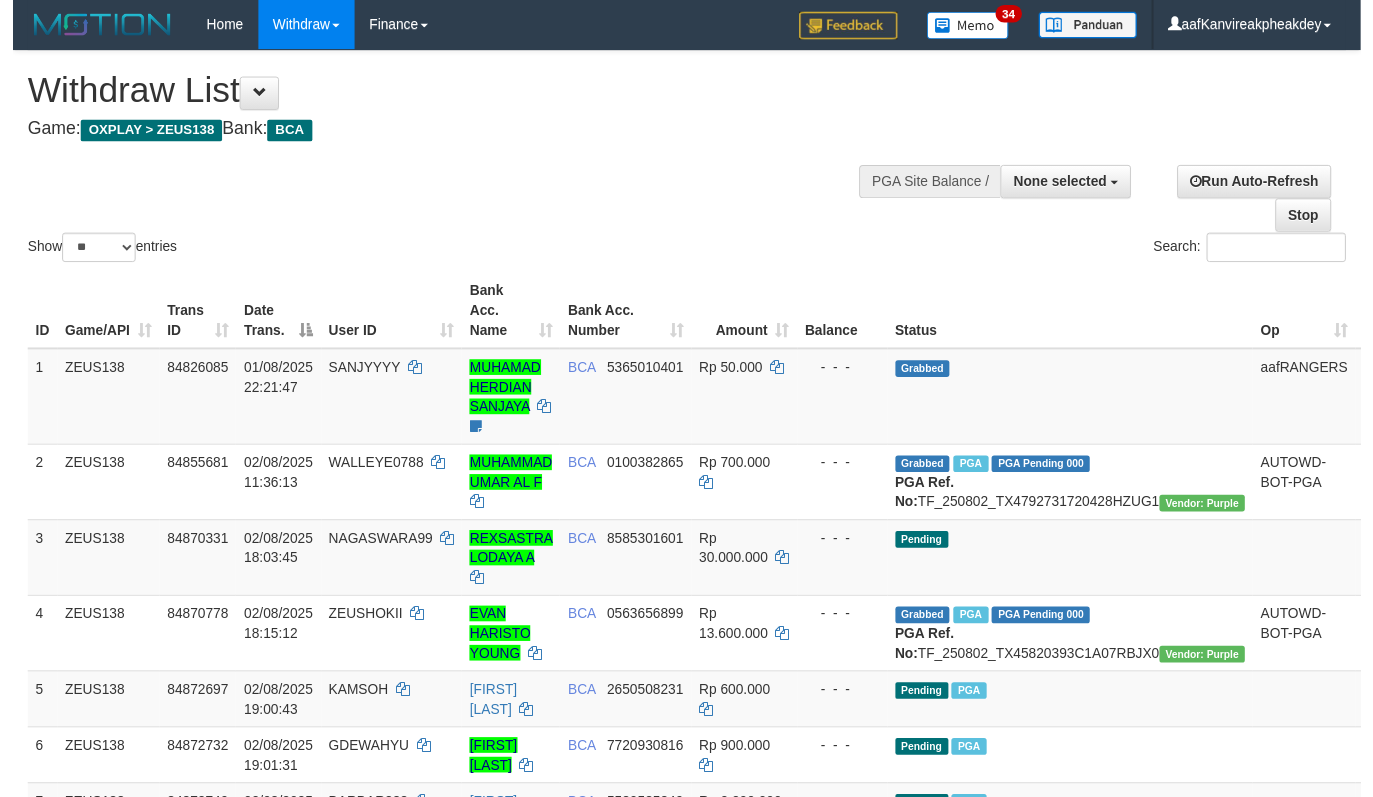 scroll, scrollTop: 455, scrollLeft: 0, axis: vertical 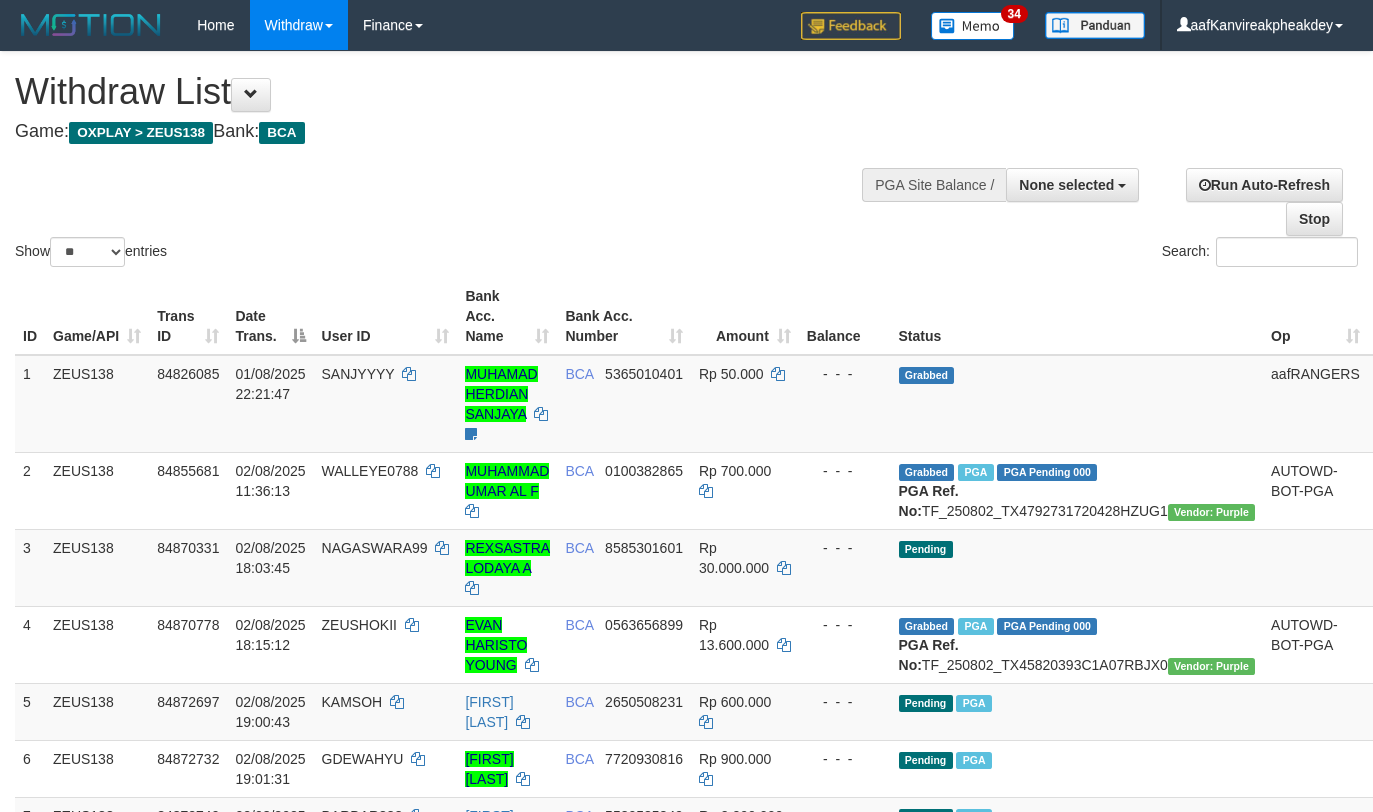 select 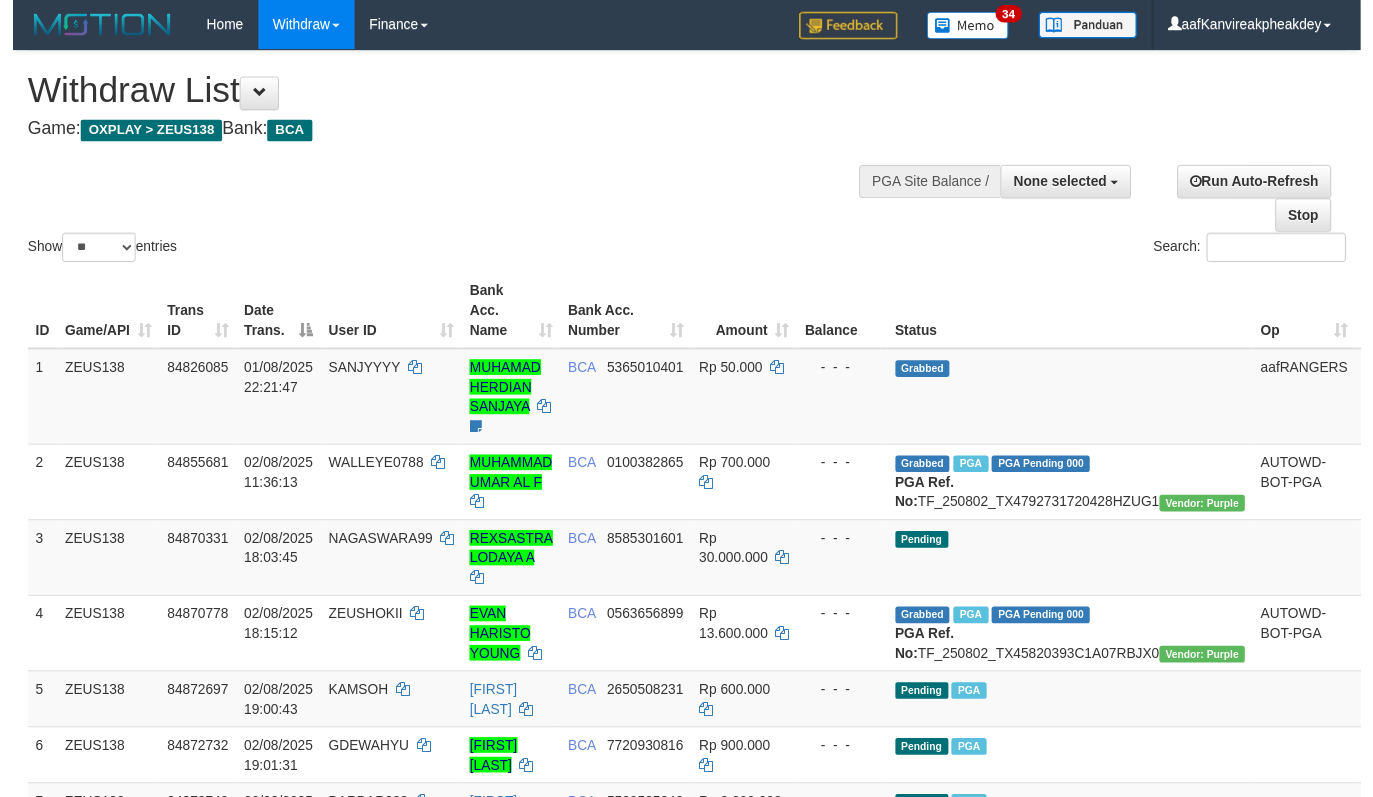 scroll, scrollTop: 455, scrollLeft: 0, axis: vertical 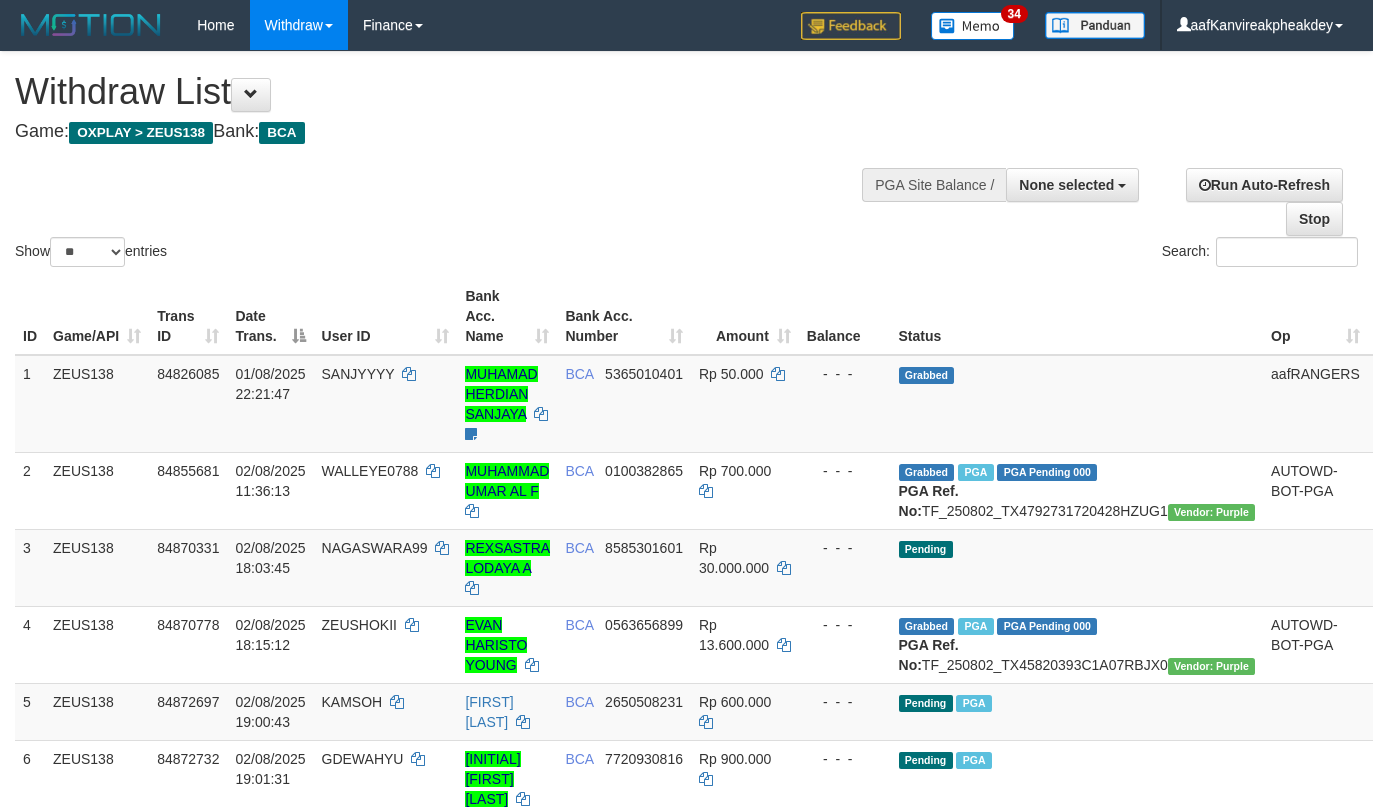 select 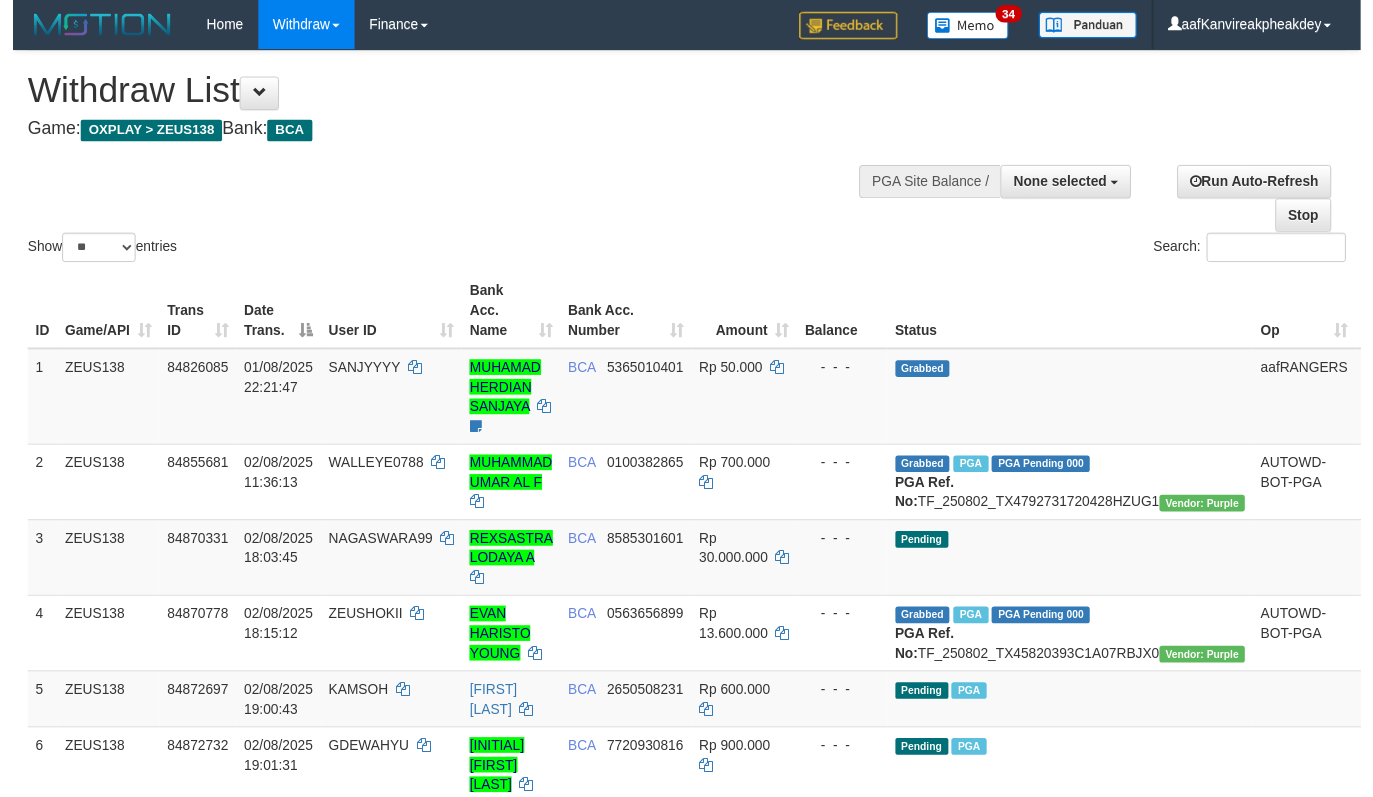 scroll, scrollTop: 455, scrollLeft: 0, axis: vertical 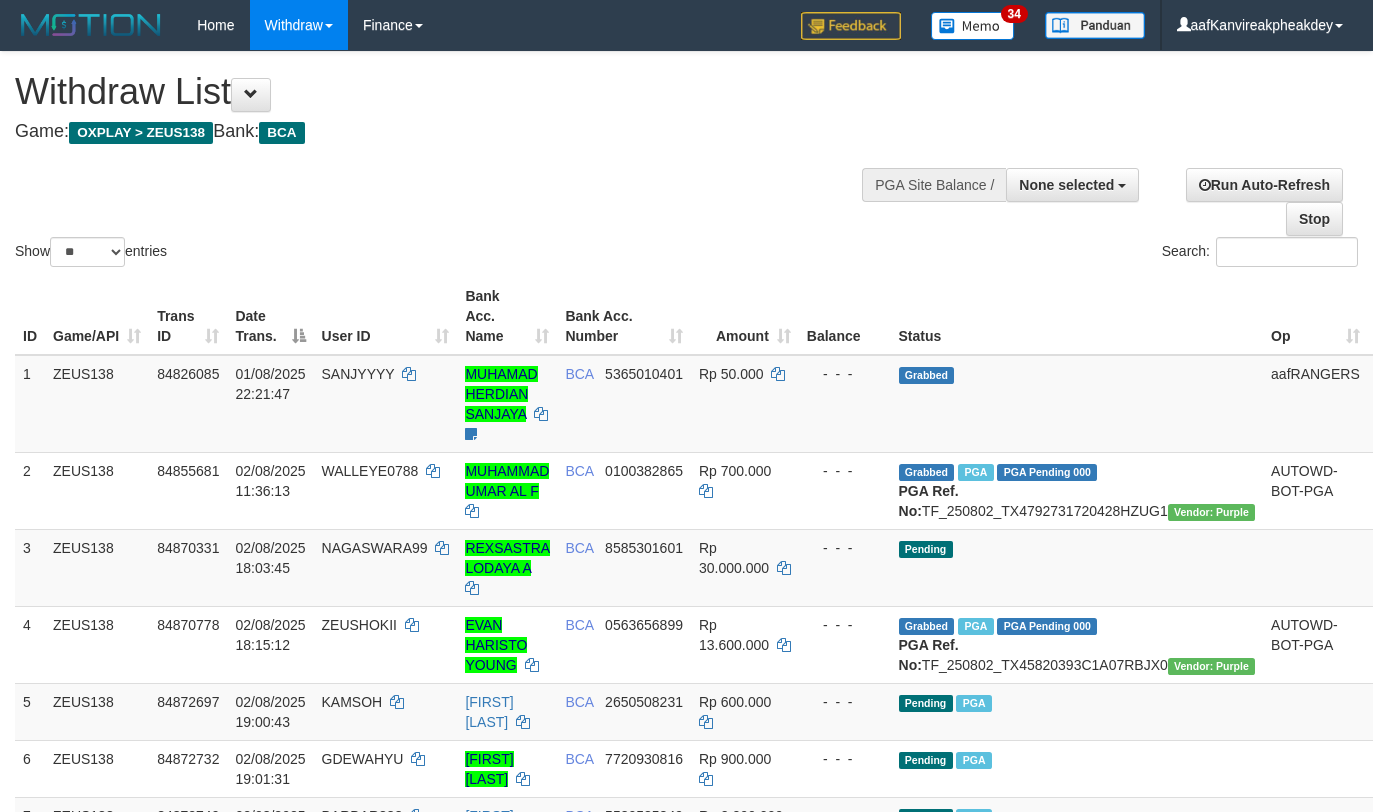 select 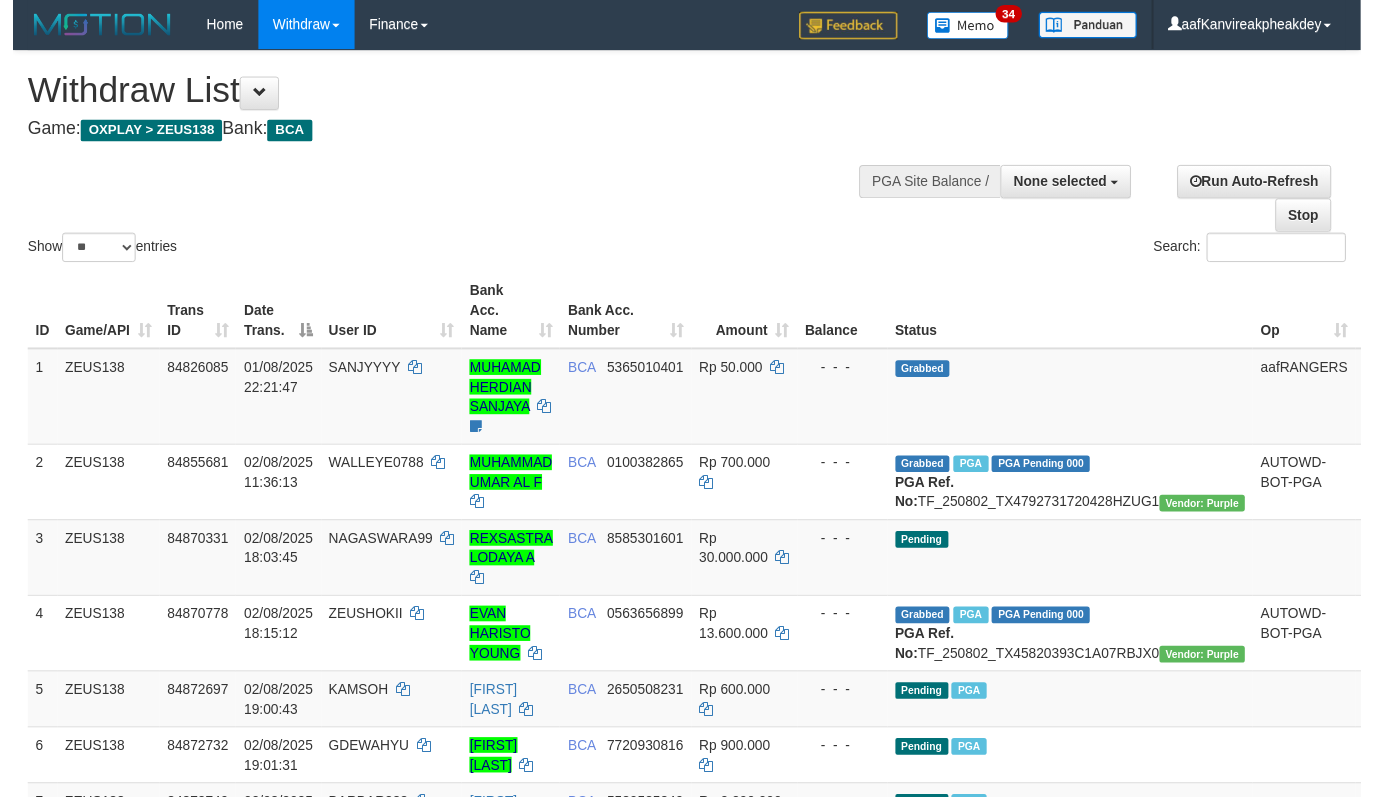 scroll, scrollTop: 455, scrollLeft: 0, axis: vertical 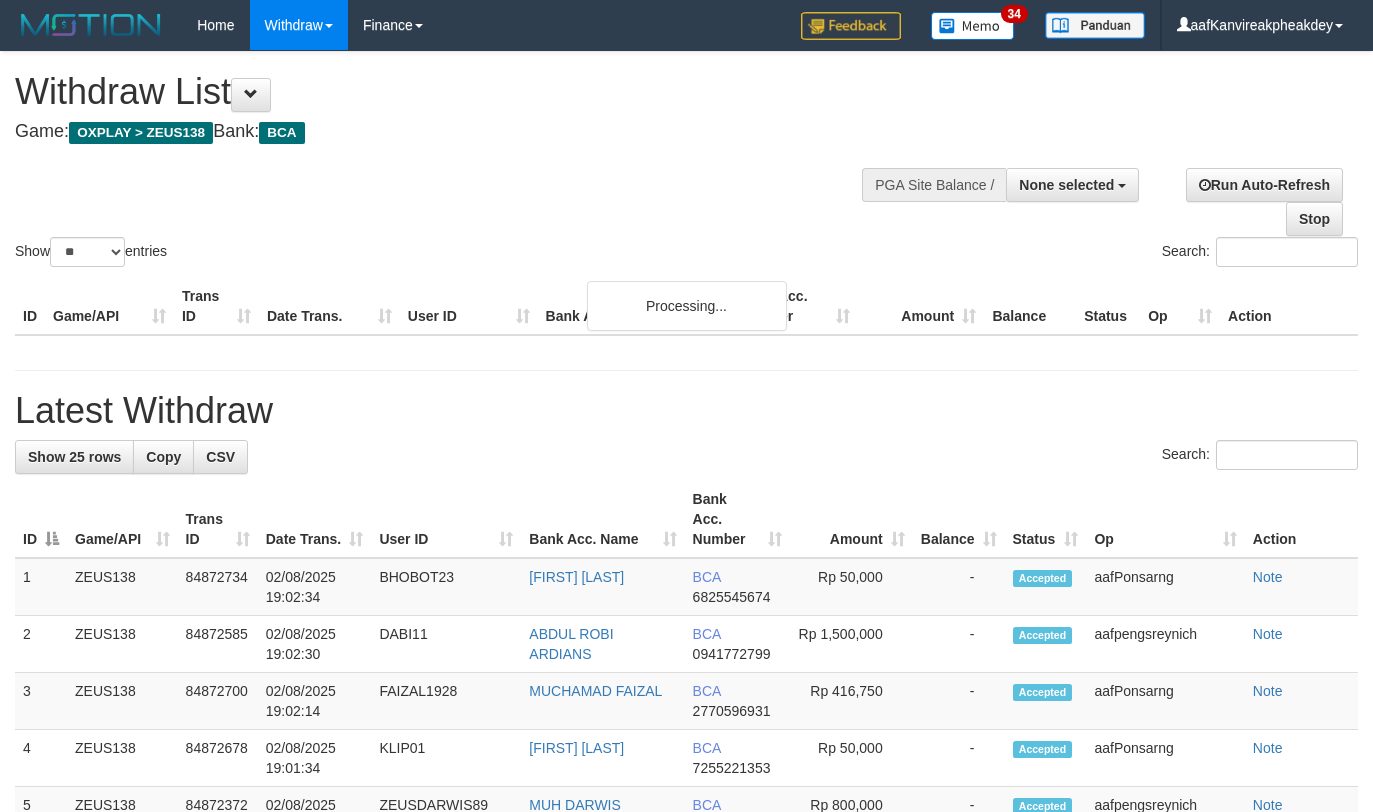 select 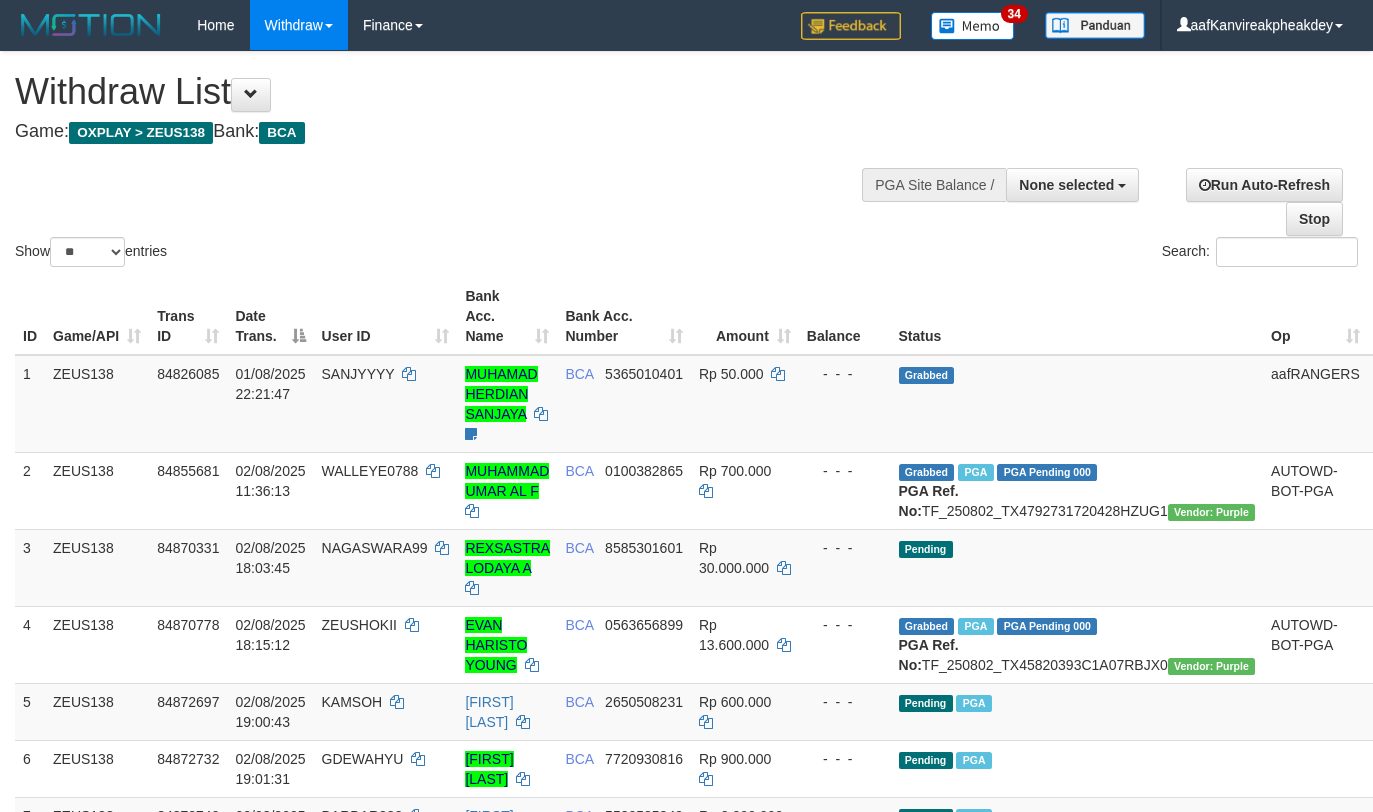 select 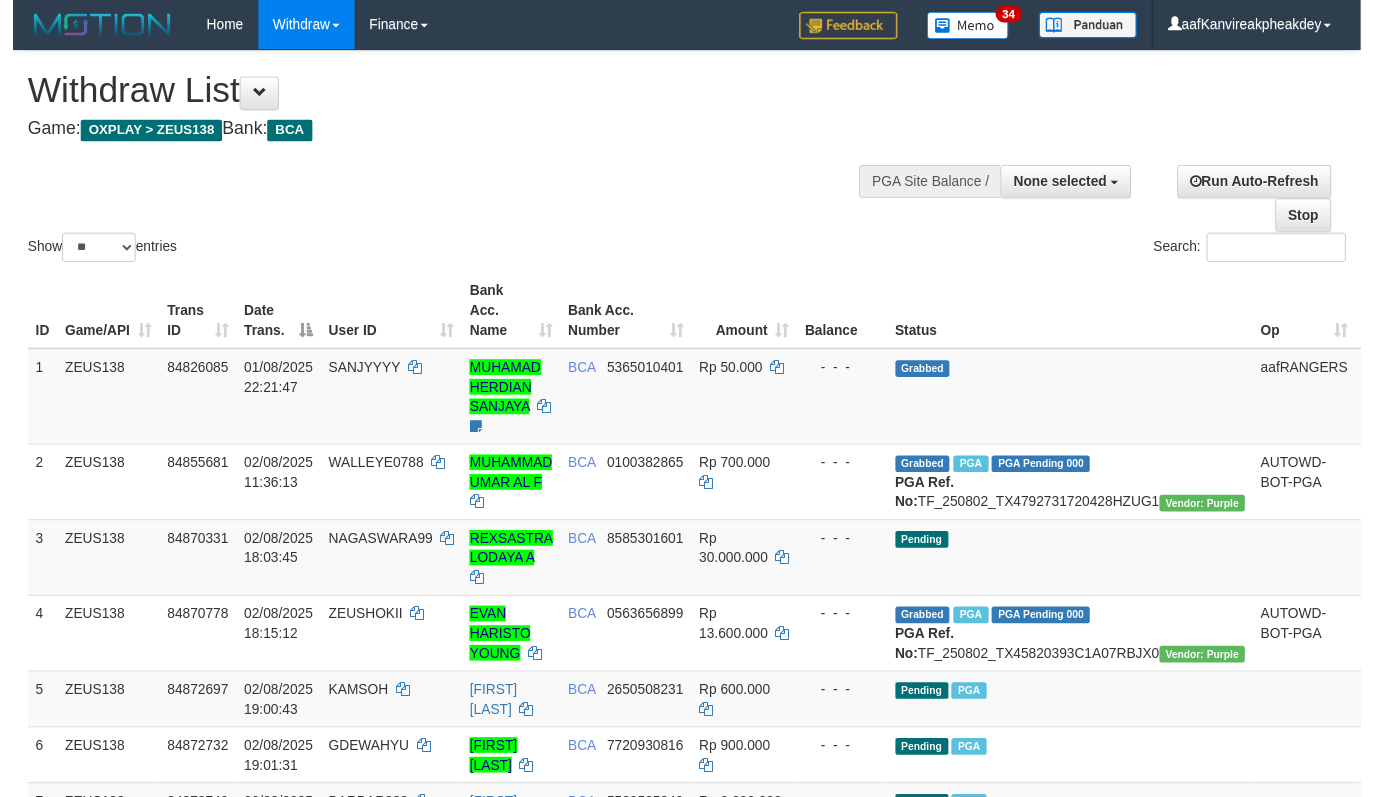 scroll, scrollTop: 455, scrollLeft: 0, axis: vertical 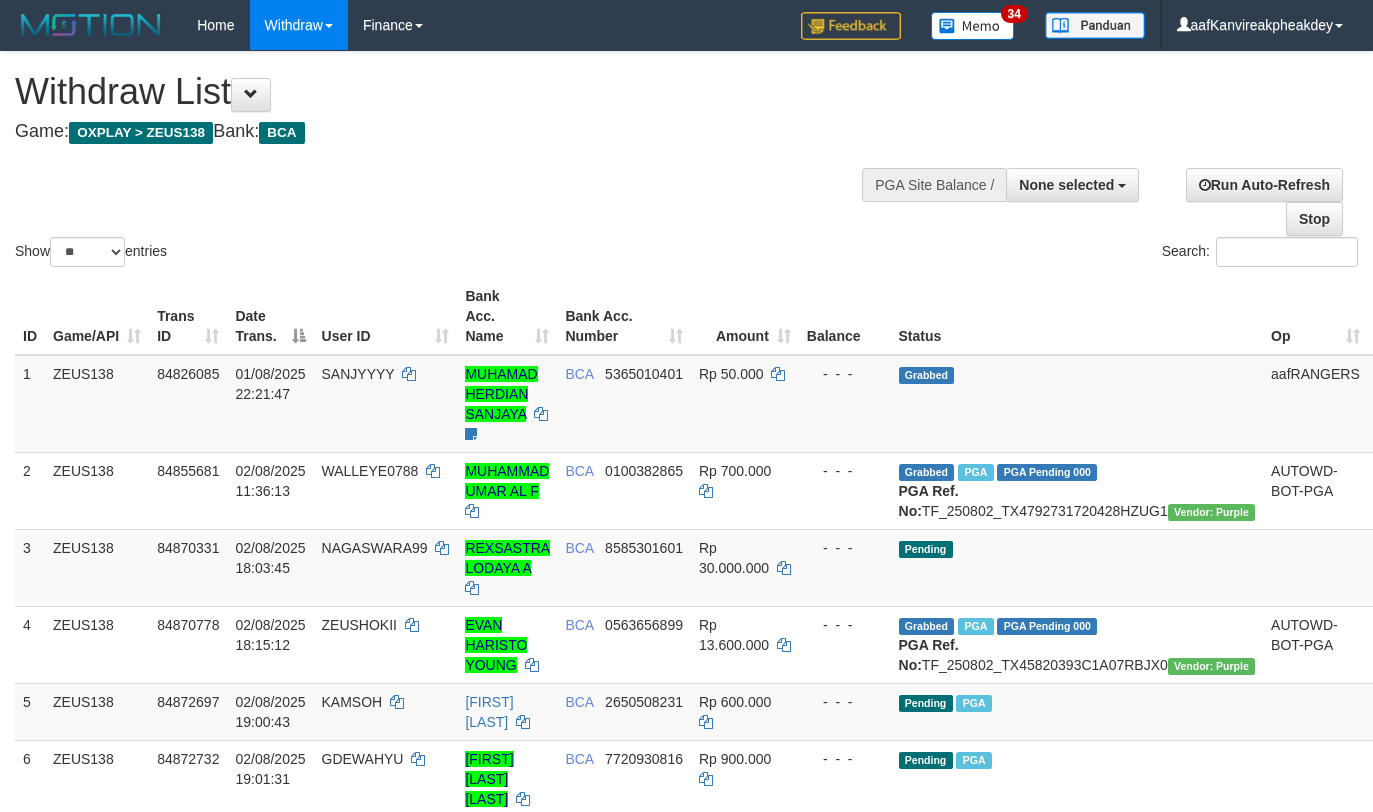 select 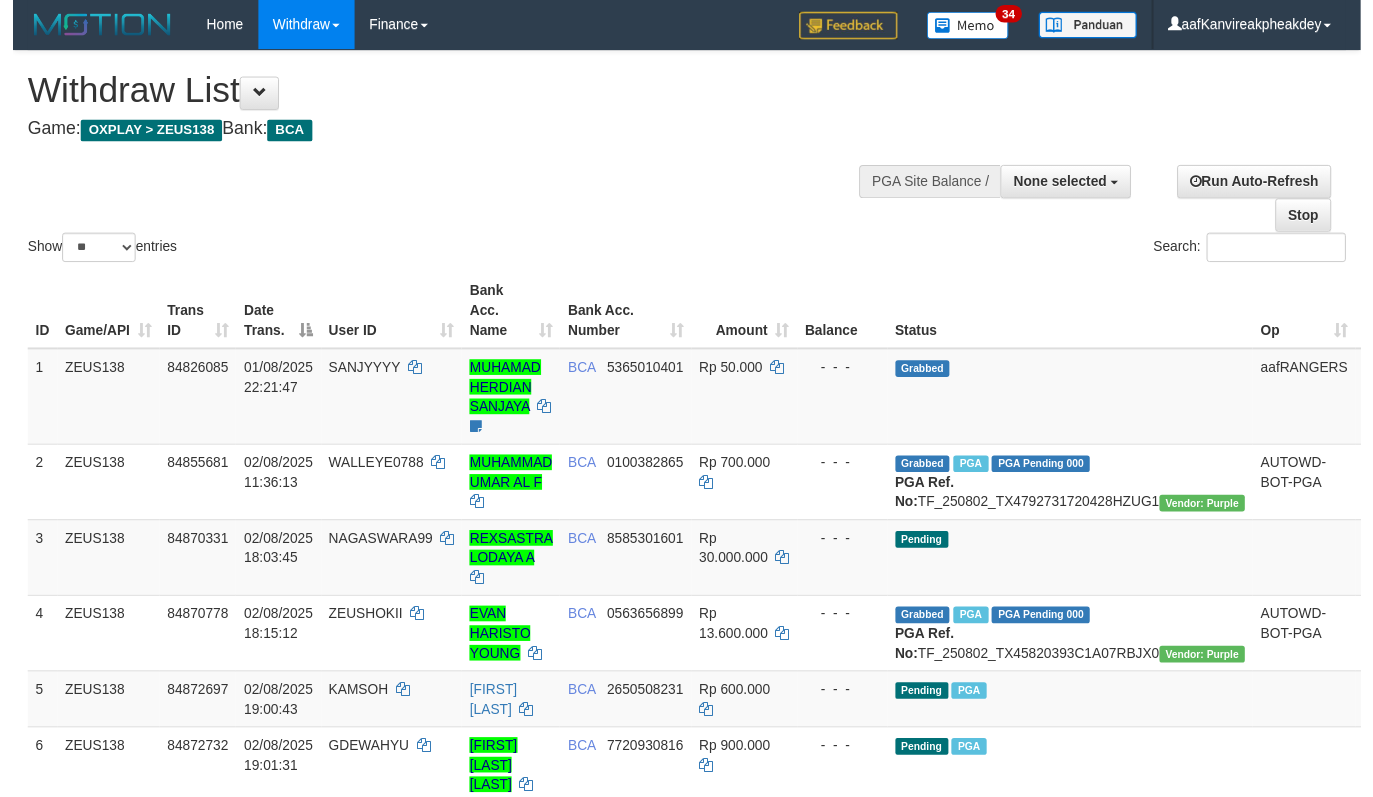 scroll, scrollTop: 455, scrollLeft: 0, axis: vertical 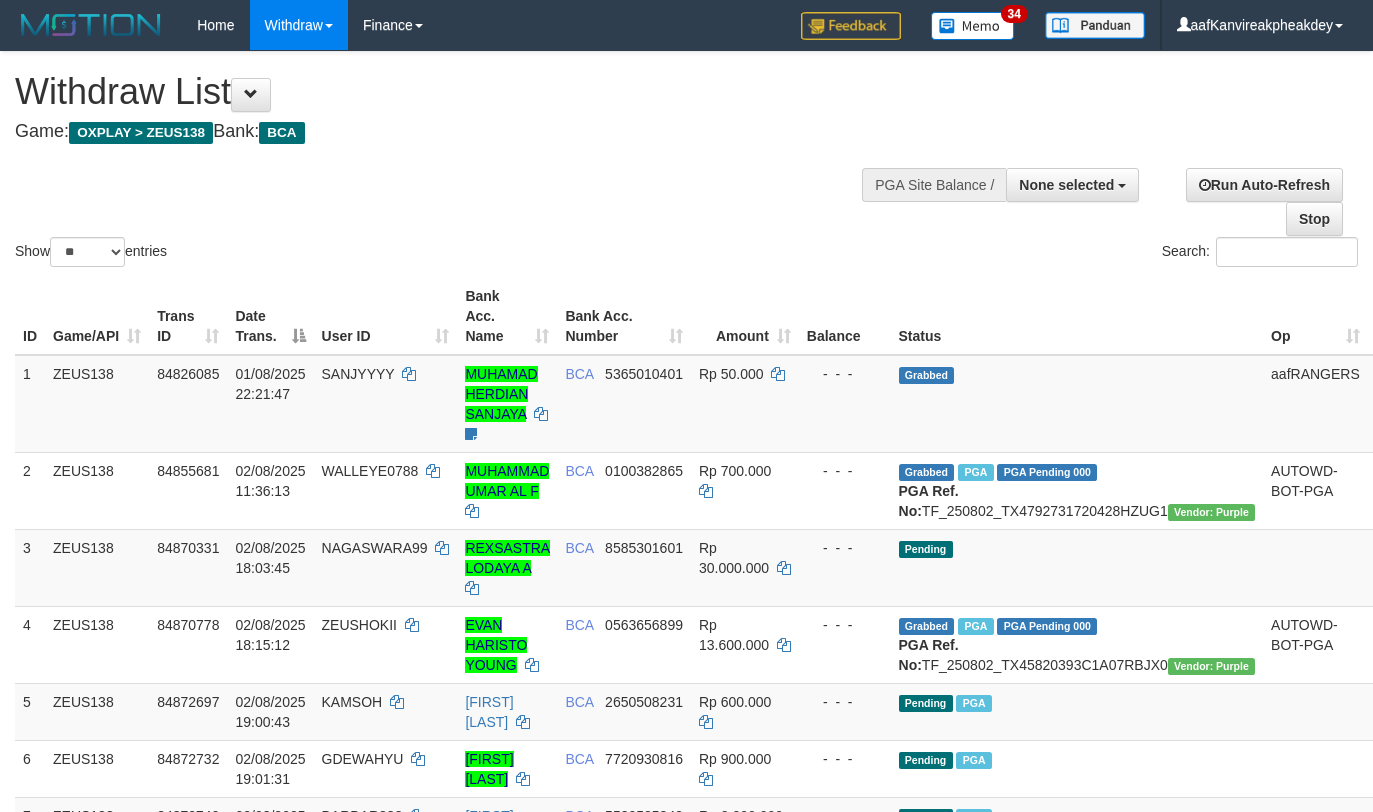select 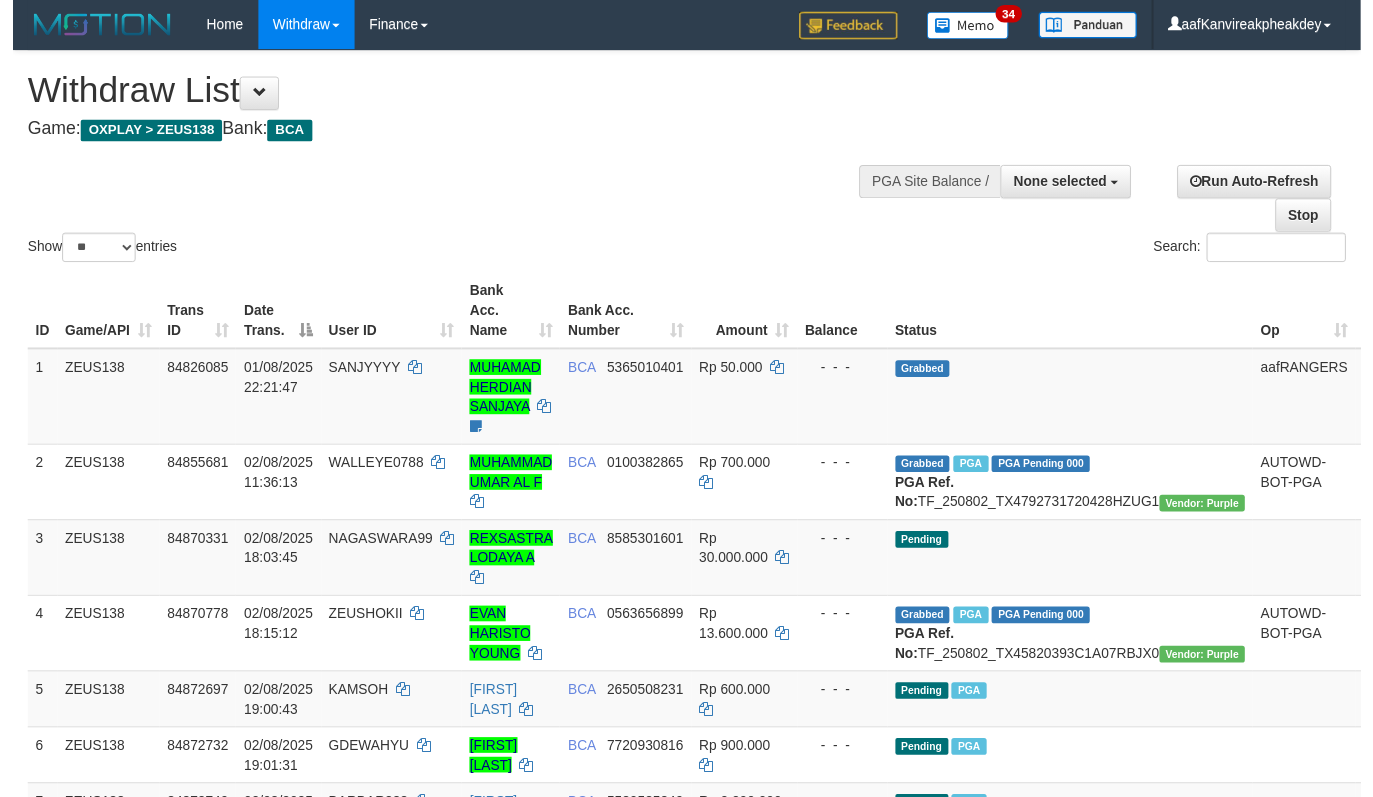 scroll, scrollTop: 455, scrollLeft: 0, axis: vertical 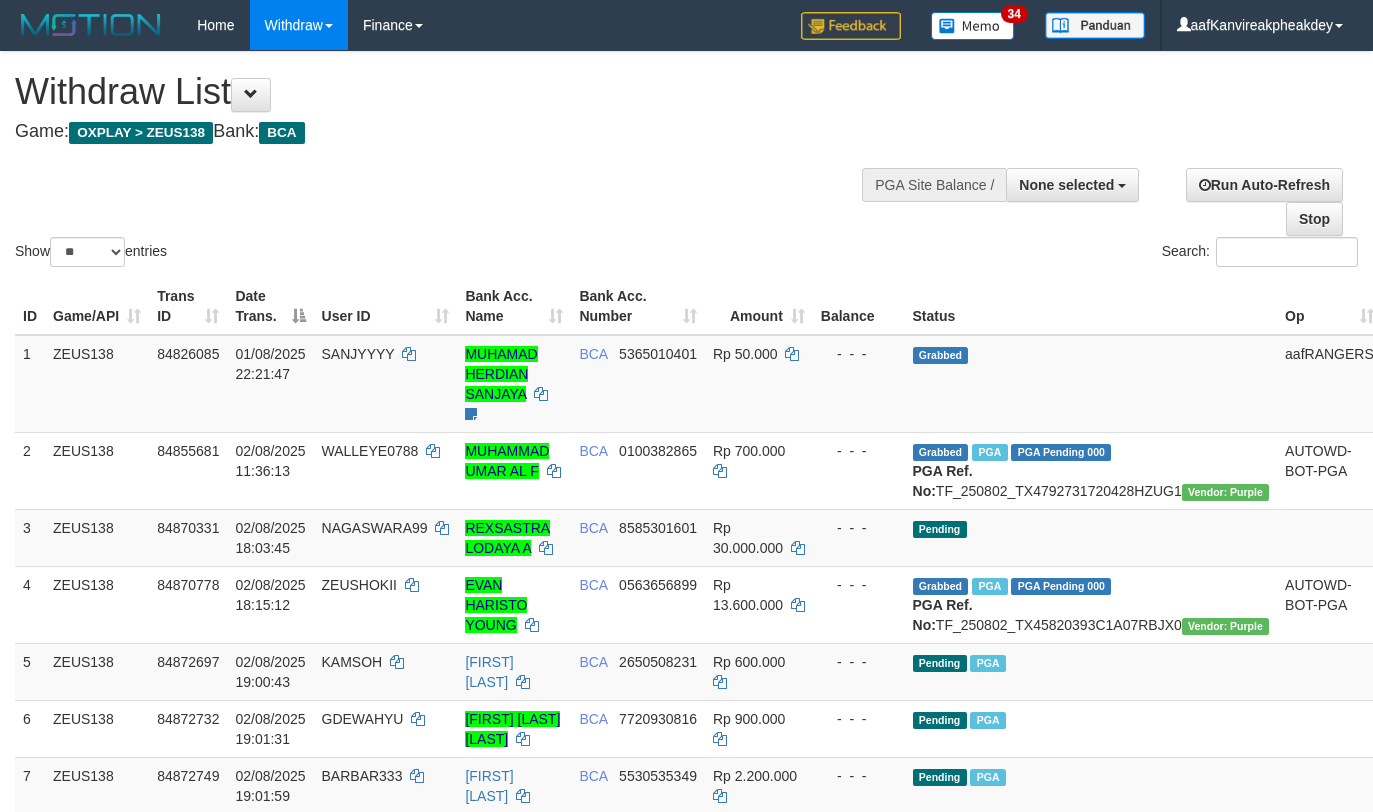 select 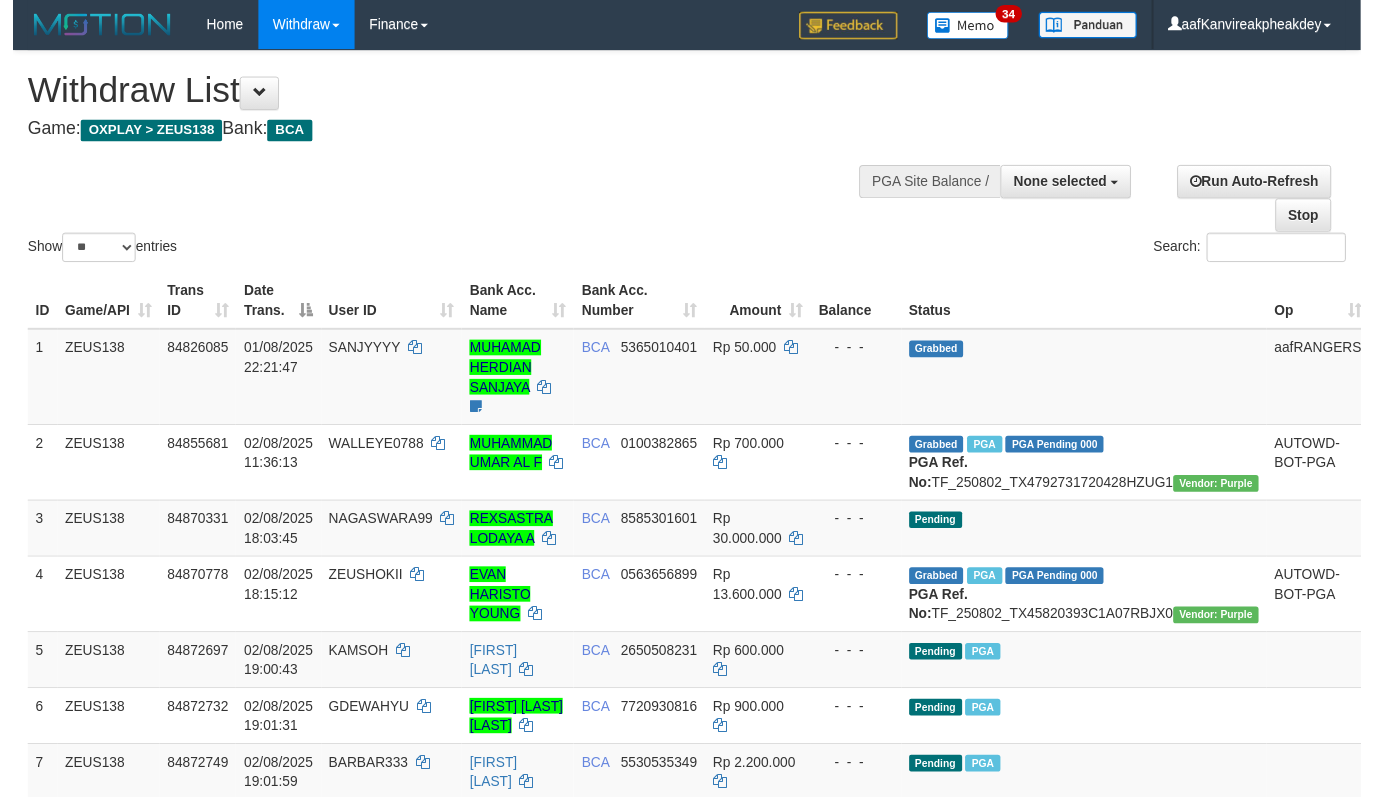 scroll, scrollTop: 455, scrollLeft: 0, axis: vertical 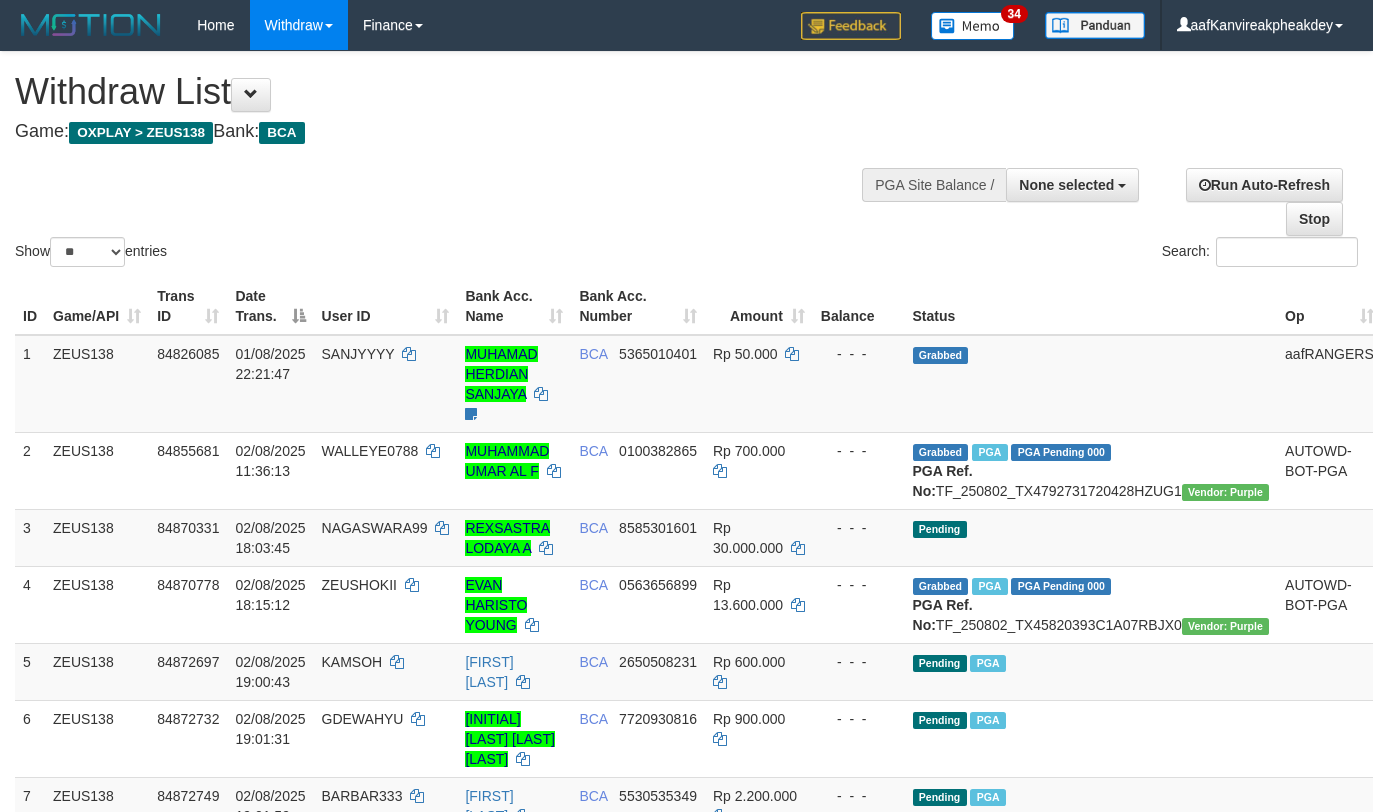 select 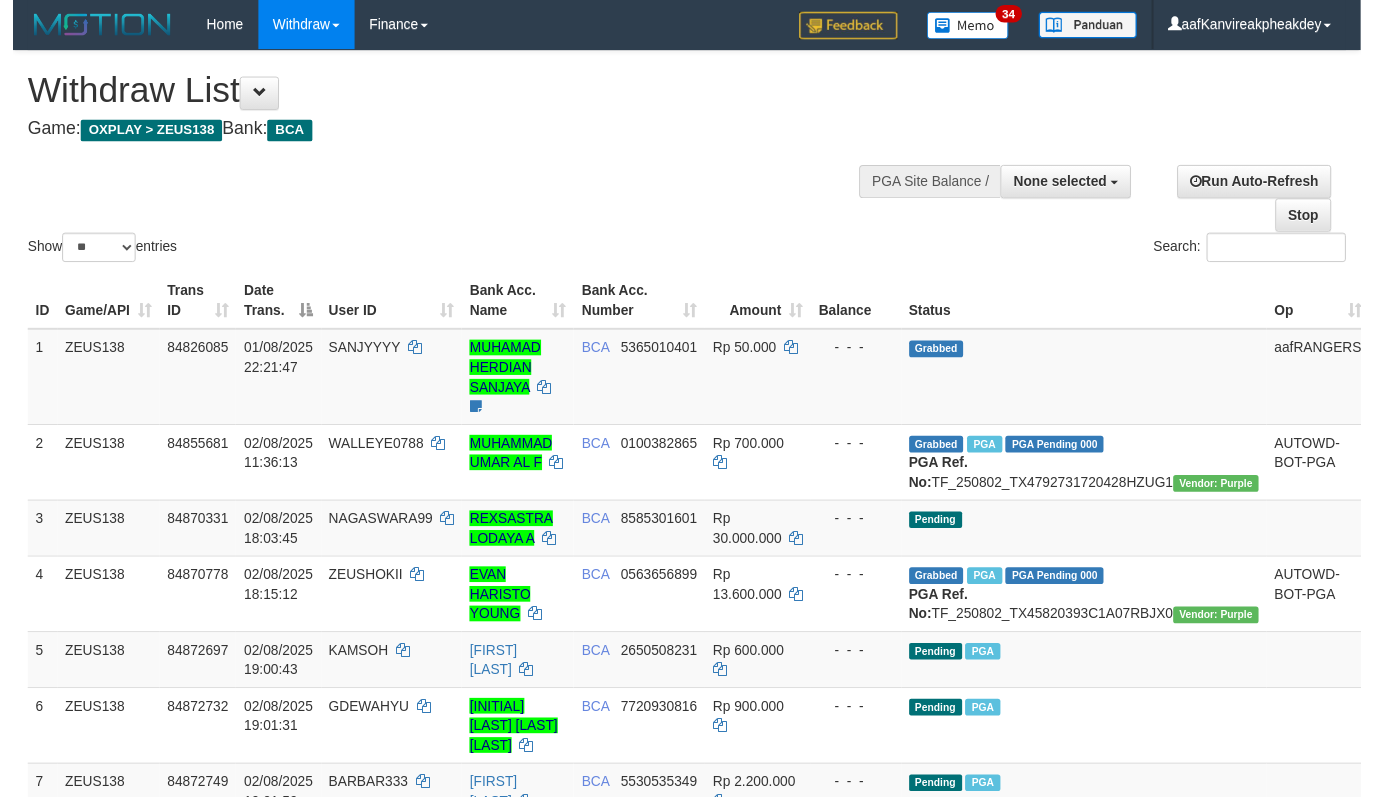 scroll, scrollTop: 455, scrollLeft: 0, axis: vertical 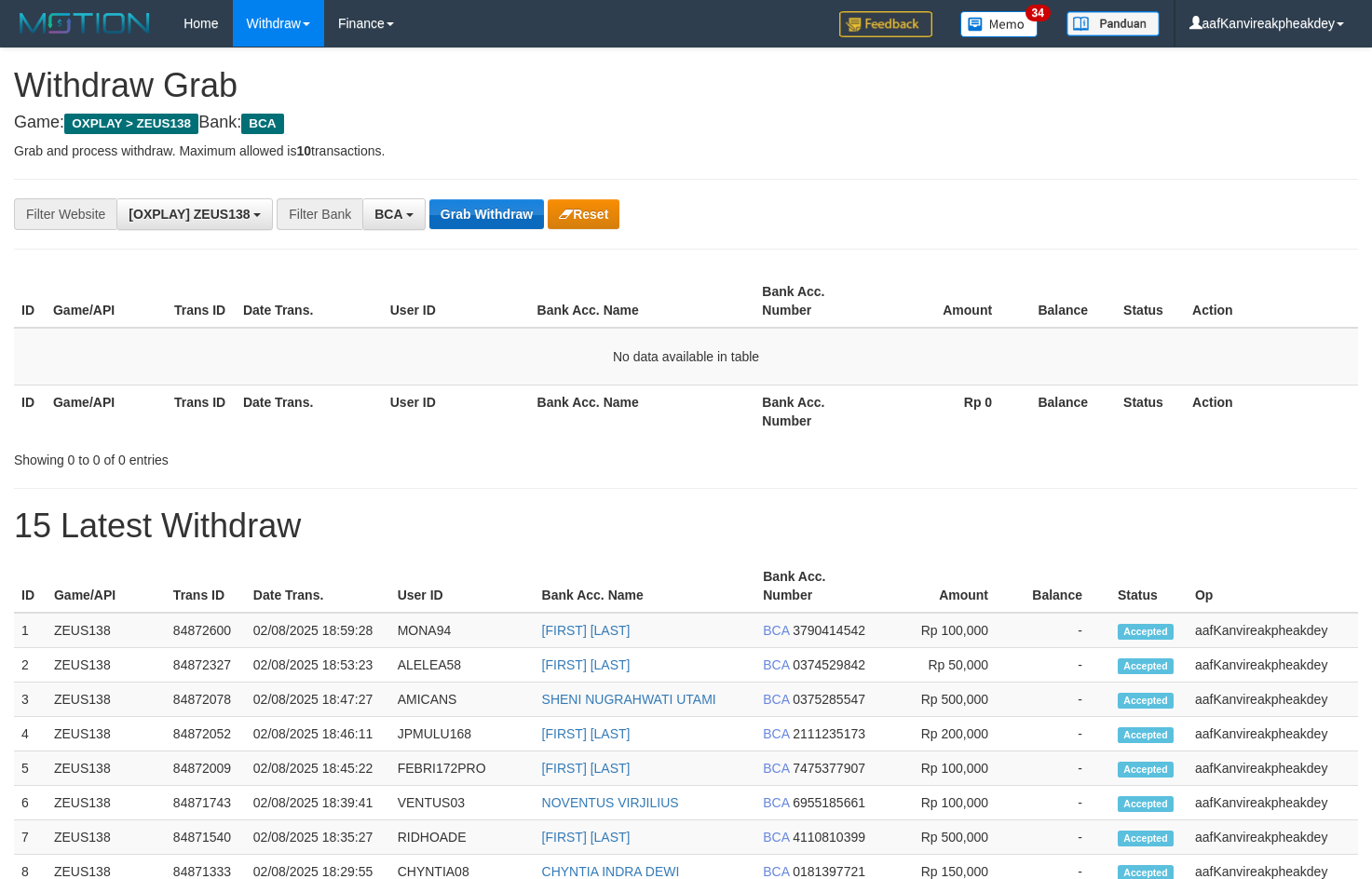 click on "Grab Withdraw" at bounding box center (486, 214) 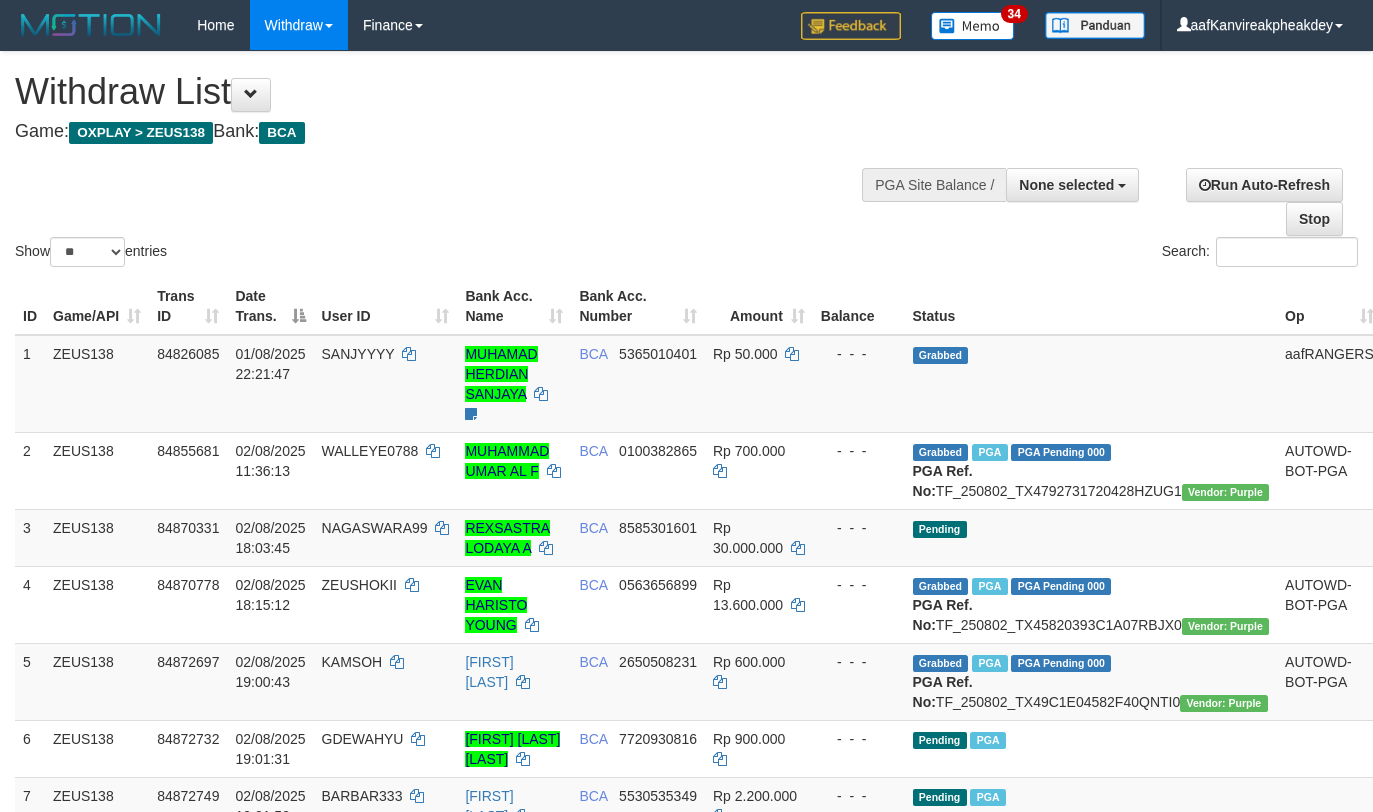 select 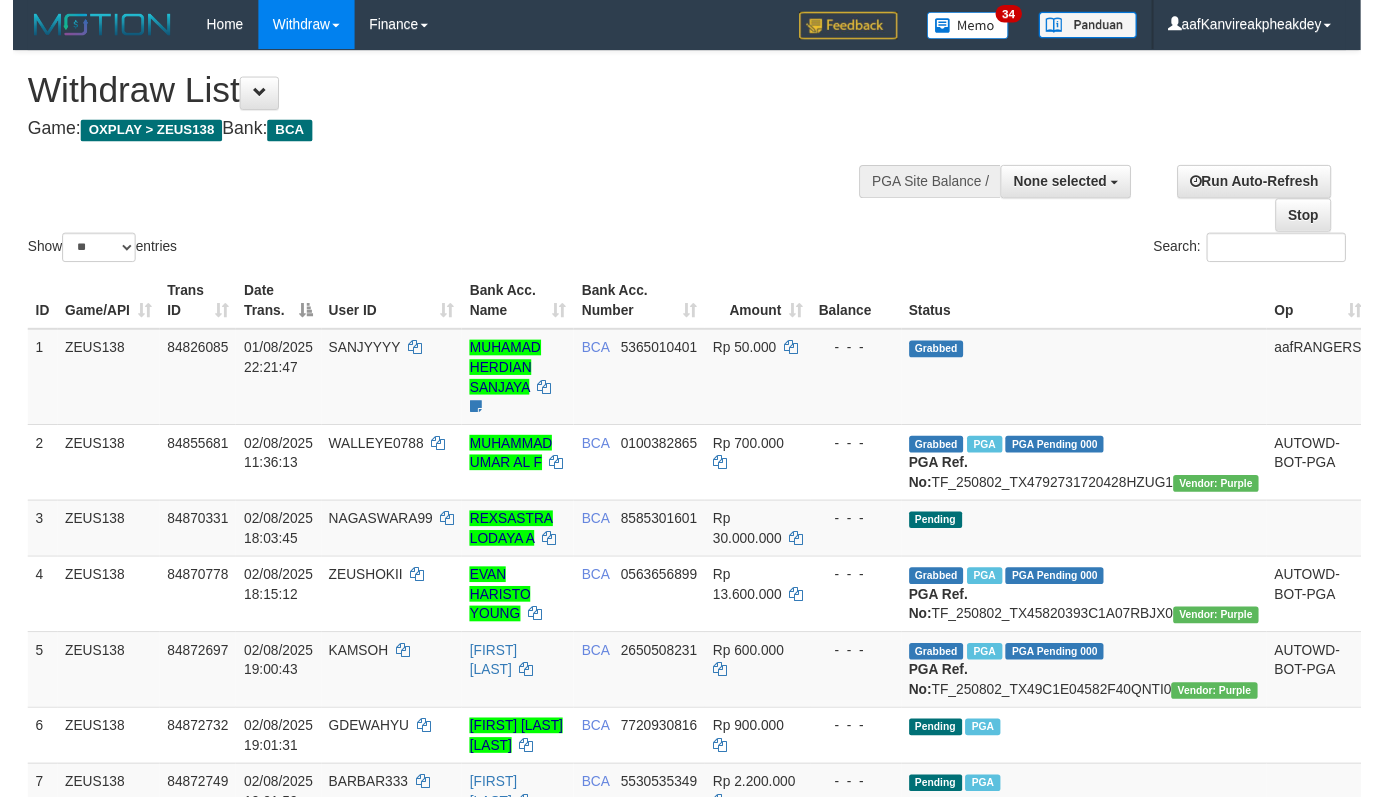 scroll, scrollTop: 455, scrollLeft: 0, axis: vertical 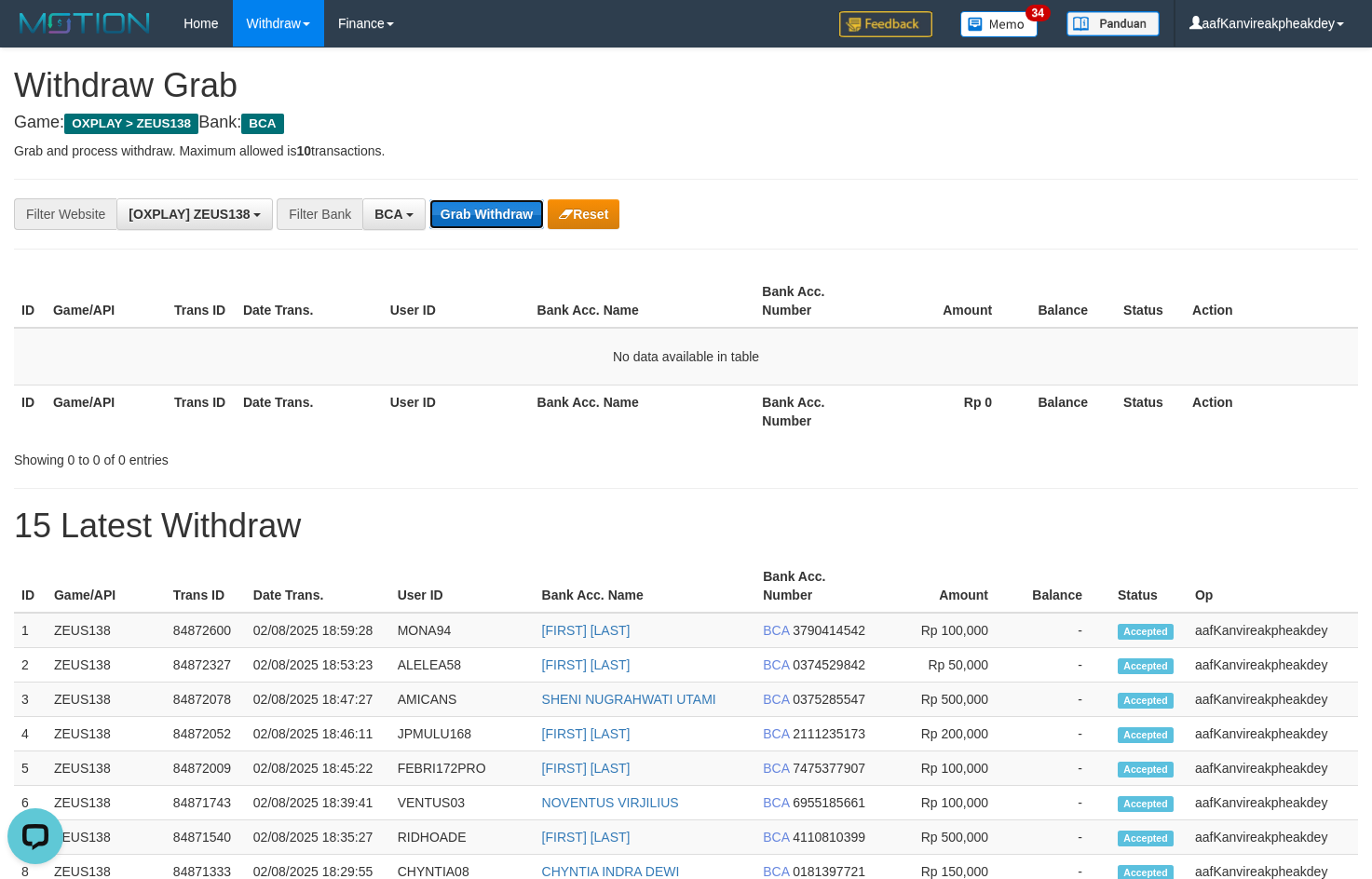 click on "Grab Withdraw" at bounding box center [486, 214] 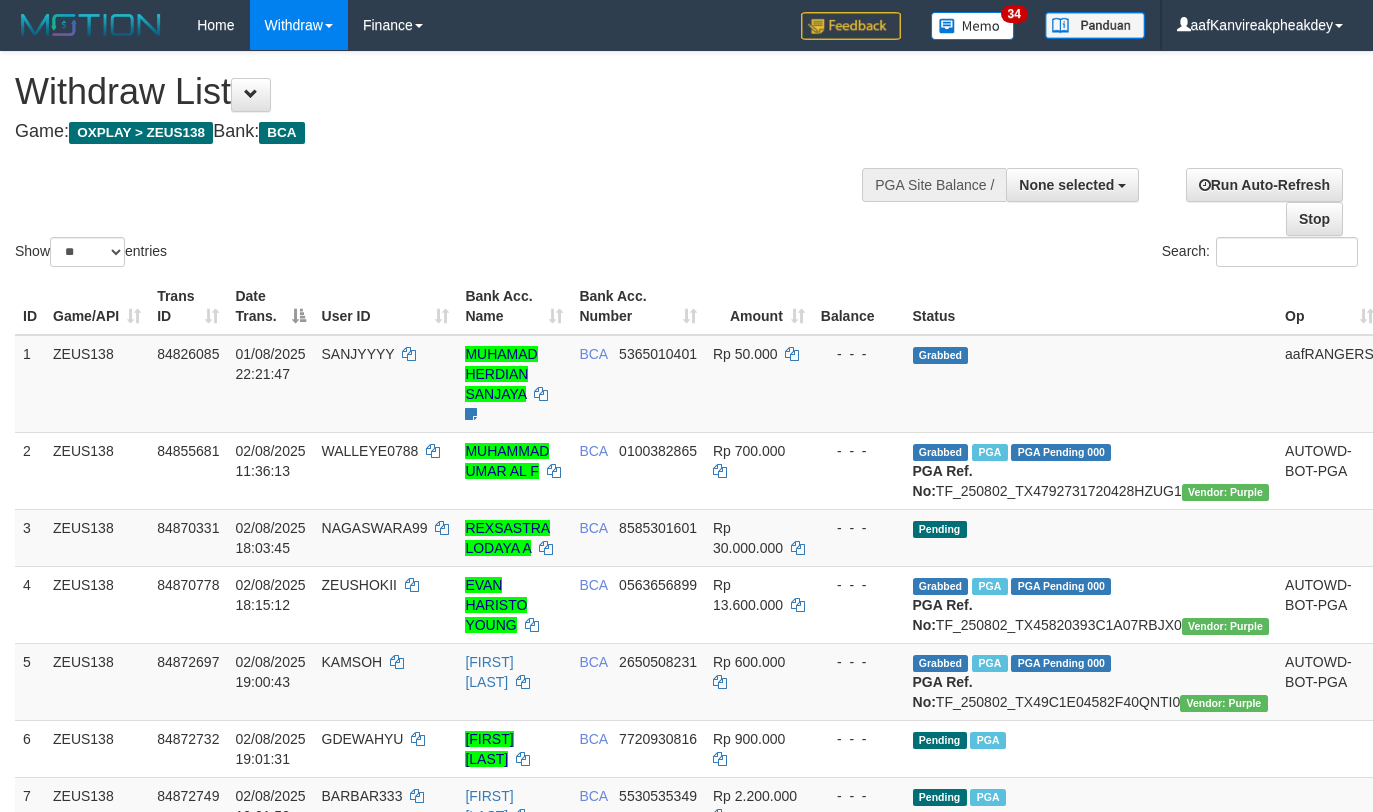select 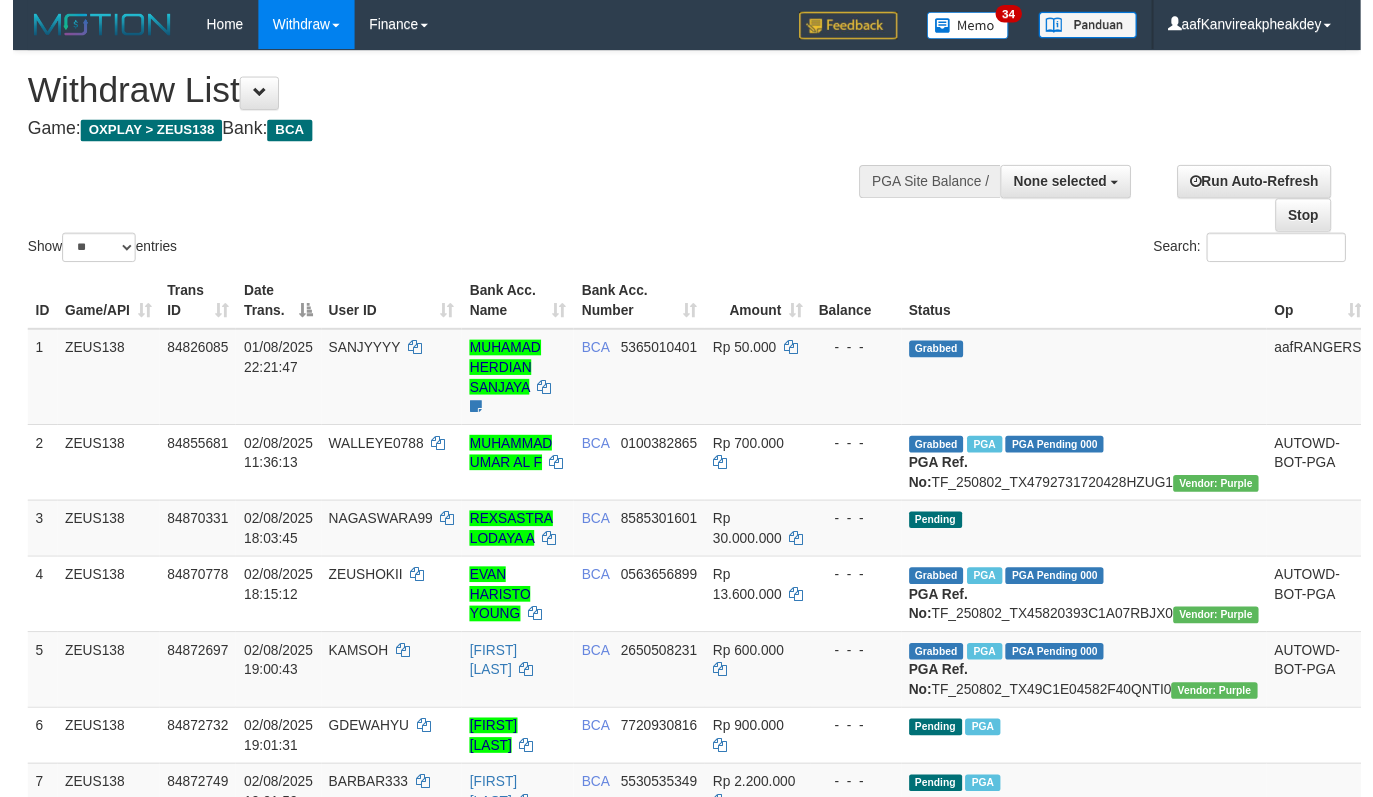 scroll, scrollTop: 455, scrollLeft: 0, axis: vertical 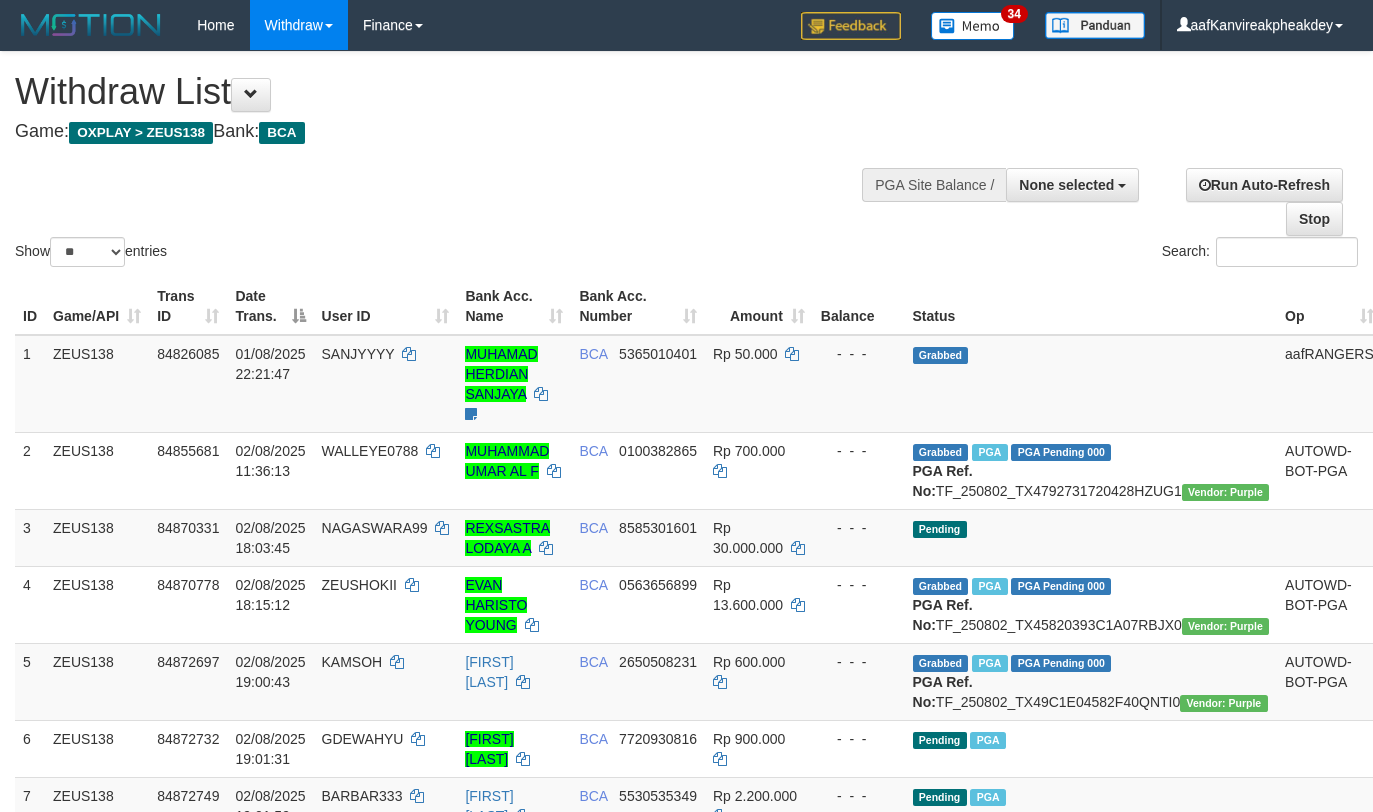 select 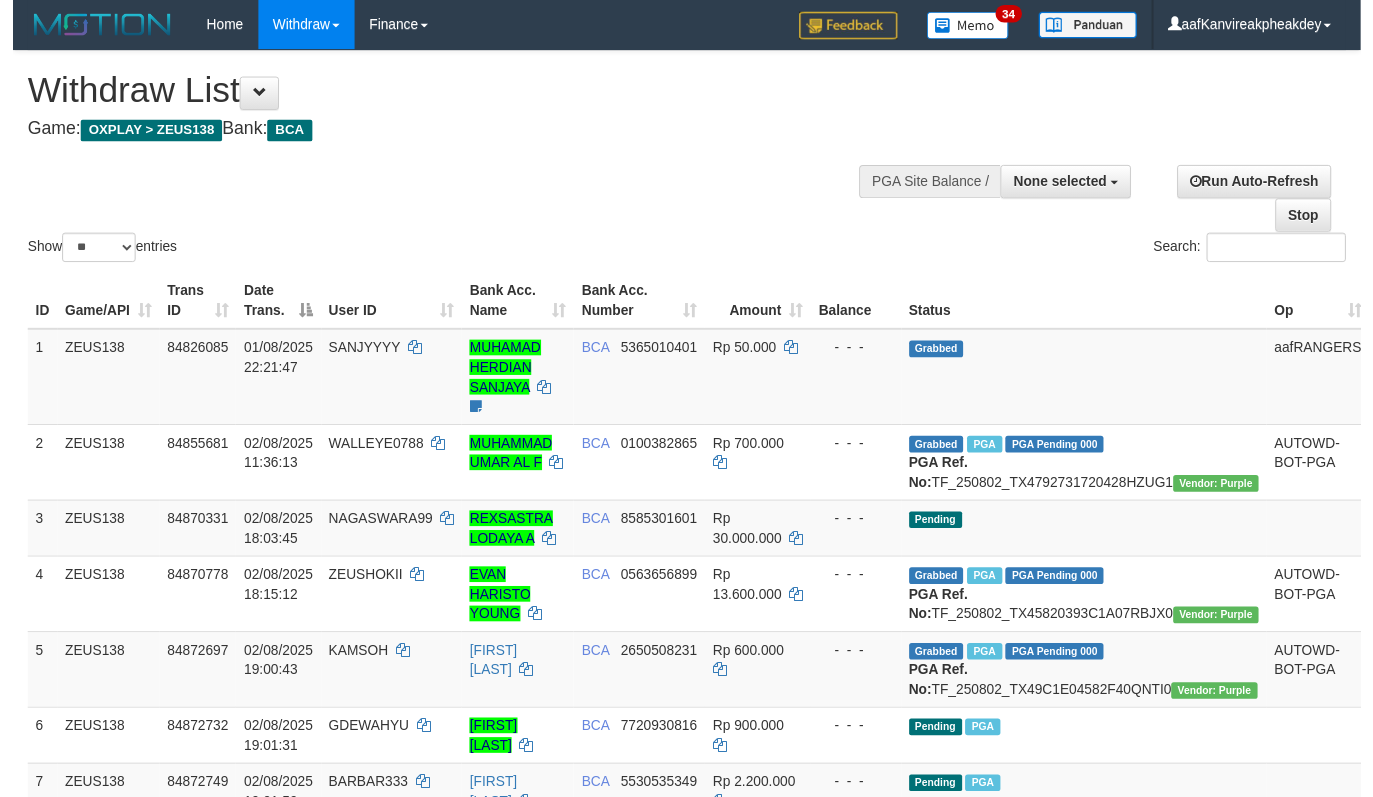 scroll, scrollTop: 455, scrollLeft: 0, axis: vertical 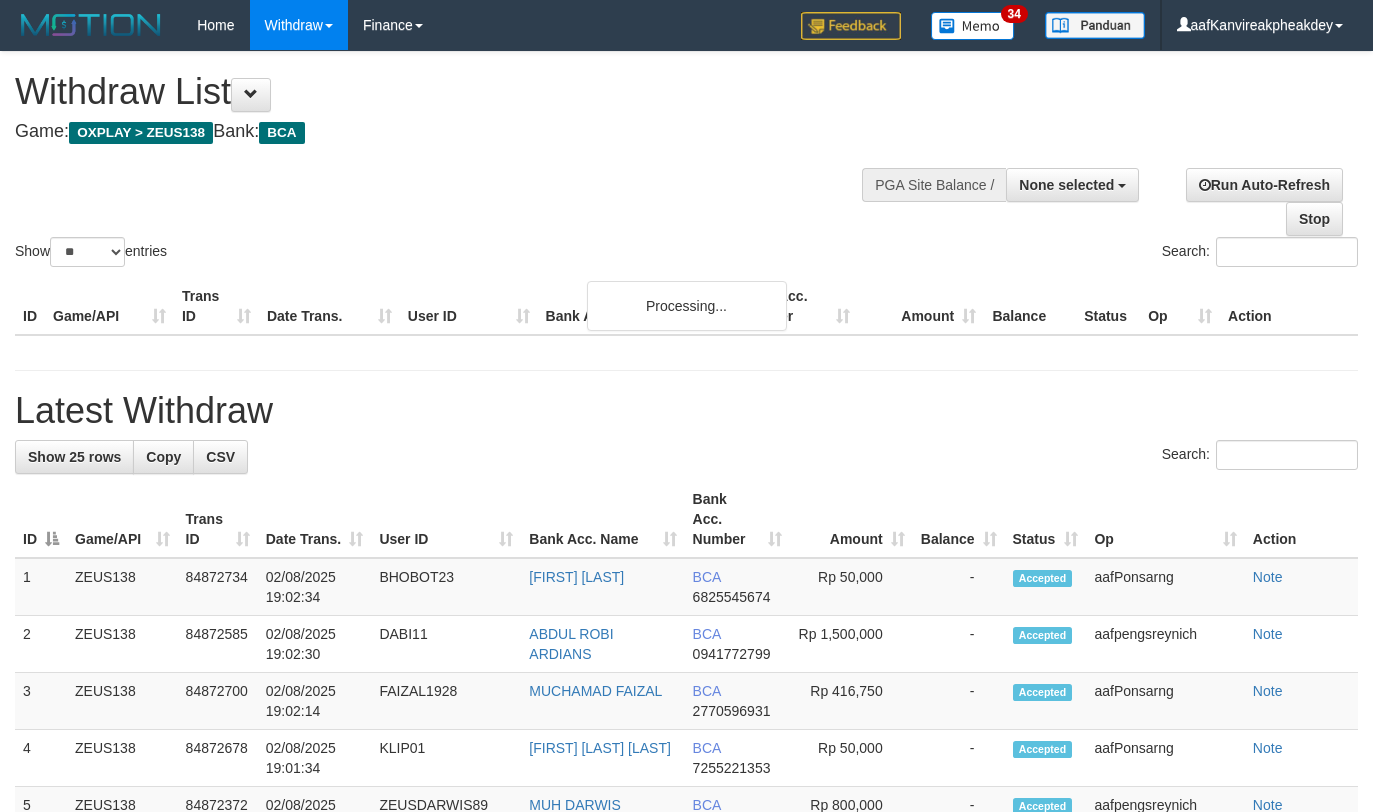select 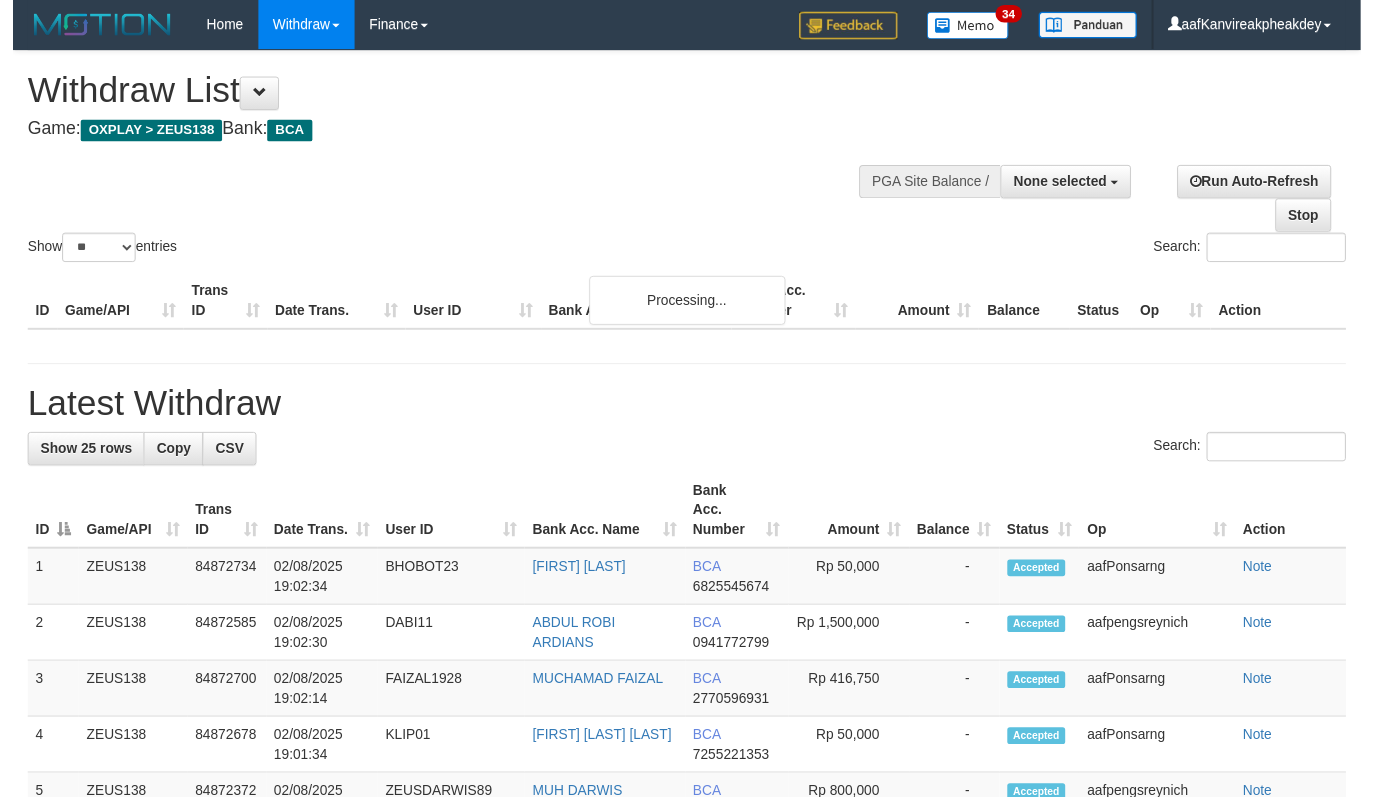 scroll, scrollTop: 455, scrollLeft: 0, axis: vertical 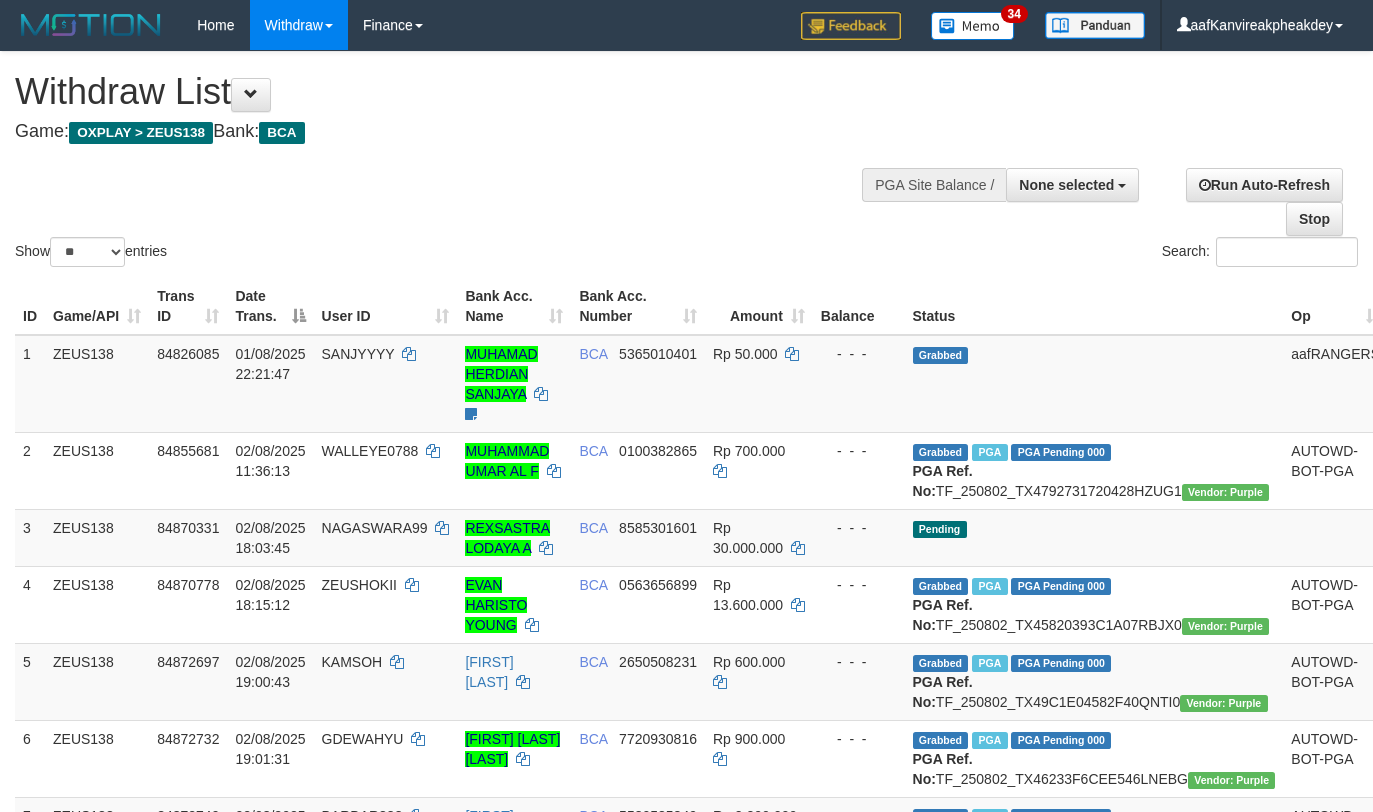 select 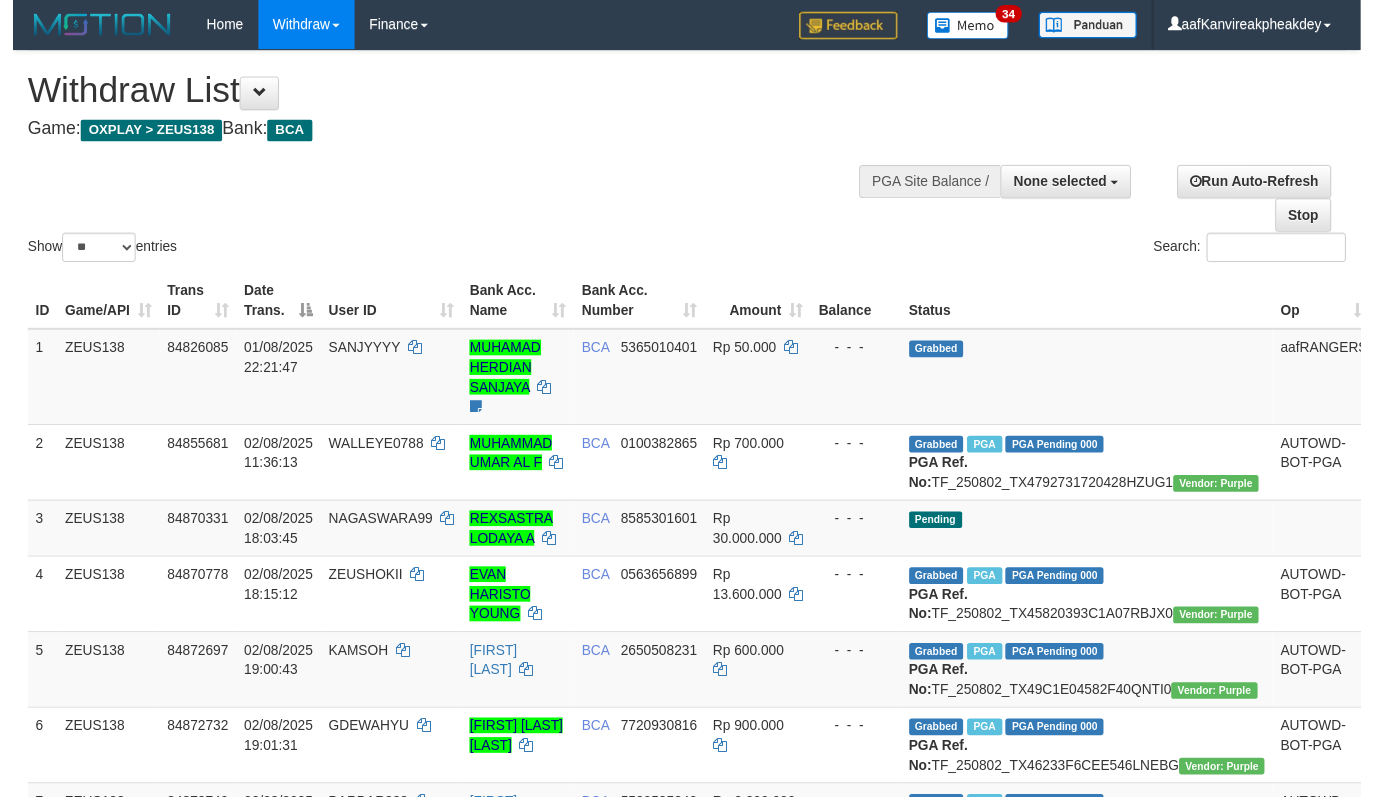 scroll, scrollTop: 455, scrollLeft: 0, axis: vertical 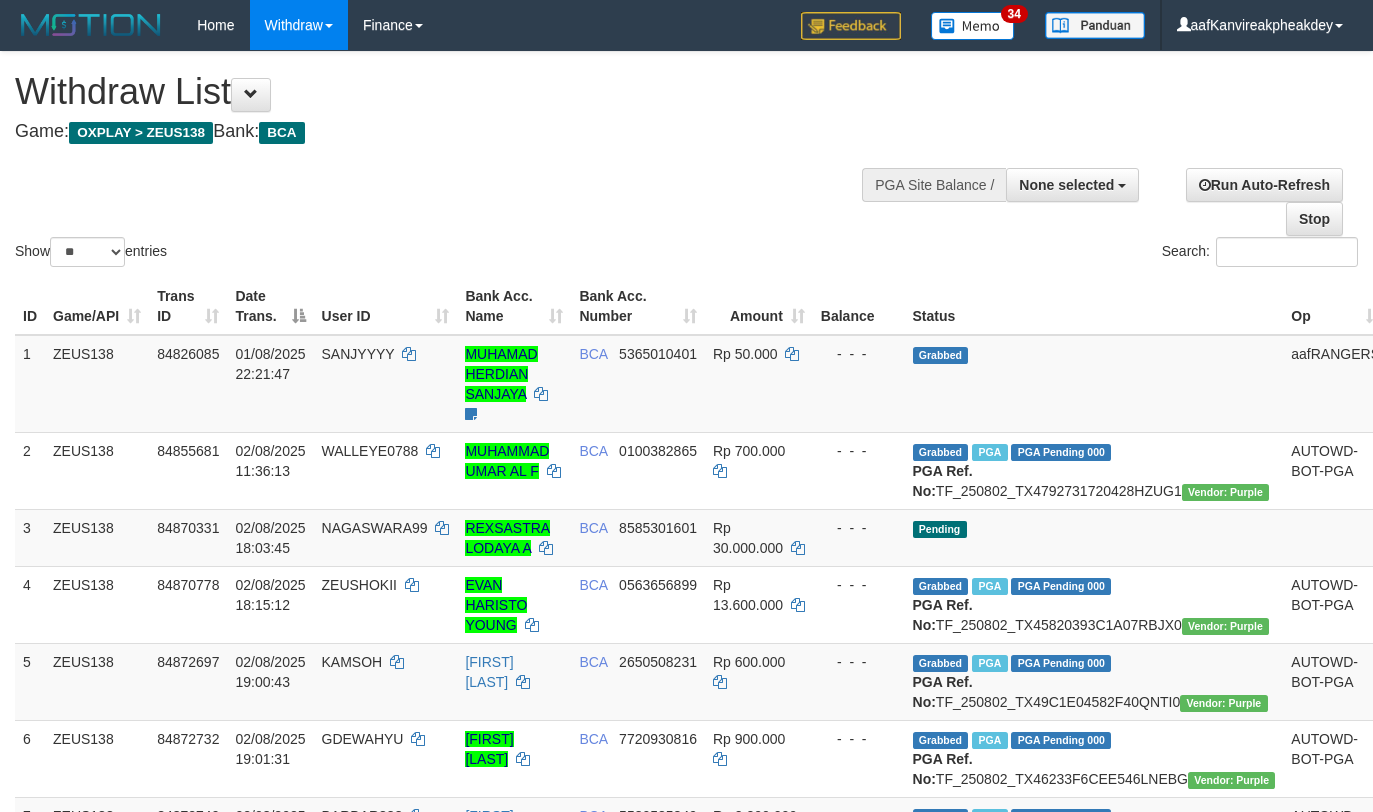 select 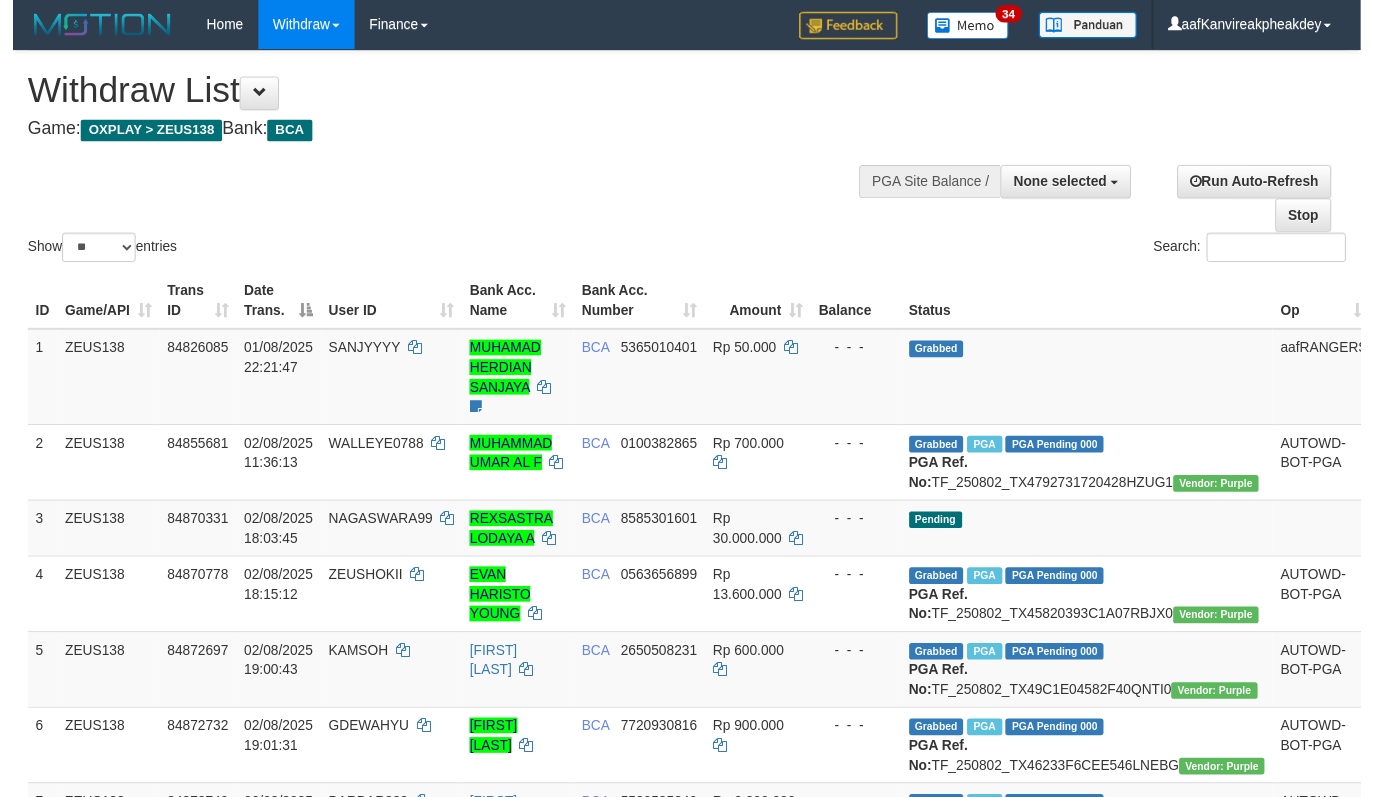 scroll, scrollTop: 455, scrollLeft: 0, axis: vertical 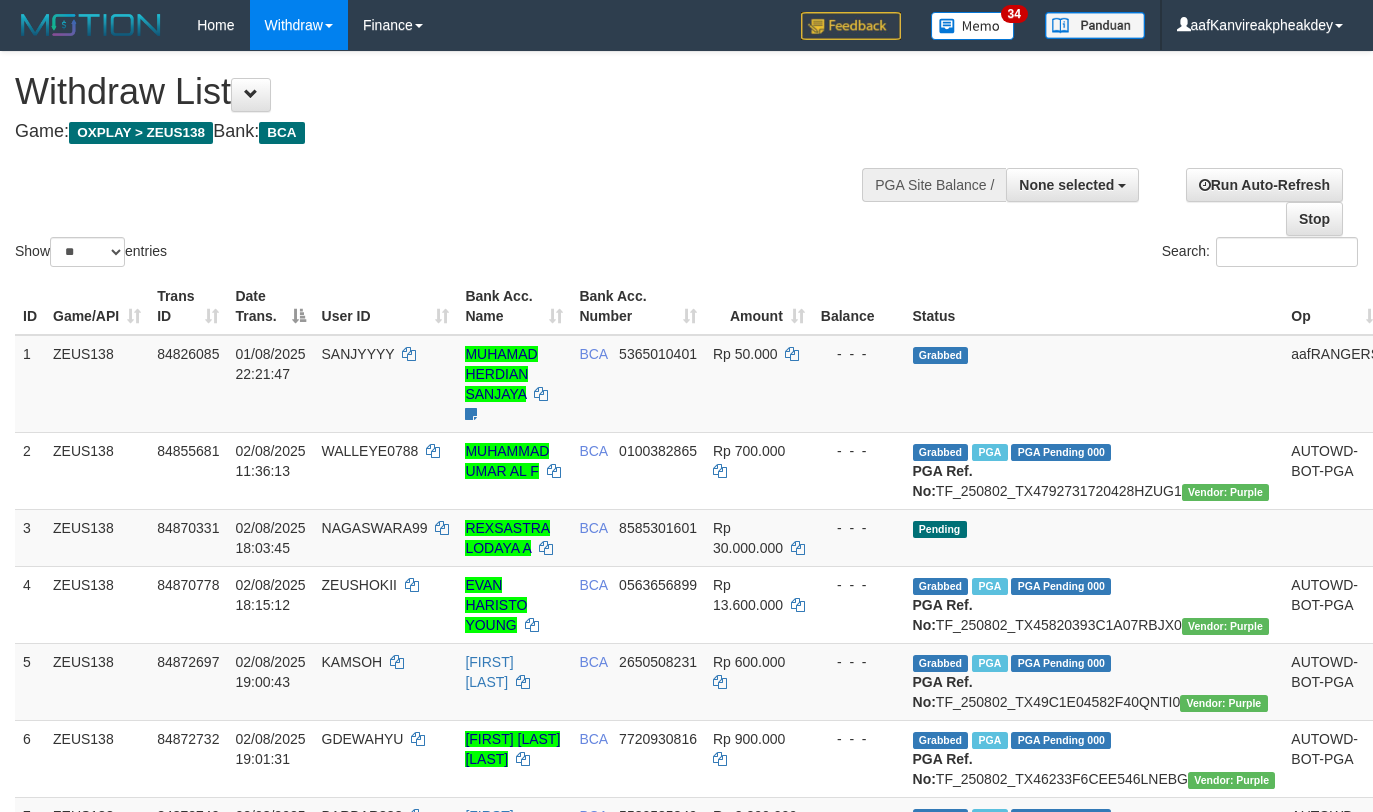select 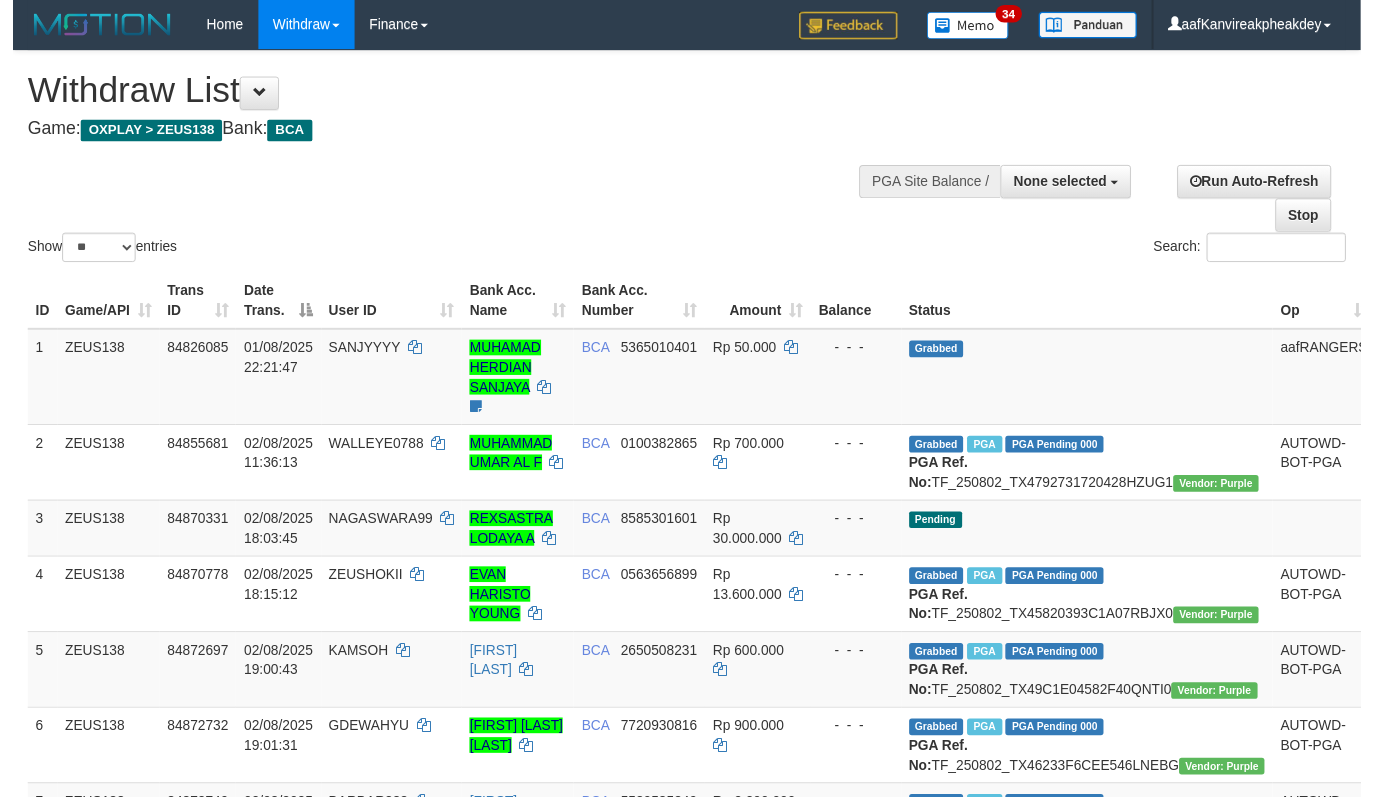 scroll, scrollTop: 455, scrollLeft: 0, axis: vertical 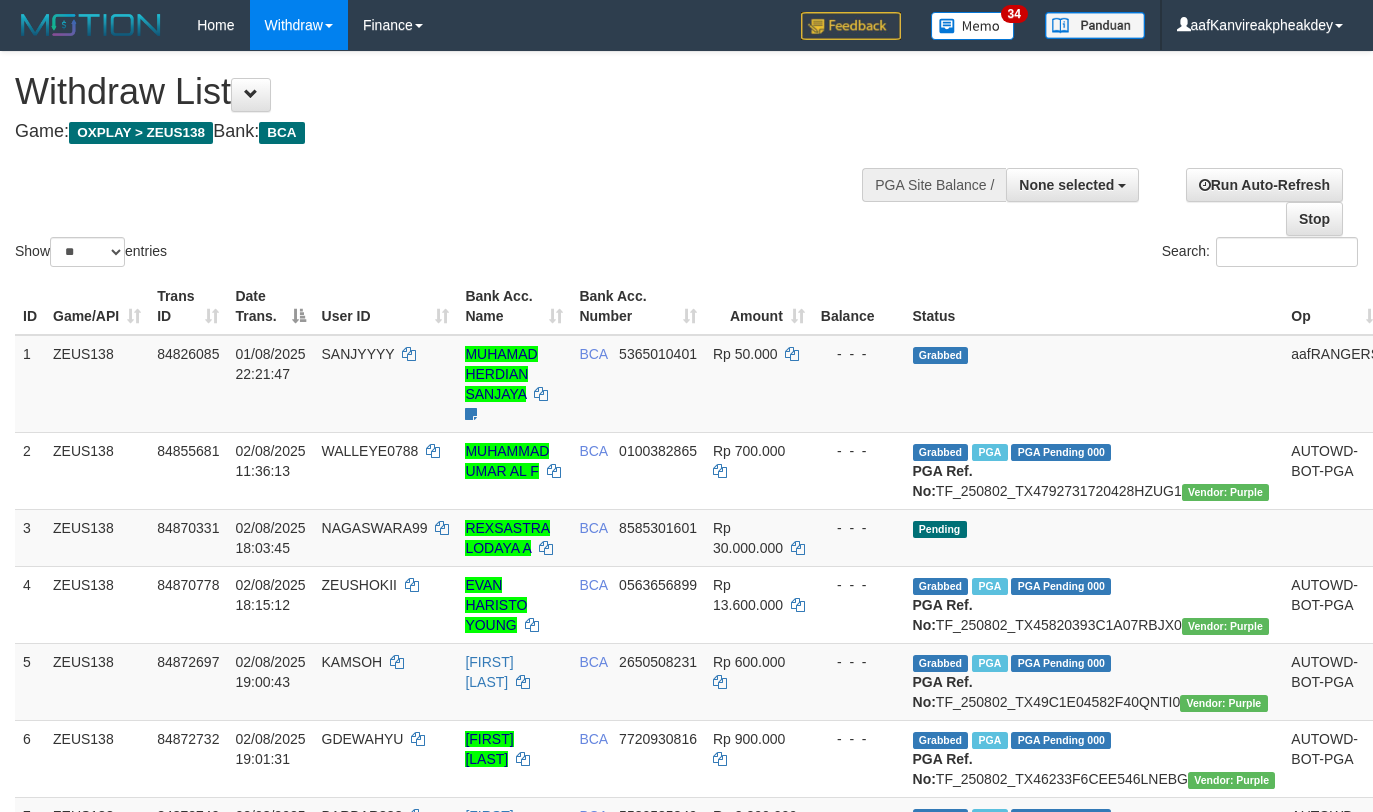 select 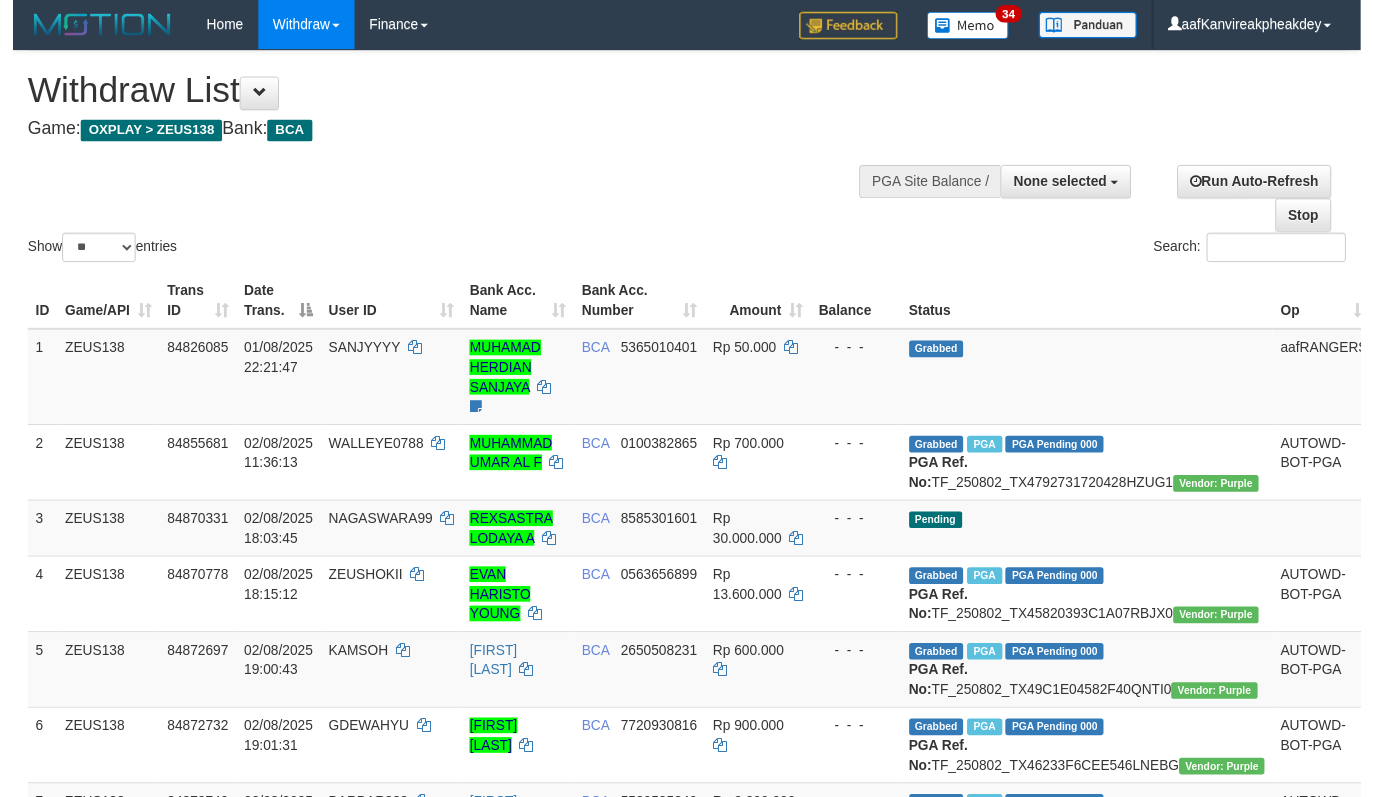 scroll, scrollTop: 455, scrollLeft: 0, axis: vertical 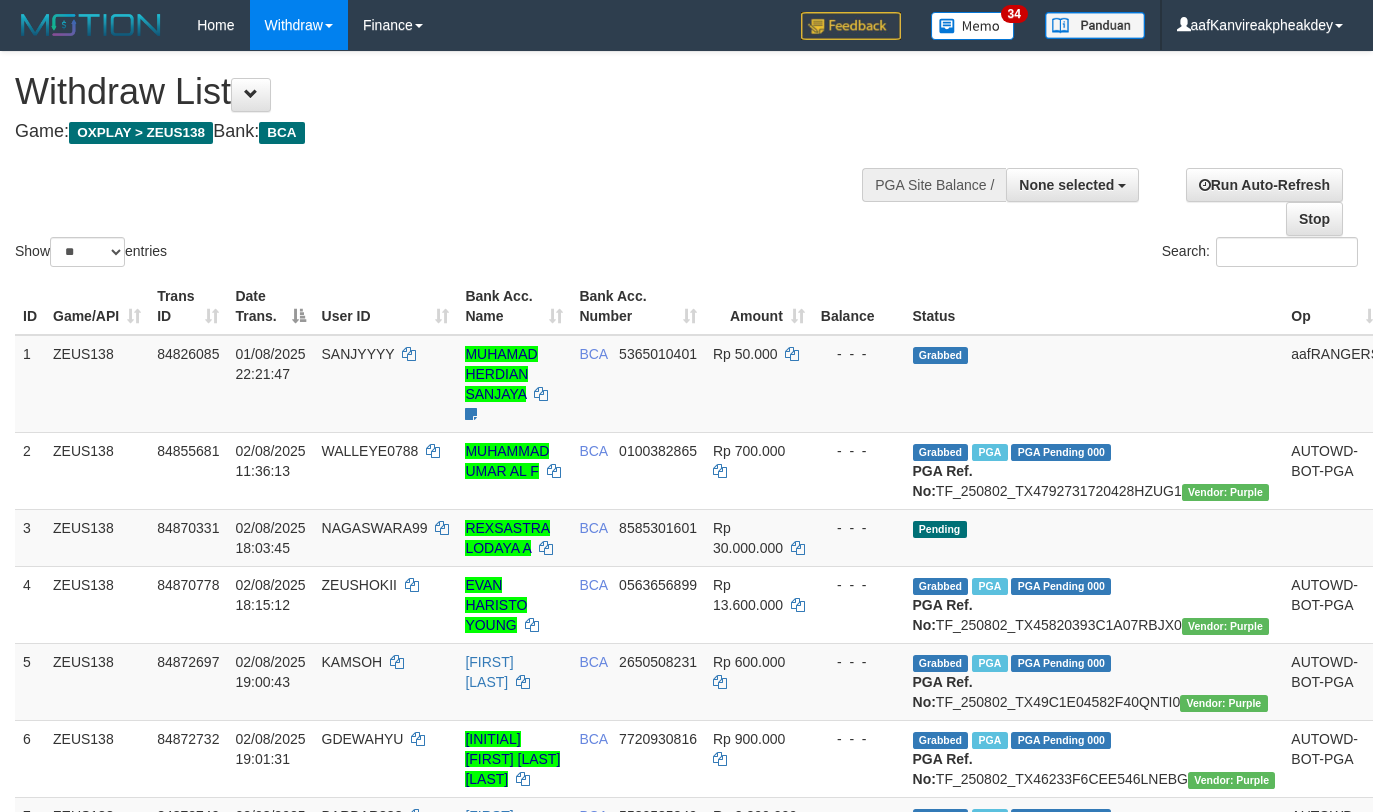 select 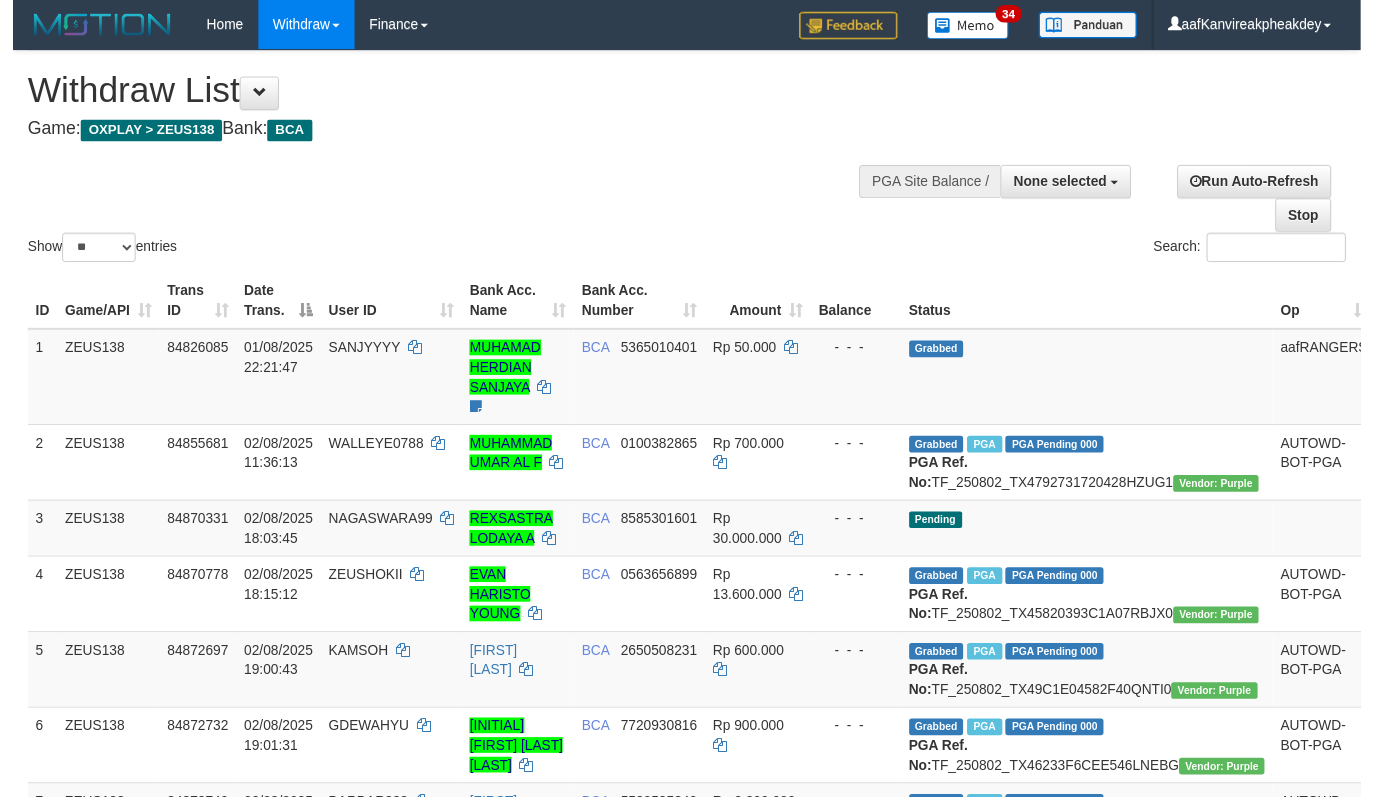 scroll, scrollTop: 455, scrollLeft: 0, axis: vertical 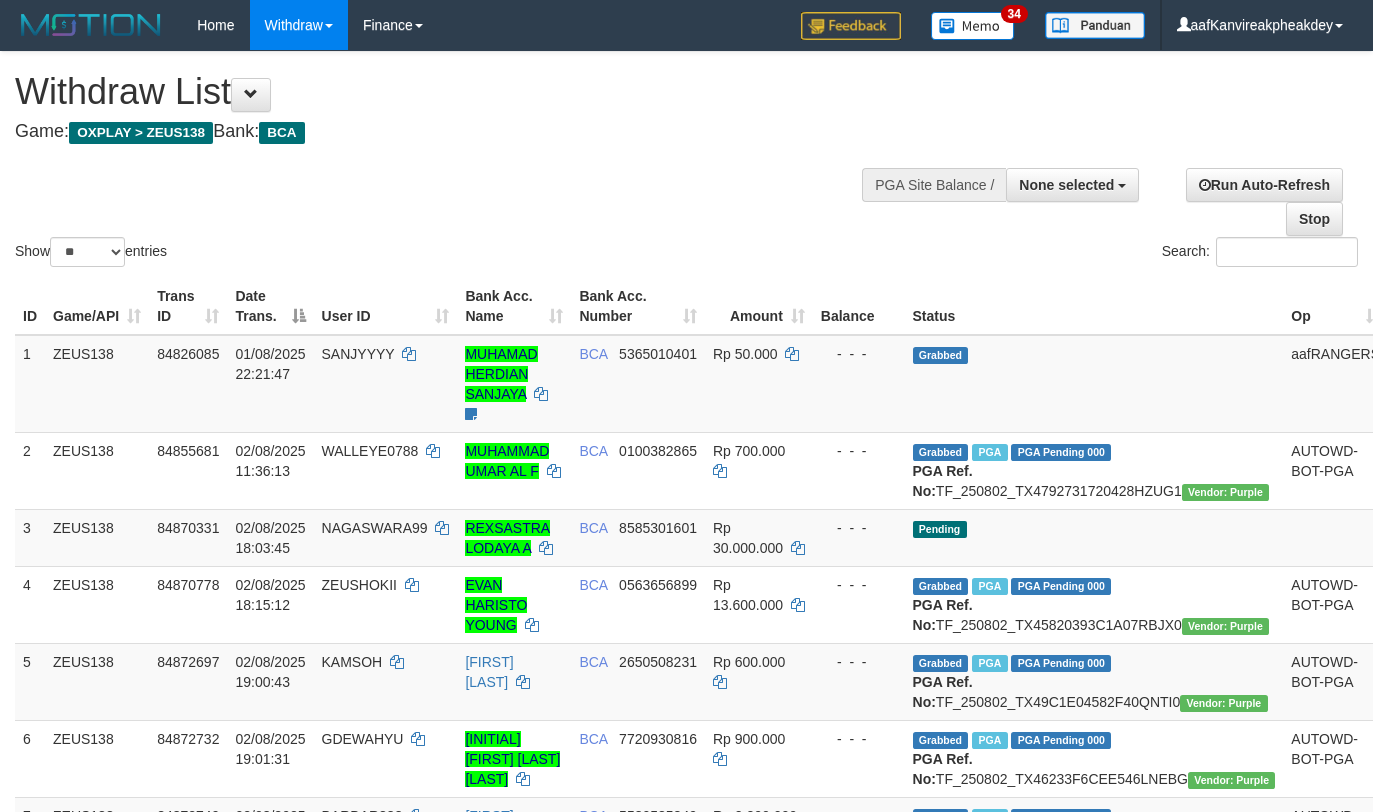 select 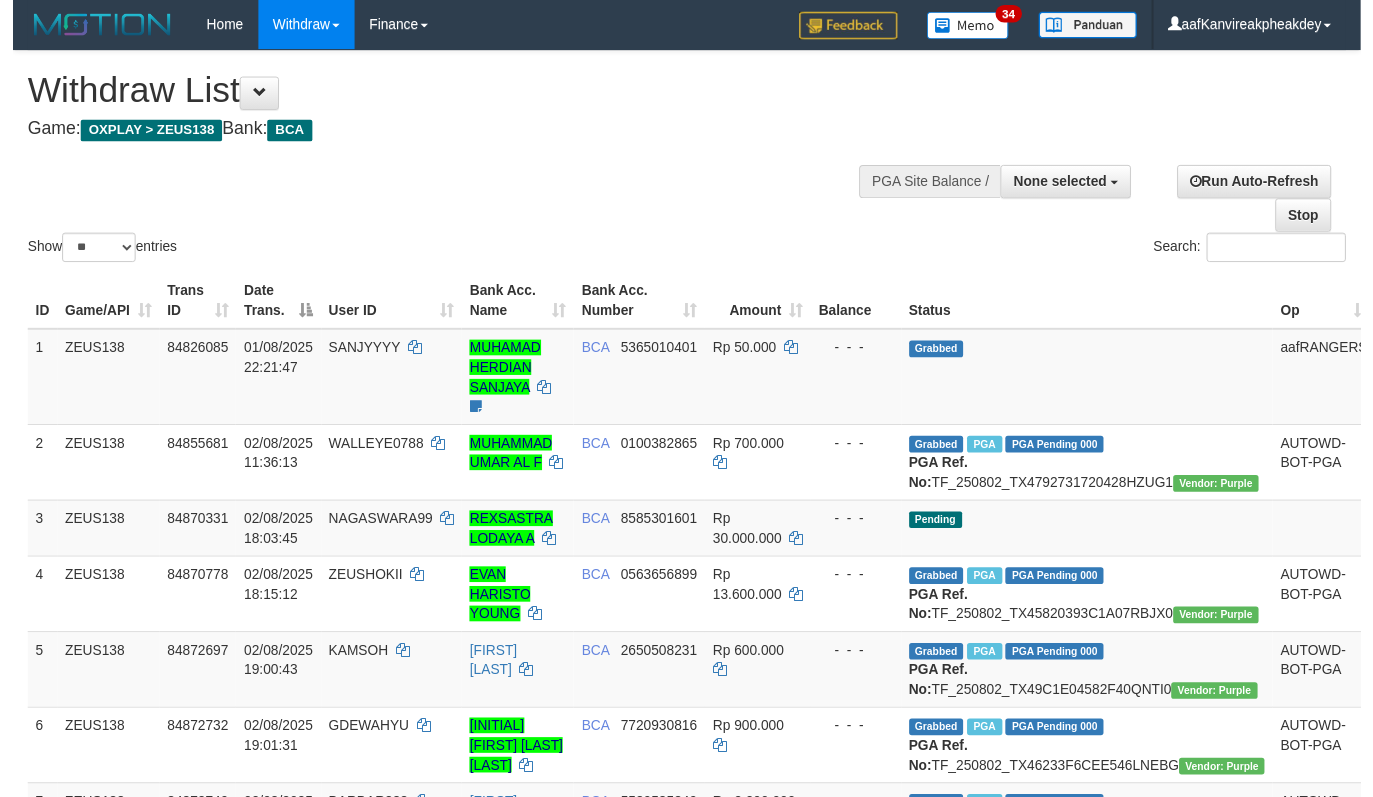 scroll, scrollTop: 455, scrollLeft: 0, axis: vertical 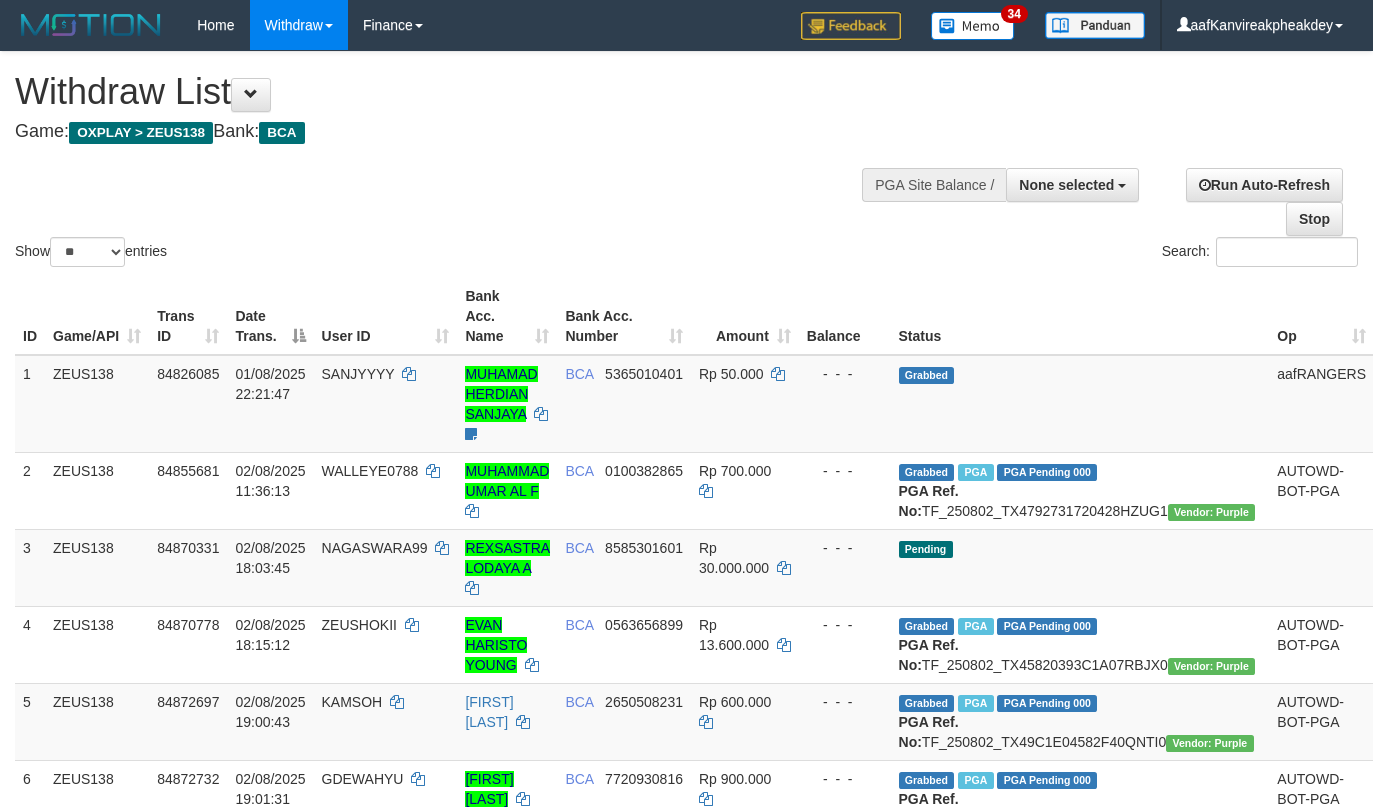 select 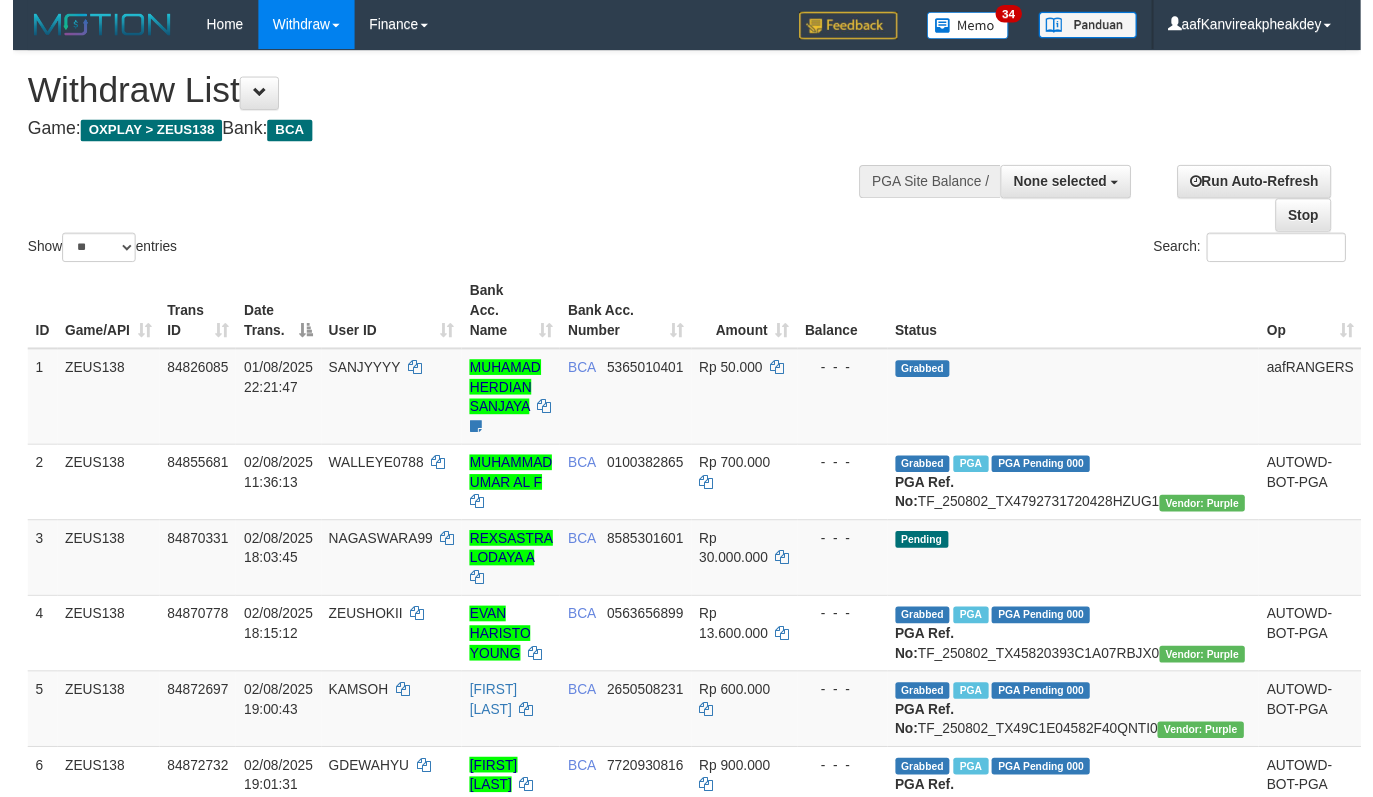 scroll, scrollTop: 455, scrollLeft: 0, axis: vertical 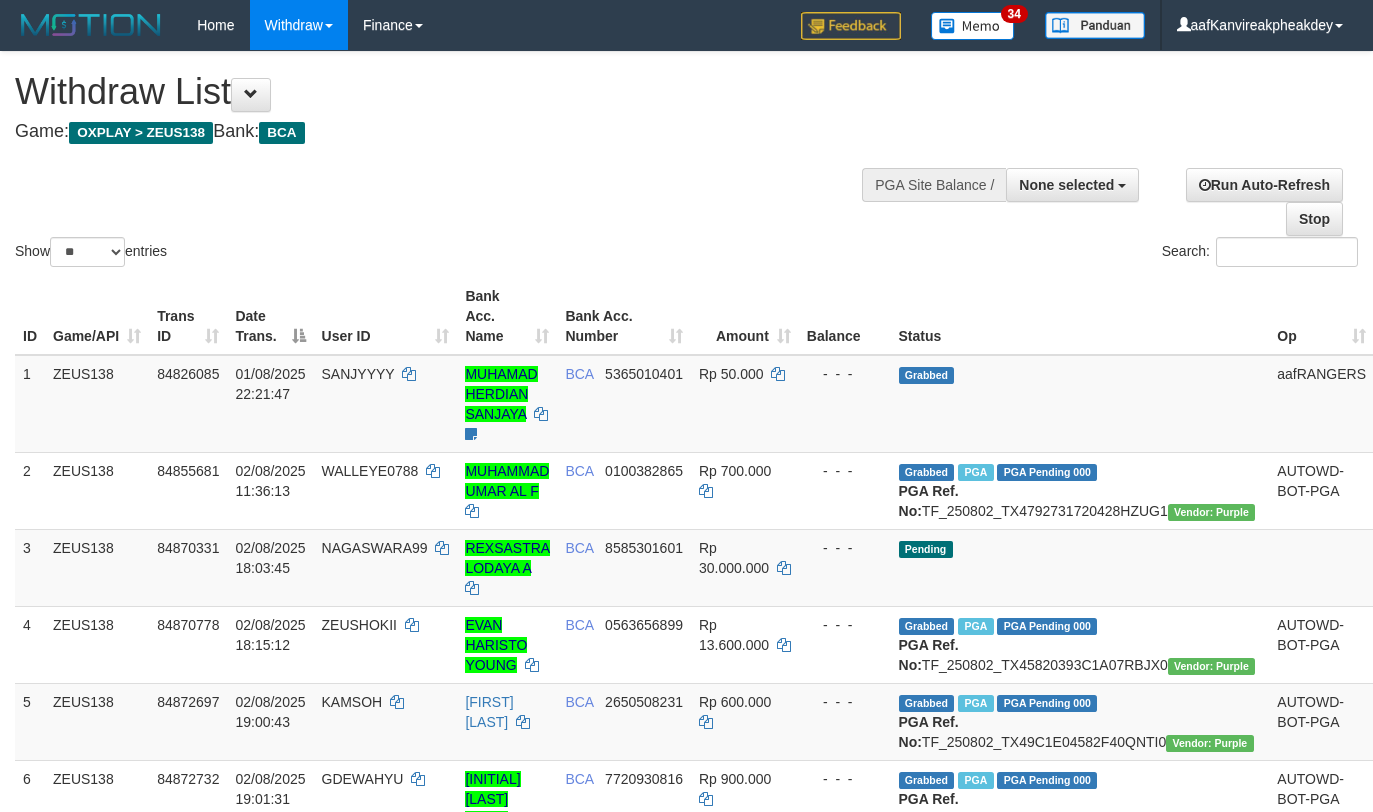 select 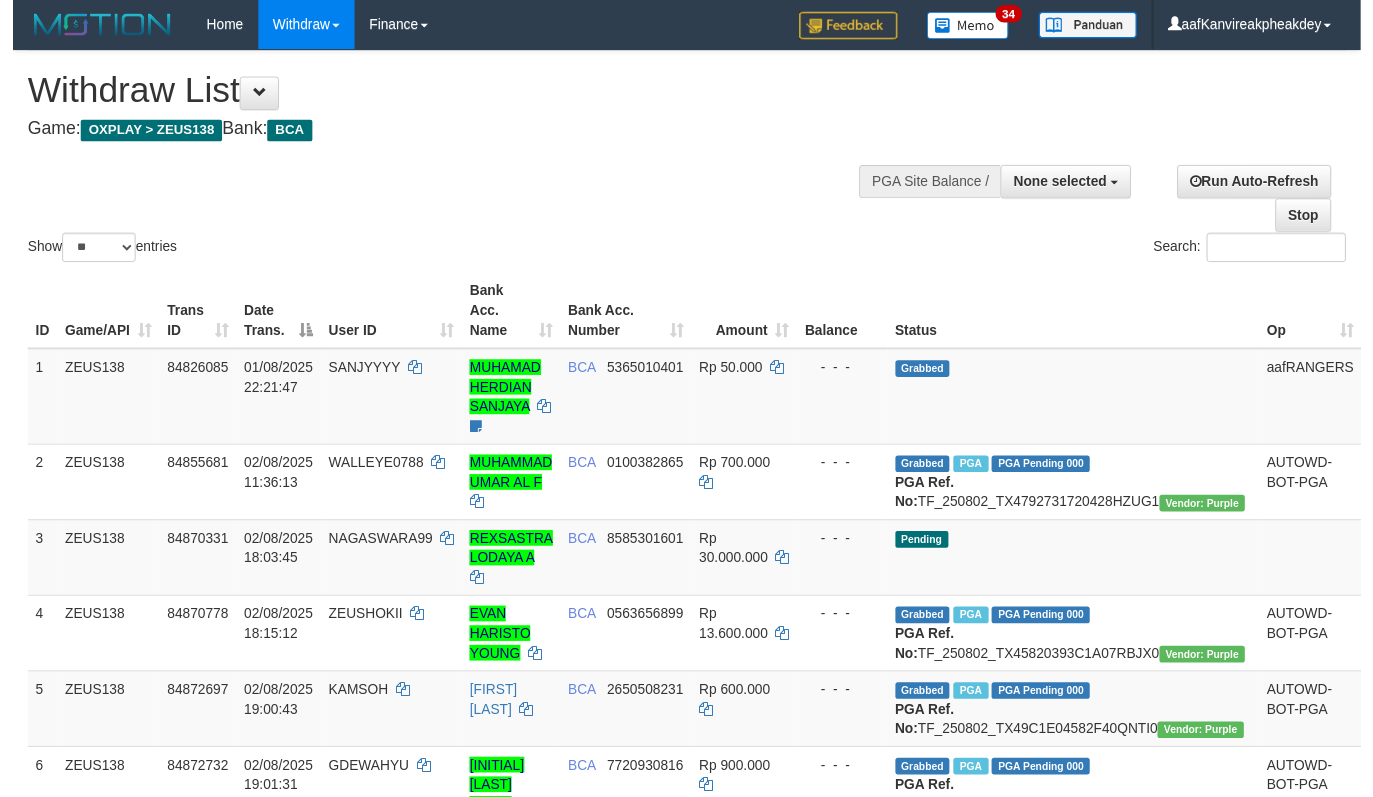 scroll, scrollTop: 455, scrollLeft: 0, axis: vertical 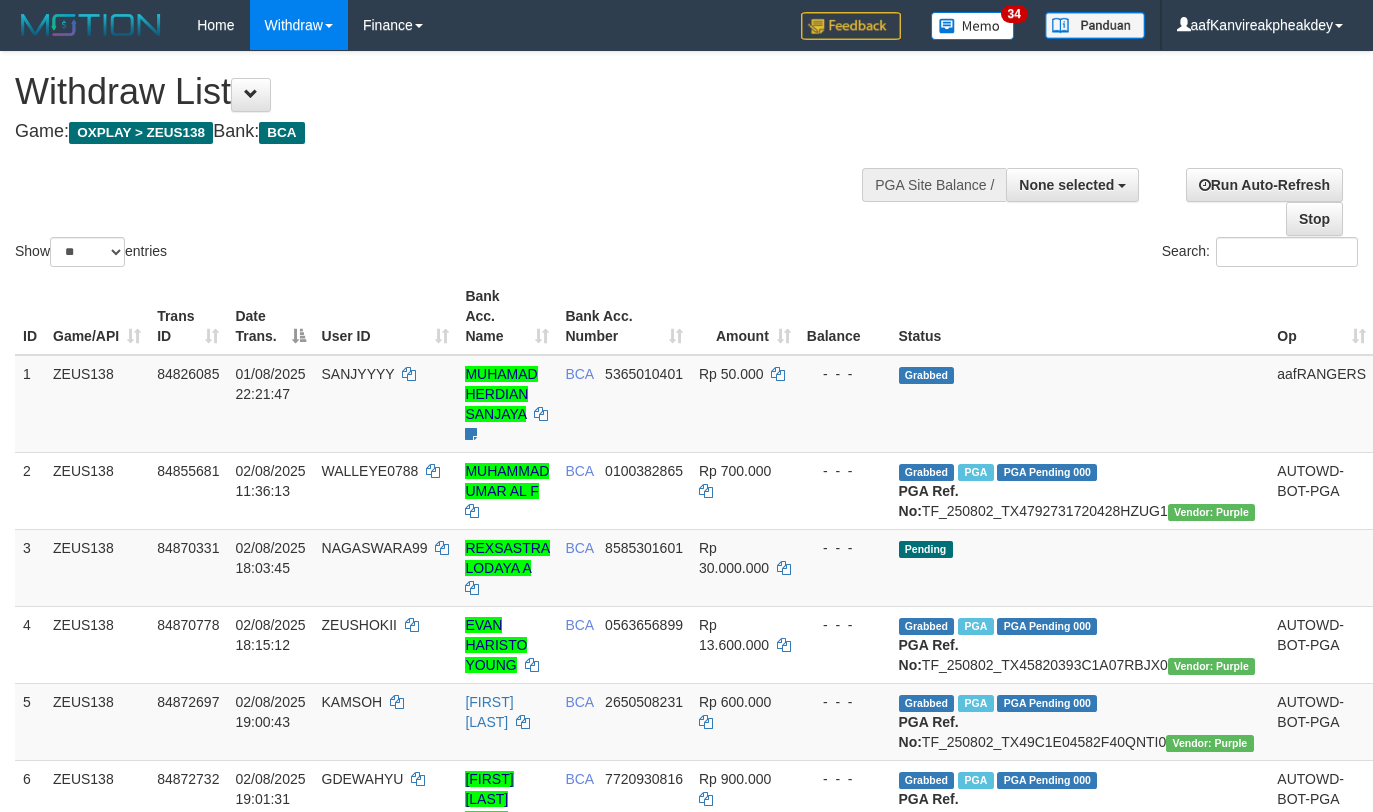 select 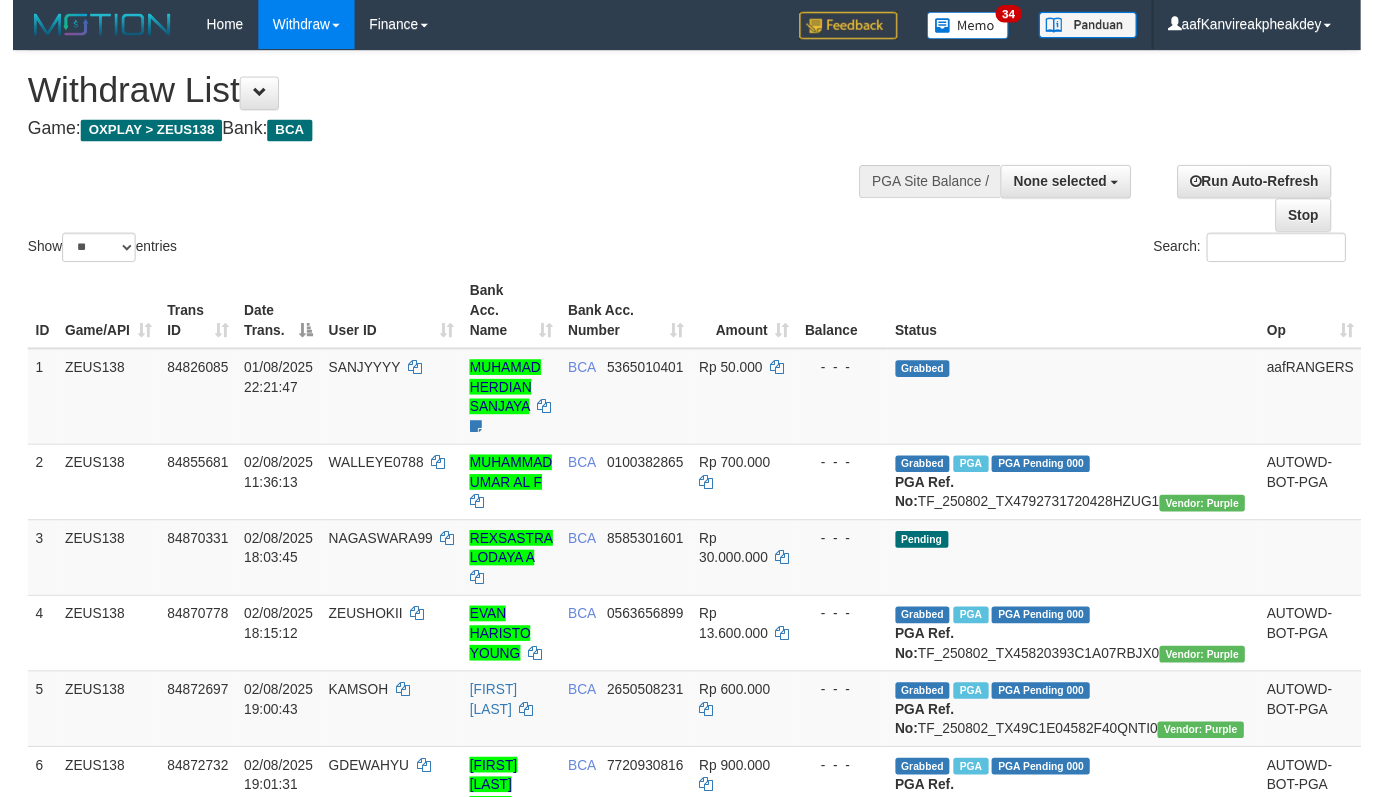 scroll, scrollTop: 455, scrollLeft: 0, axis: vertical 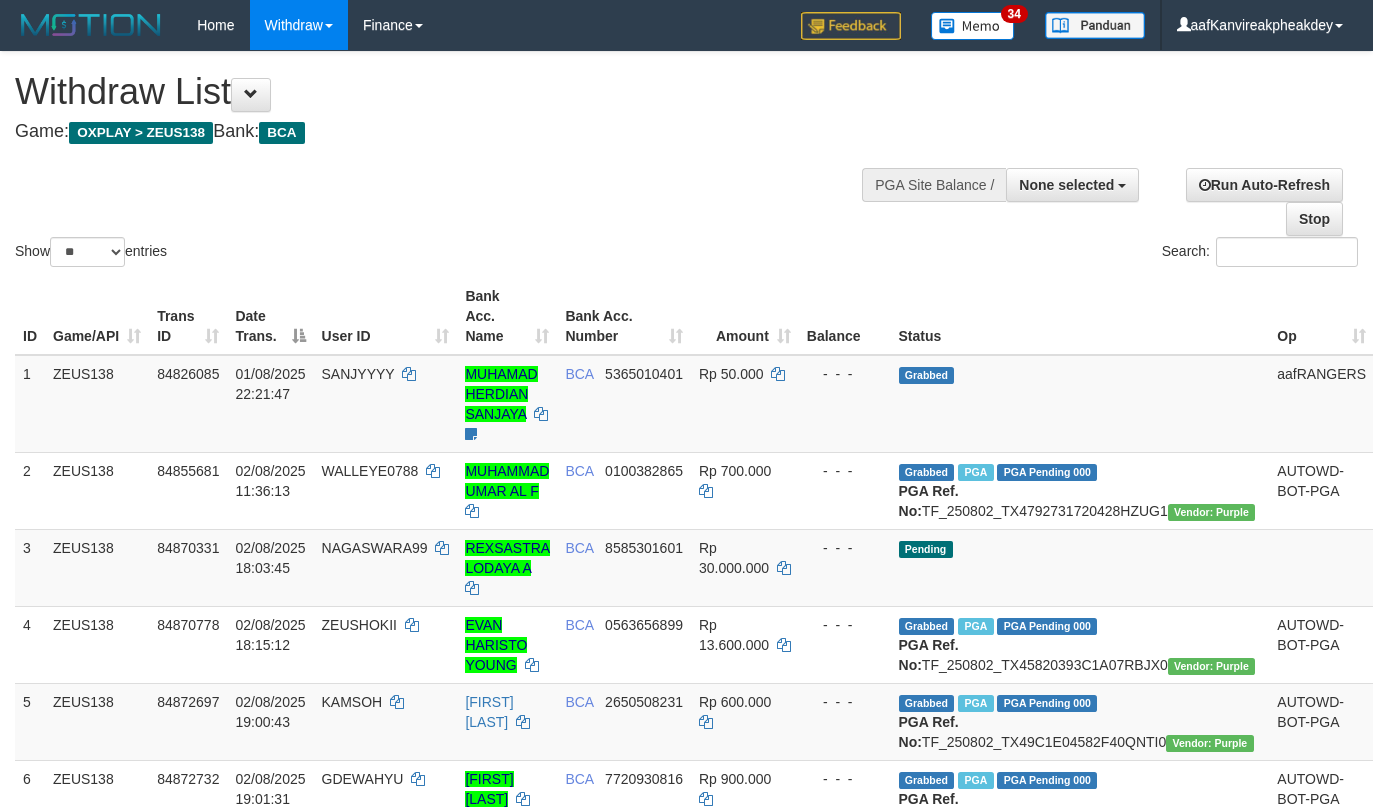select 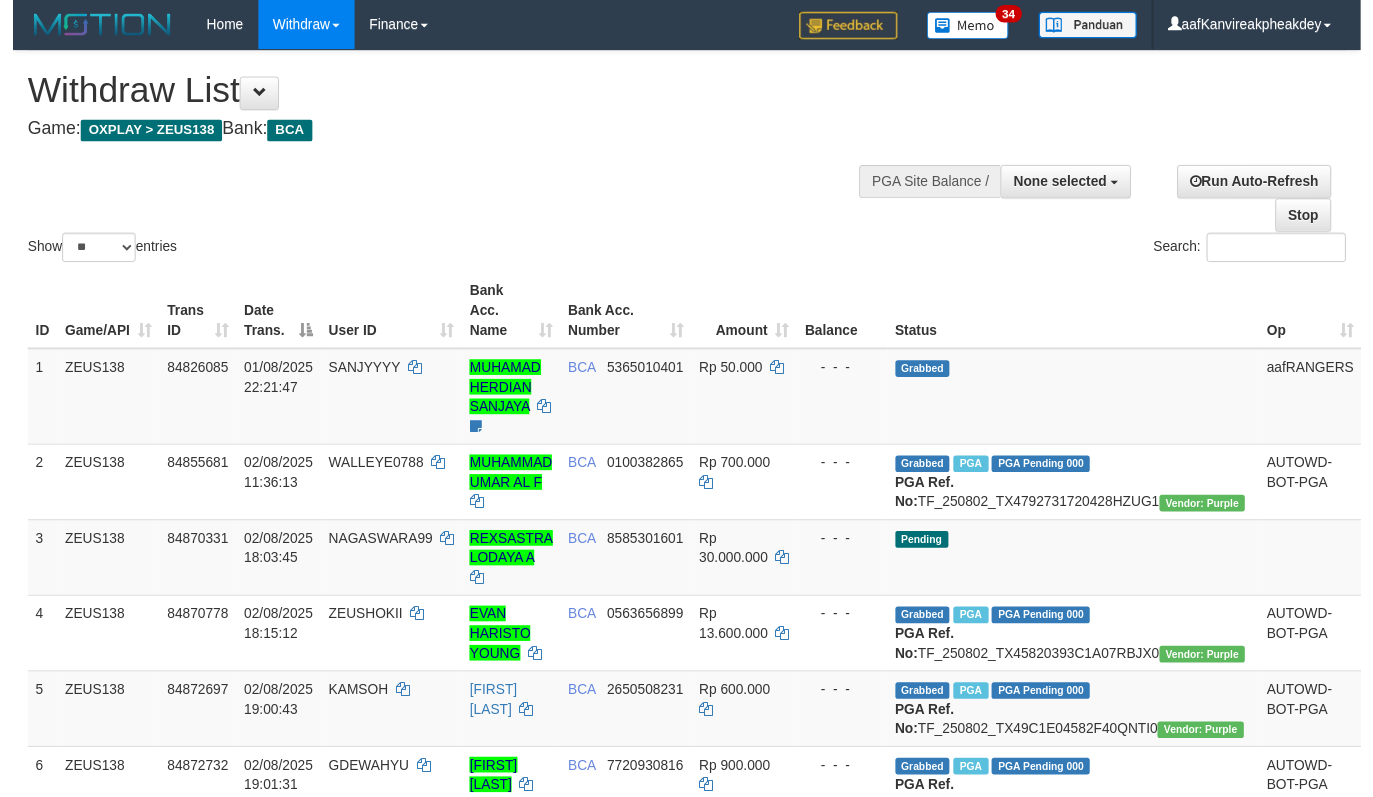 scroll, scrollTop: 455, scrollLeft: 0, axis: vertical 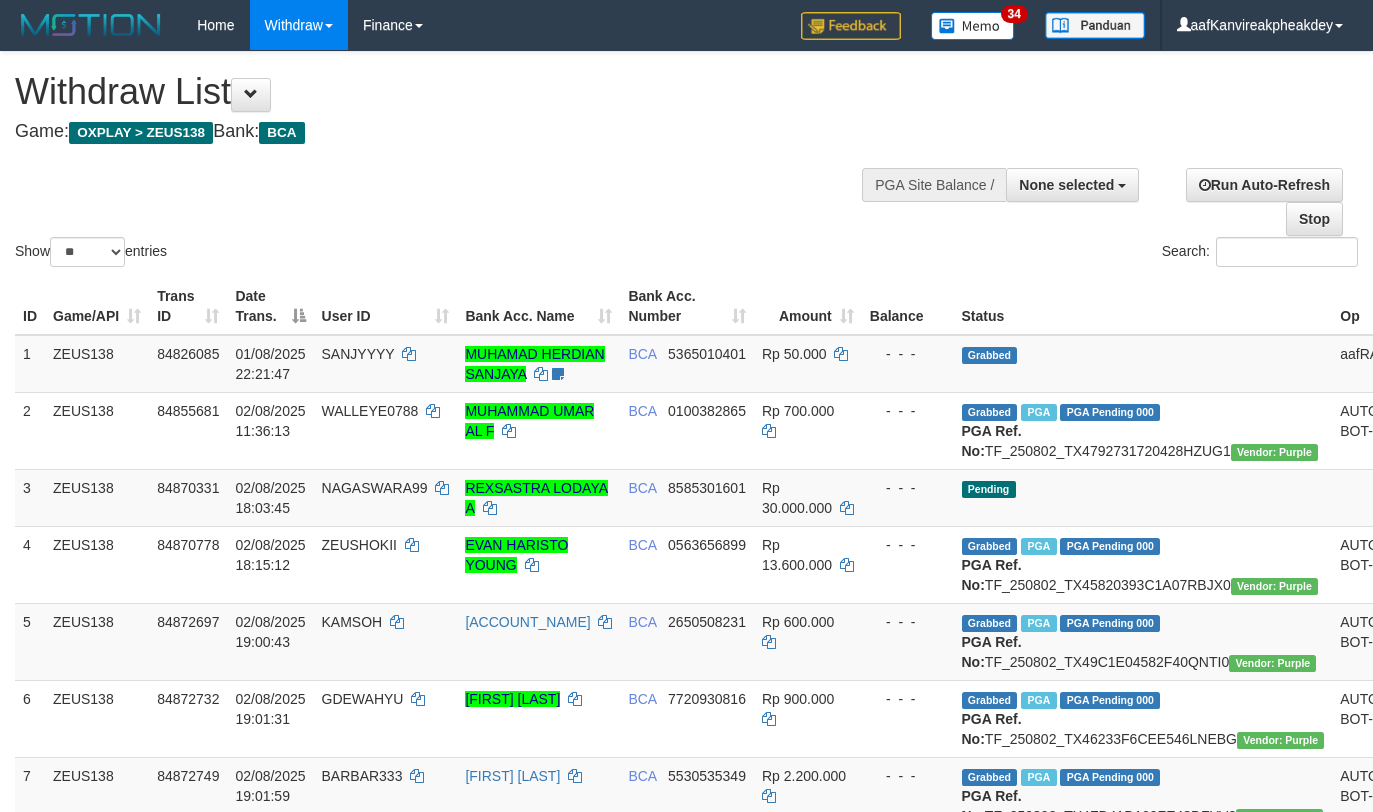 select 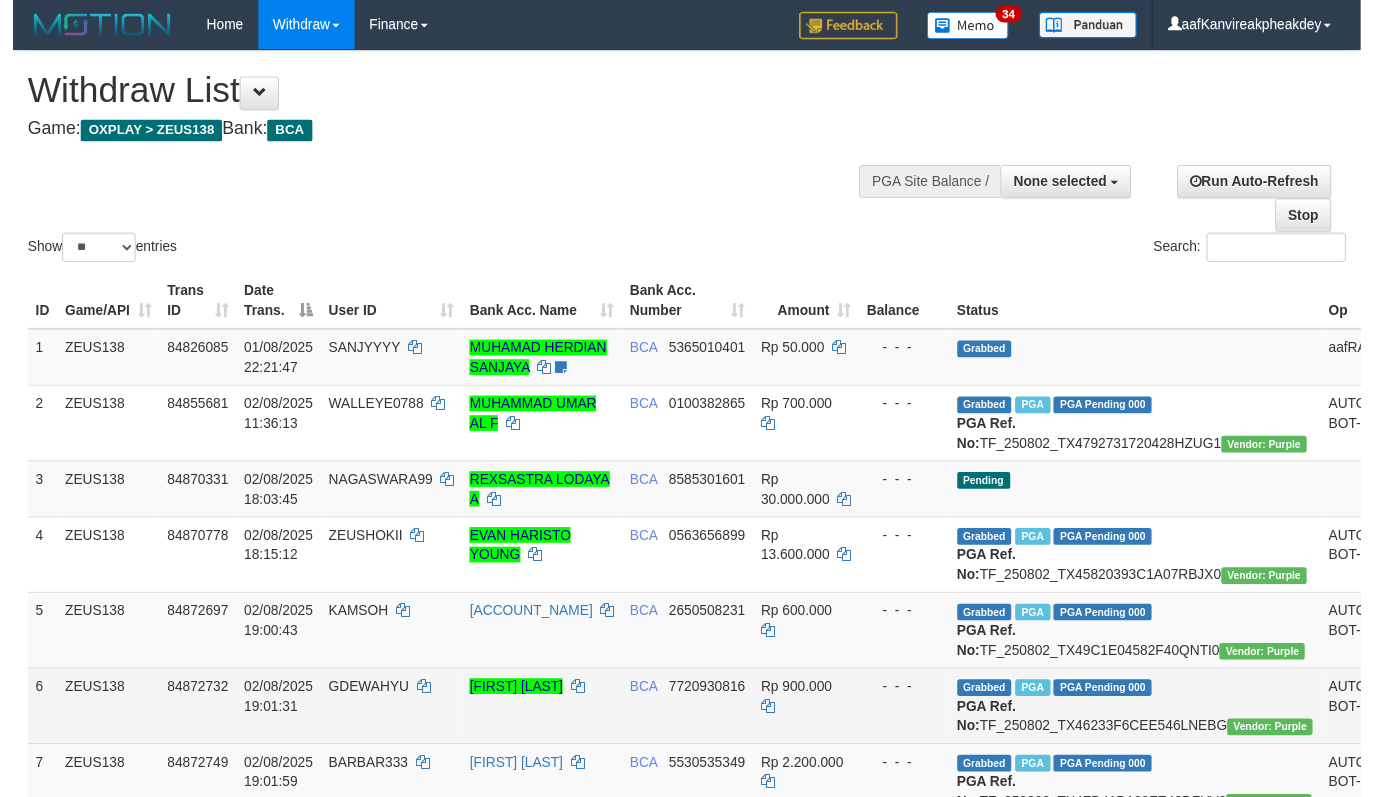 scroll, scrollTop: 455, scrollLeft: 0, axis: vertical 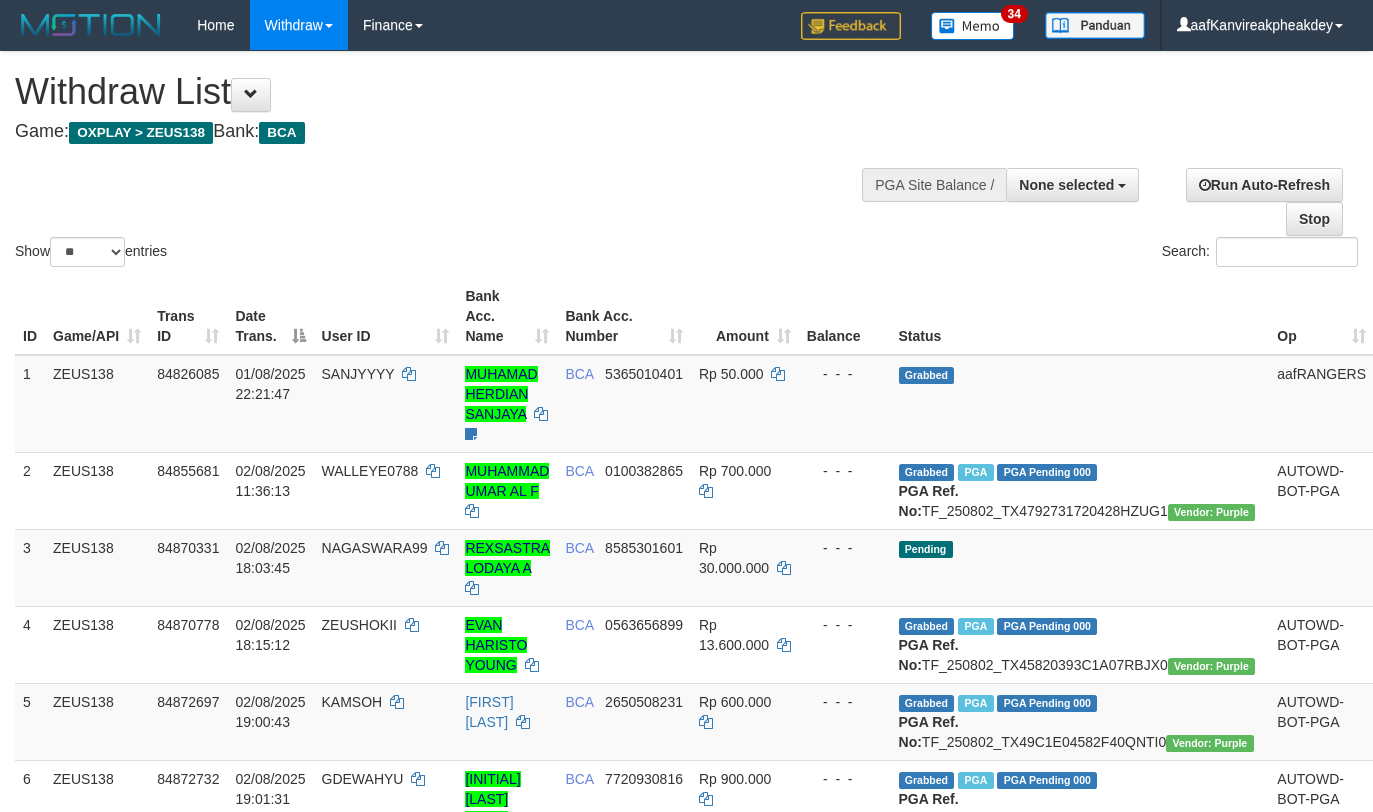select 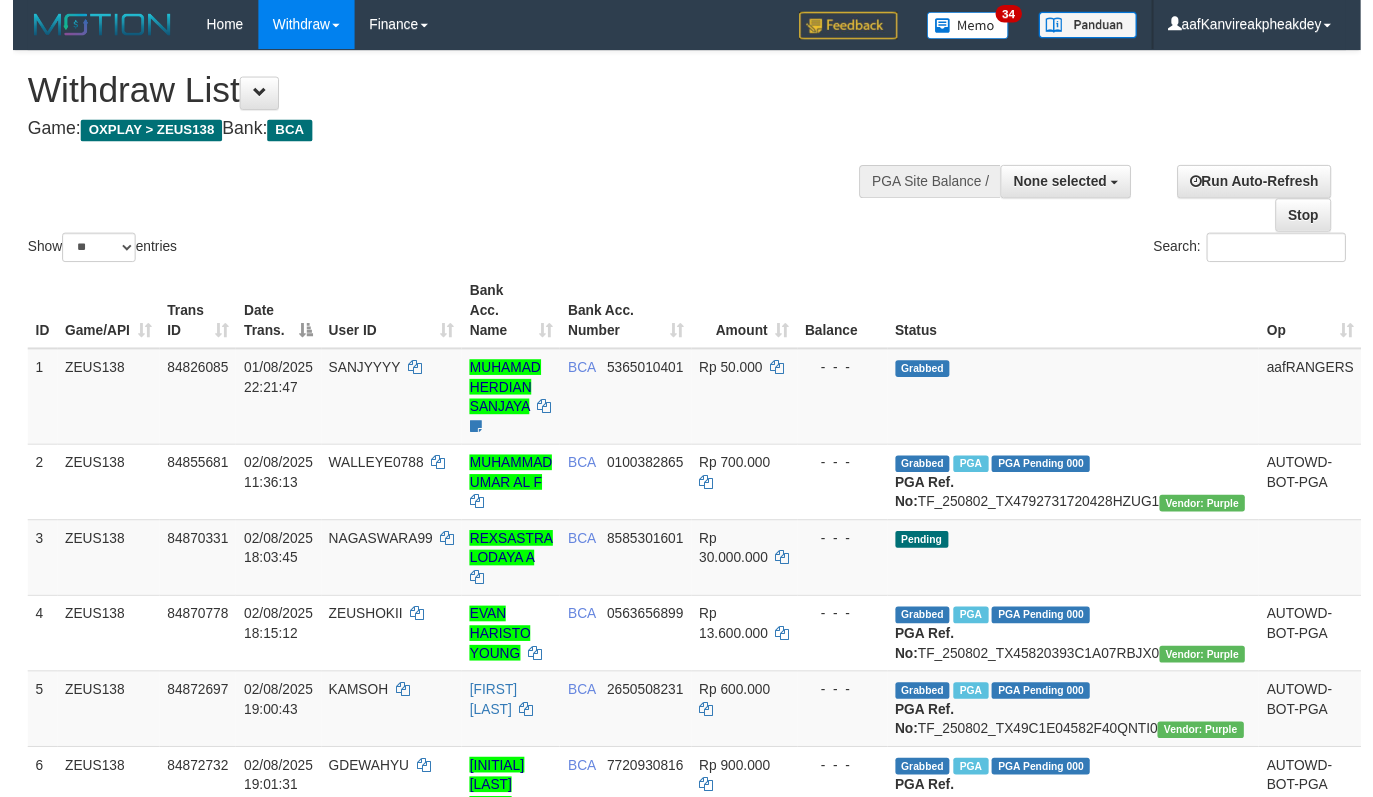 scroll, scrollTop: 455, scrollLeft: 0, axis: vertical 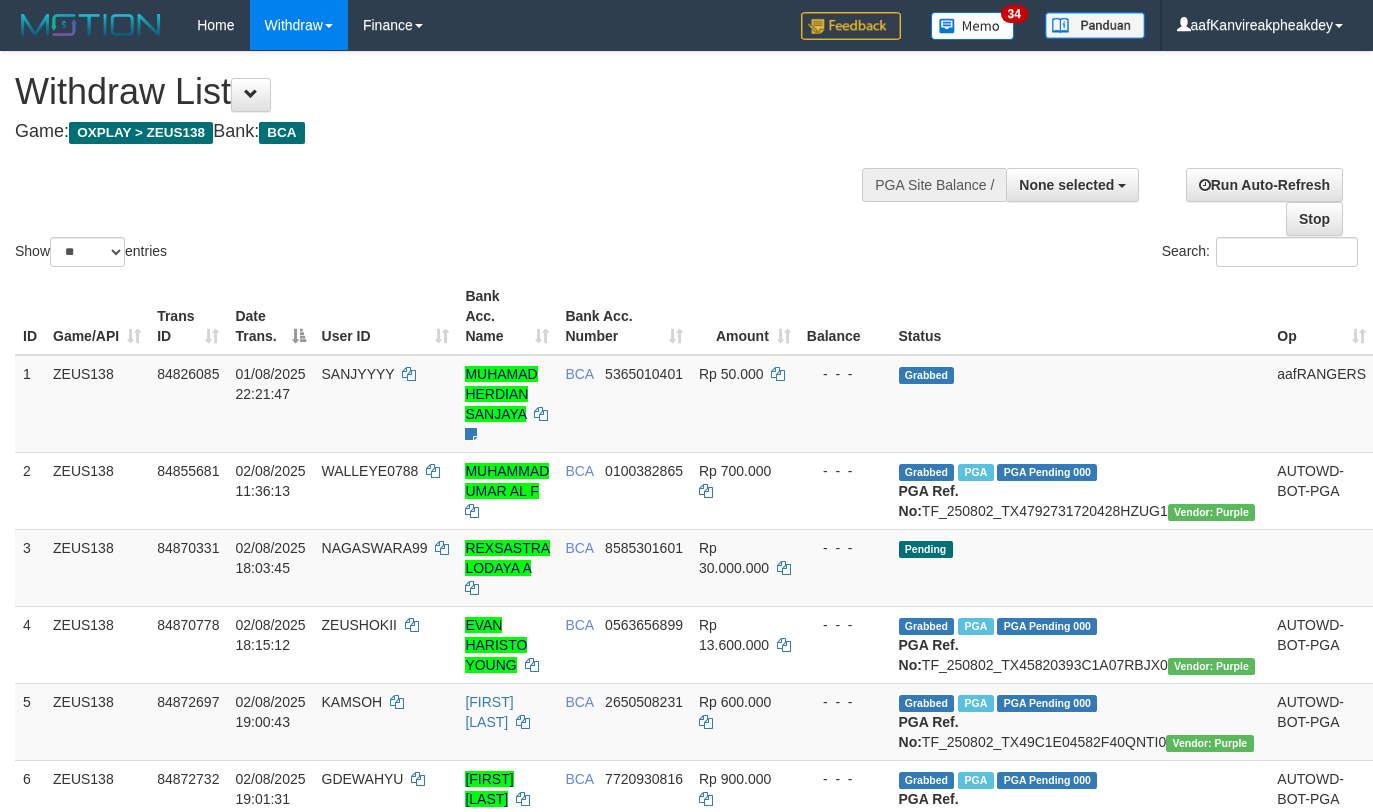 select 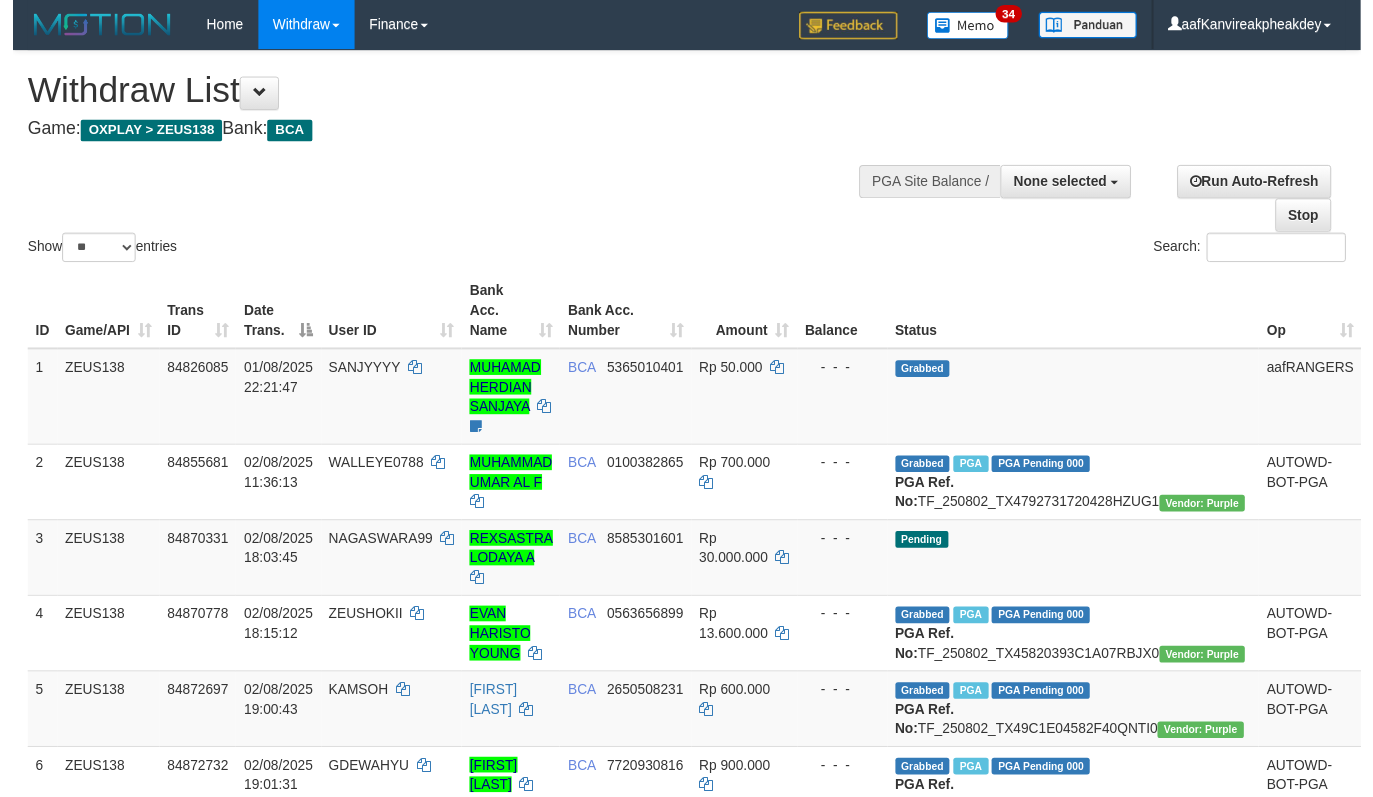 scroll, scrollTop: 455, scrollLeft: 0, axis: vertical 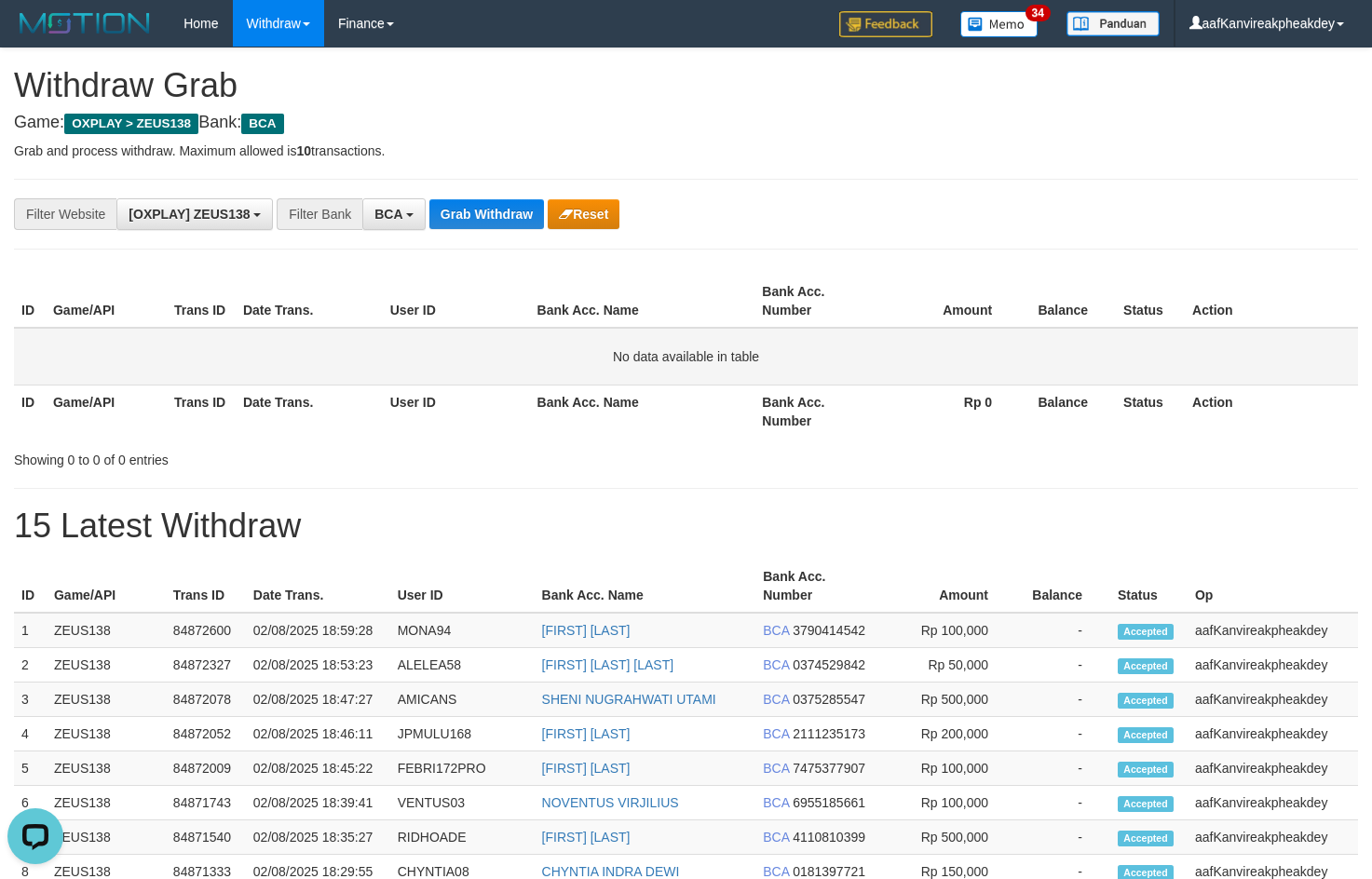drag, startPoint x: 854, startPoint y: 327, endPoint x: 1118, endPoint y: 331, distance: 264.0303 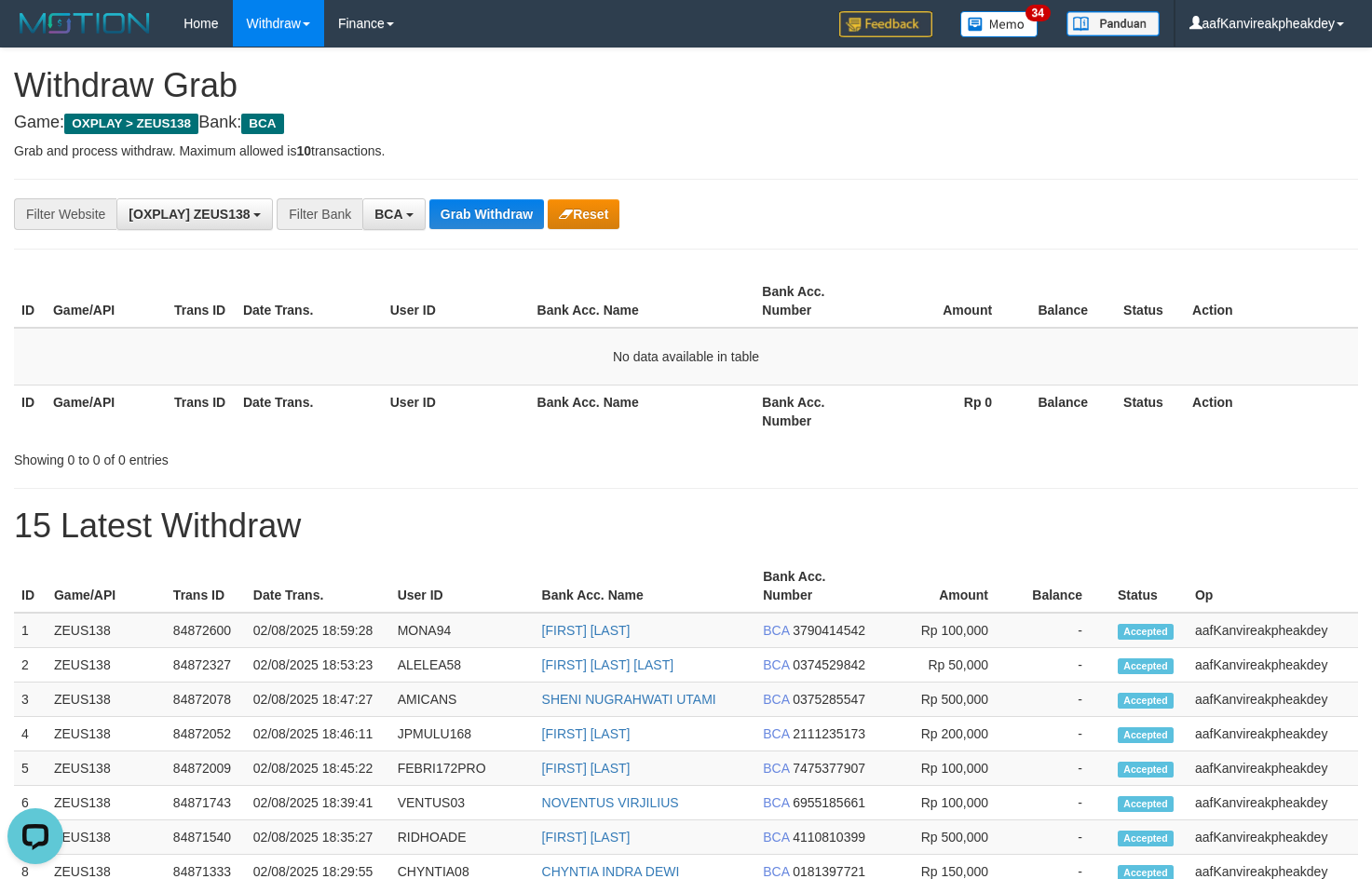 click on "Grab and process withdraw.
Maximum allowed is  10  transactions." at bounding box center [686, 151] 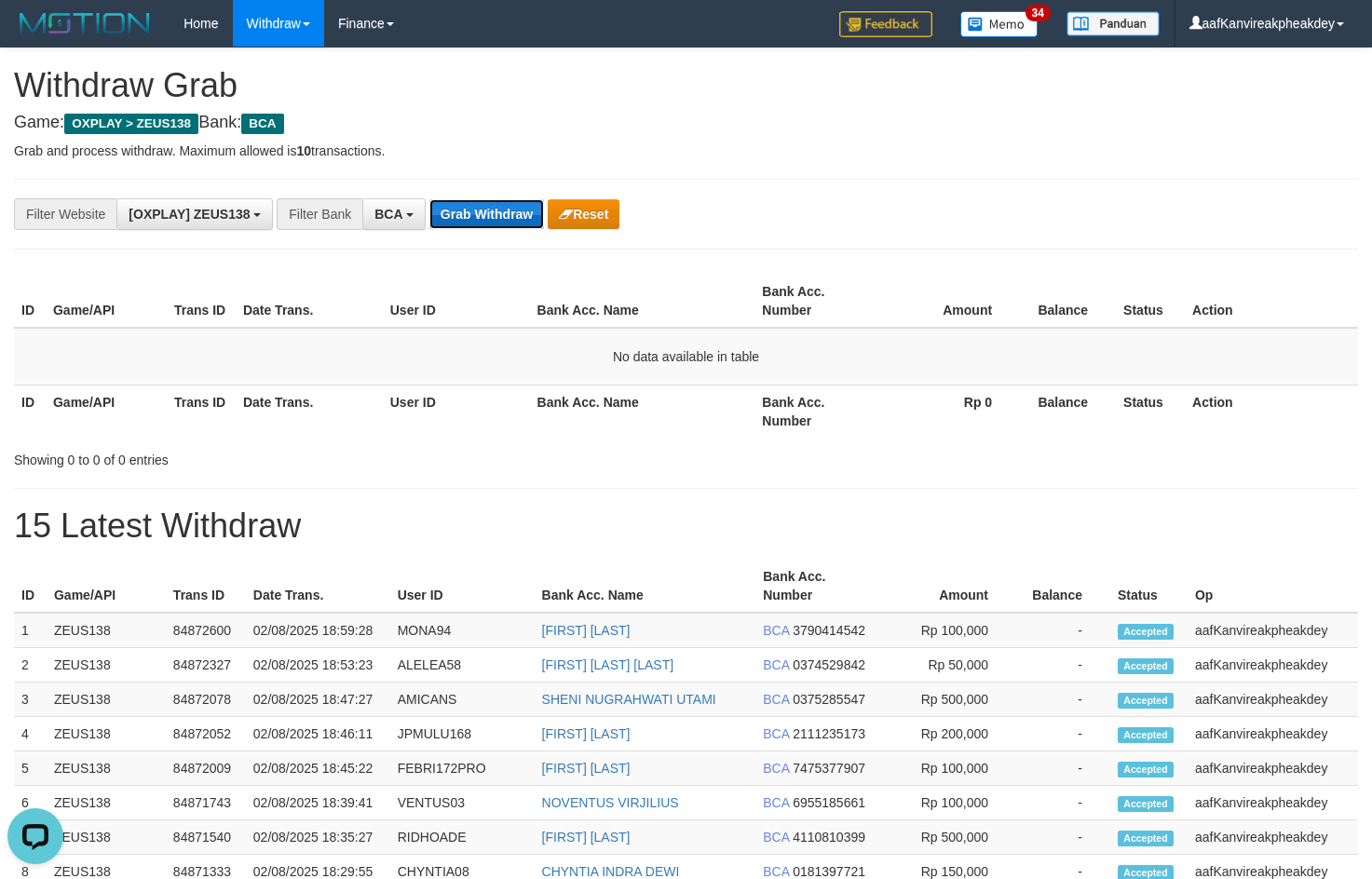 click on "Grab Withdraw" at bounding box center (486, 214) 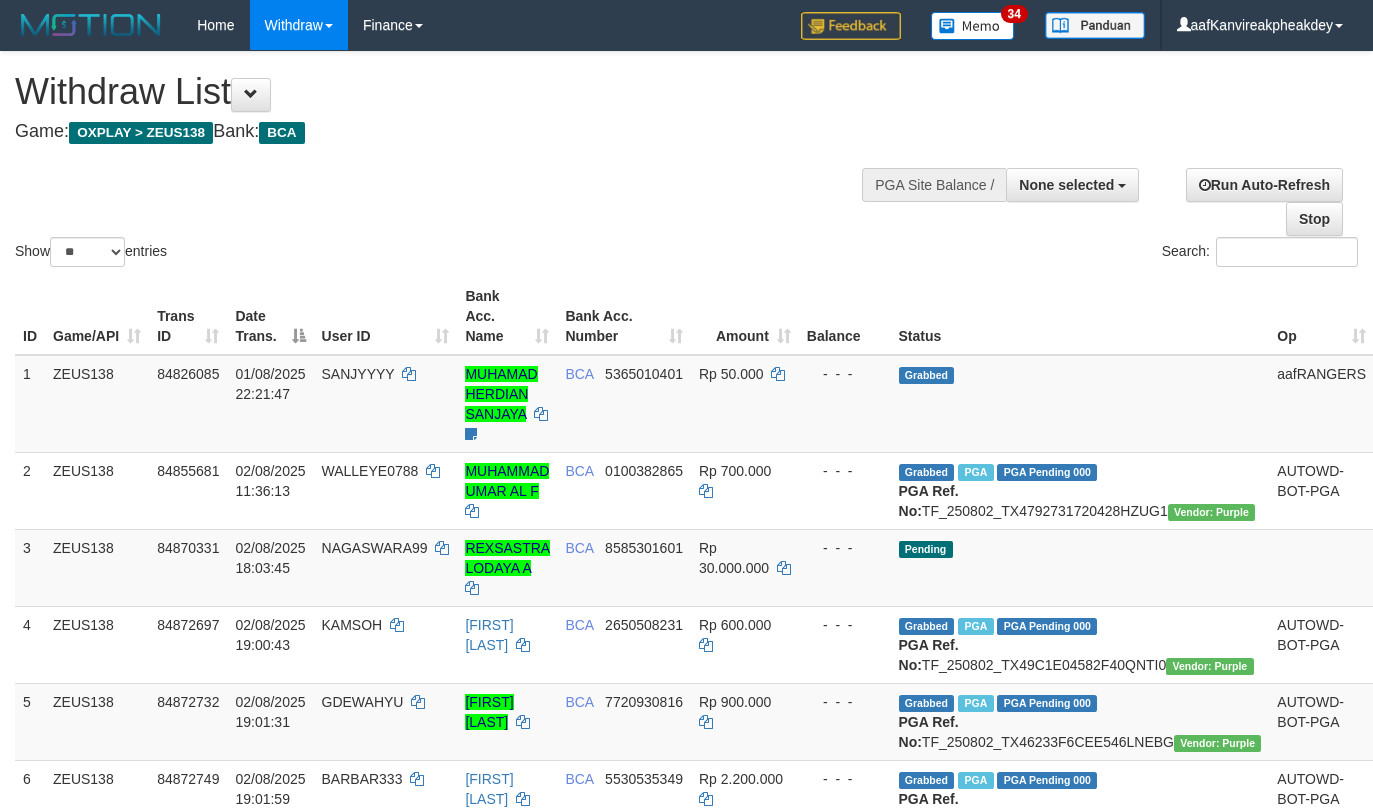 select 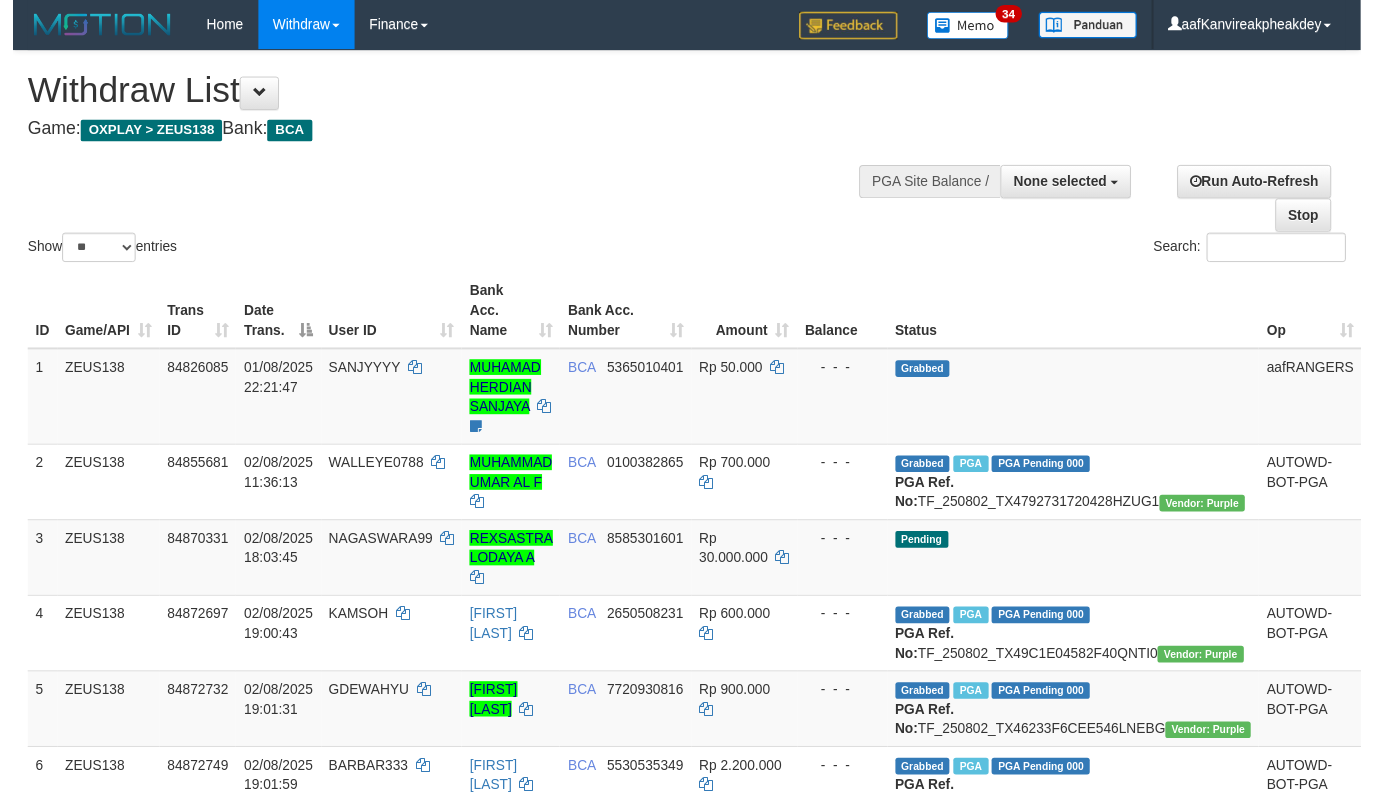scroll, scrollTop: 455, scrollLeft: 0, axis: vertical 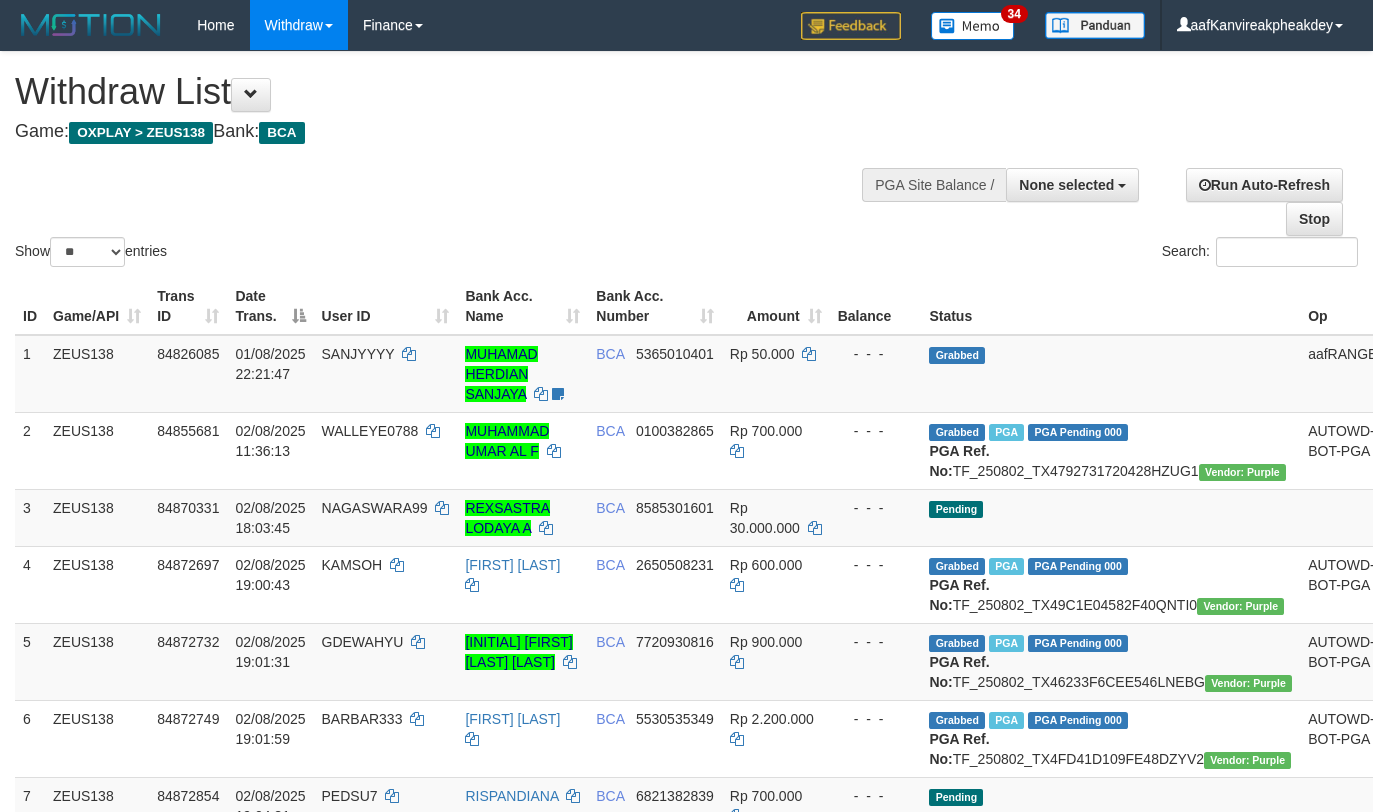 select 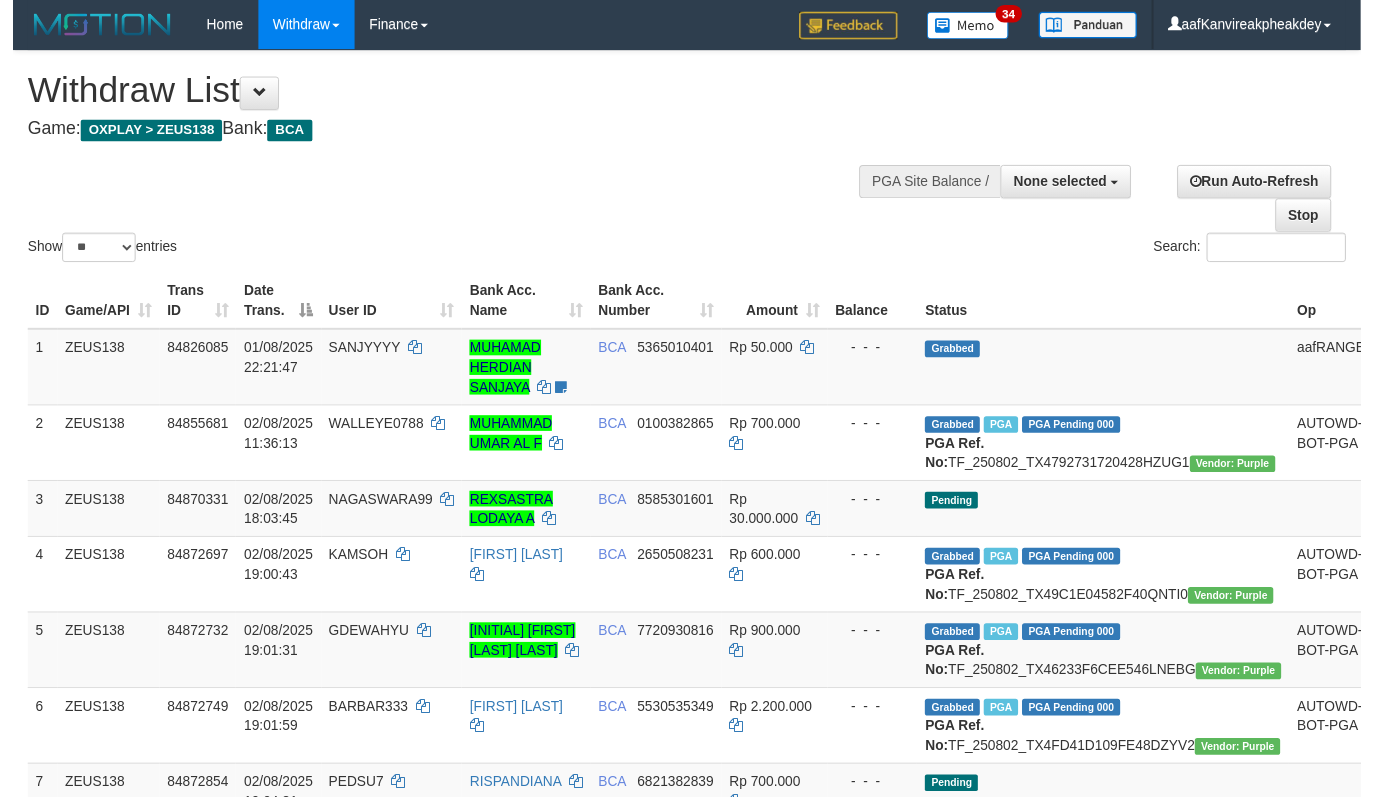 scroll, scrollTop: 455, scrollLeft: 0, axis: vertical 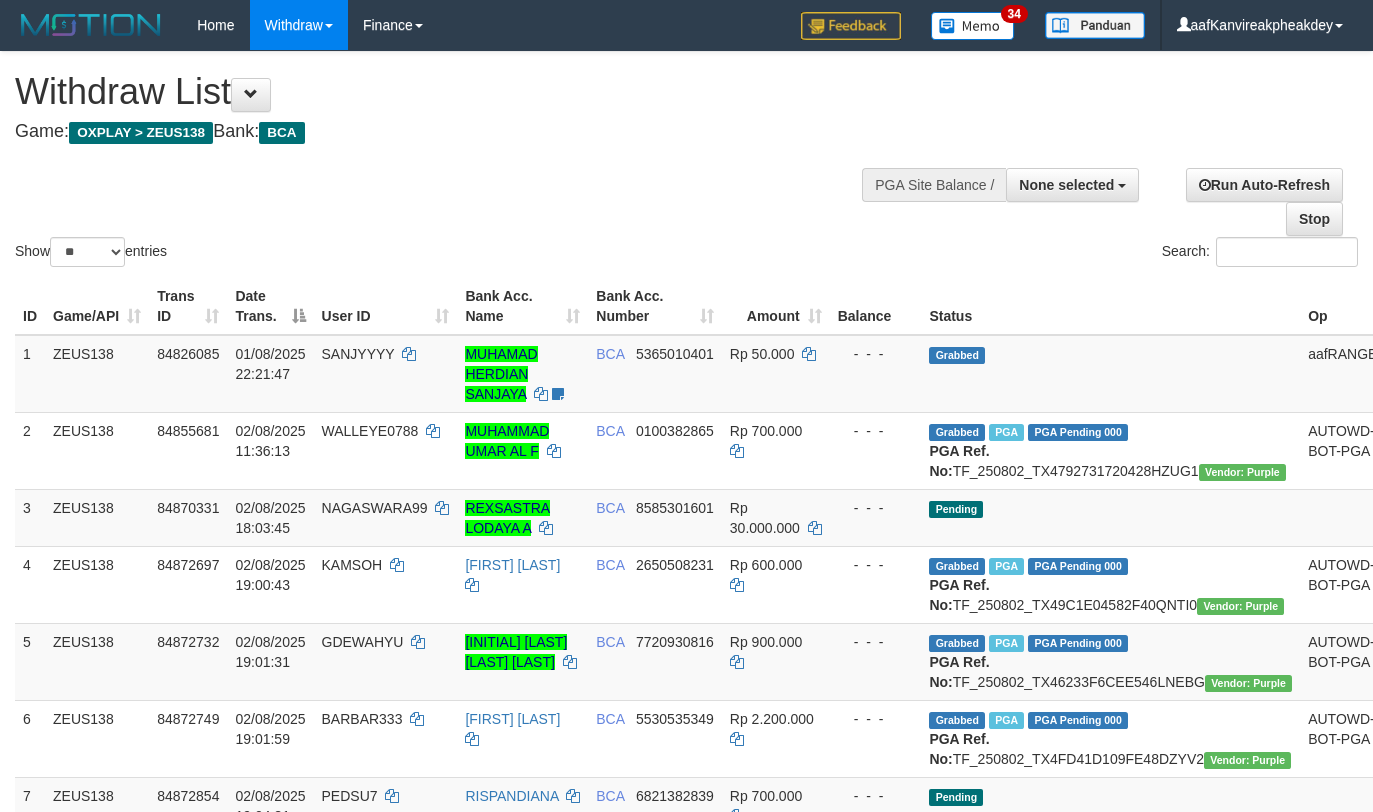 select 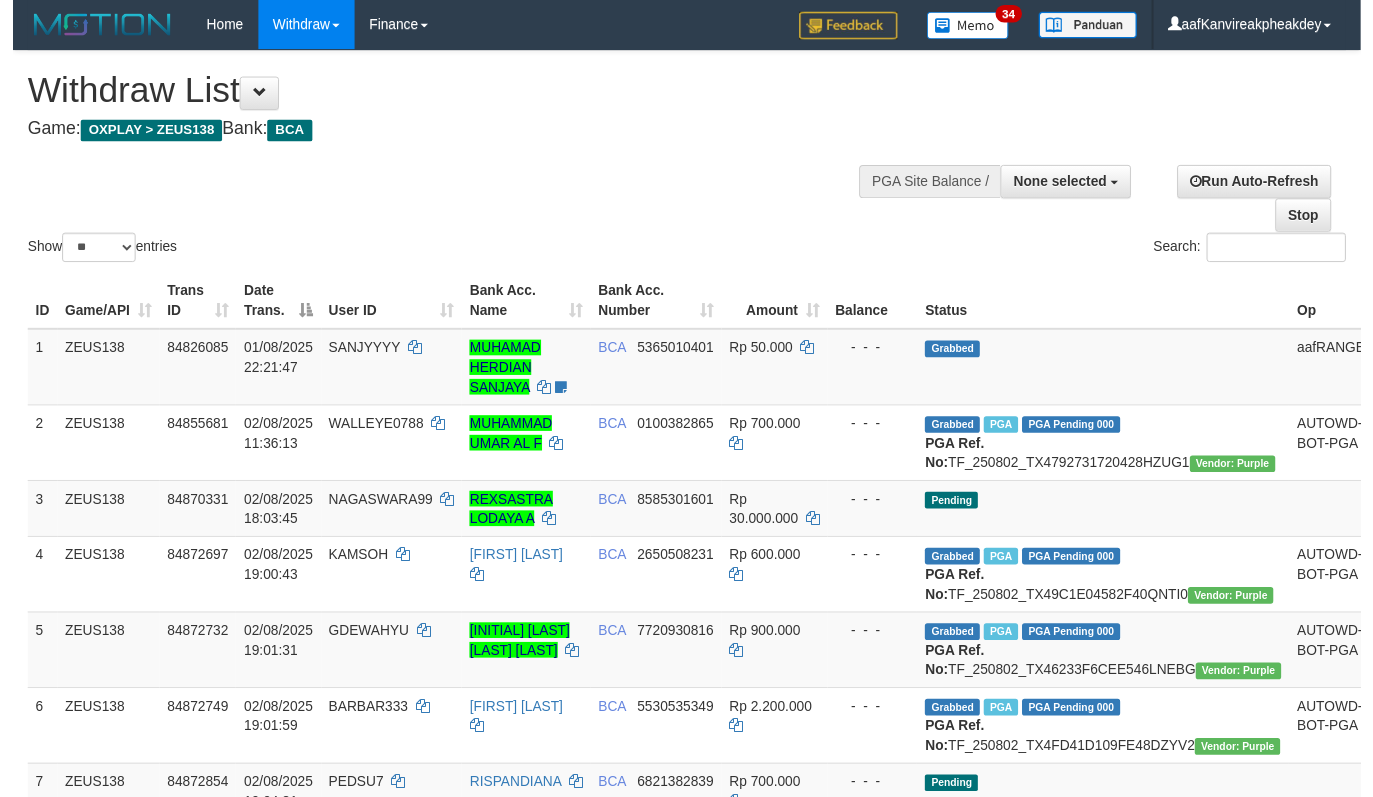 scroll, scrollTop: 455, scrollLeft: 0, axis: vertical 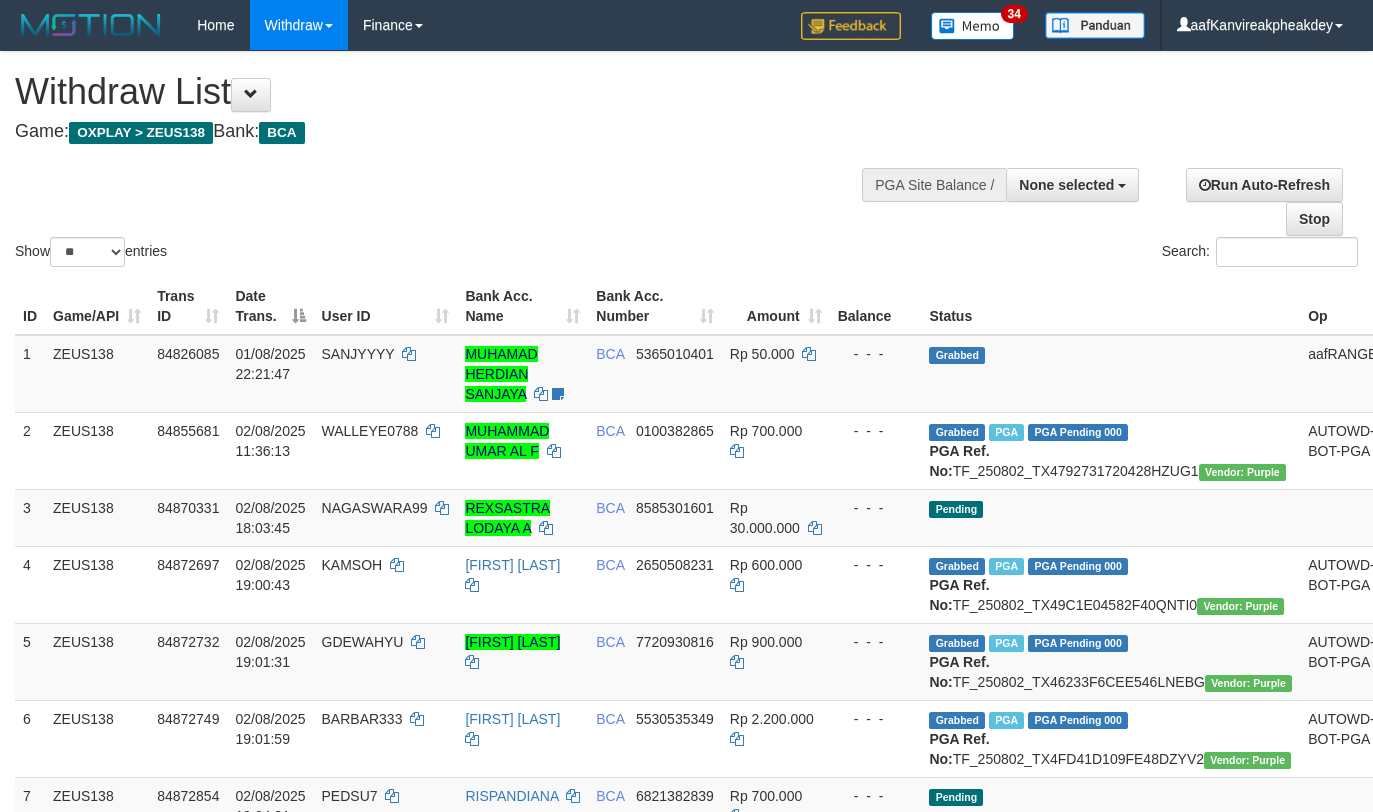 select 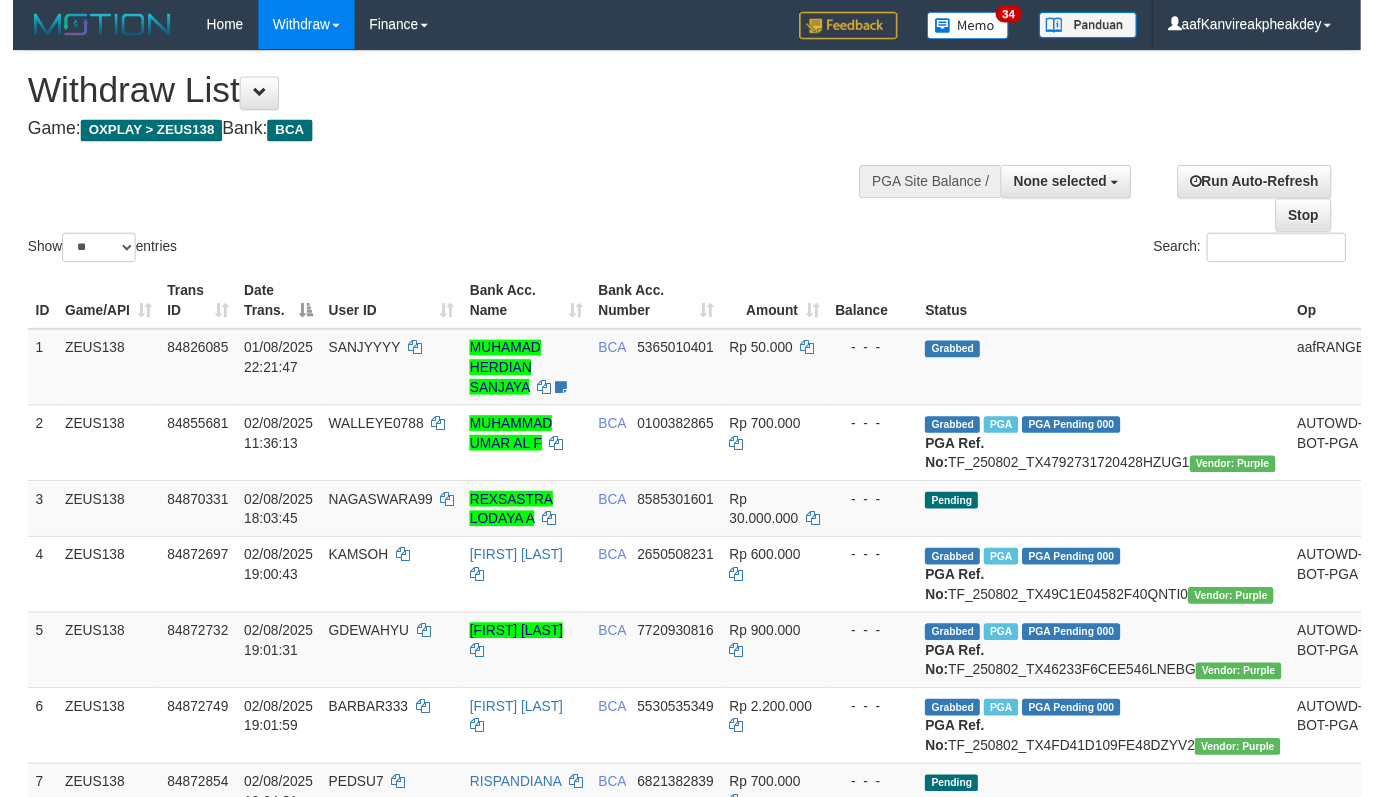 scroll, scrollTop: 455, scrollLeft: 0, axis: vertical 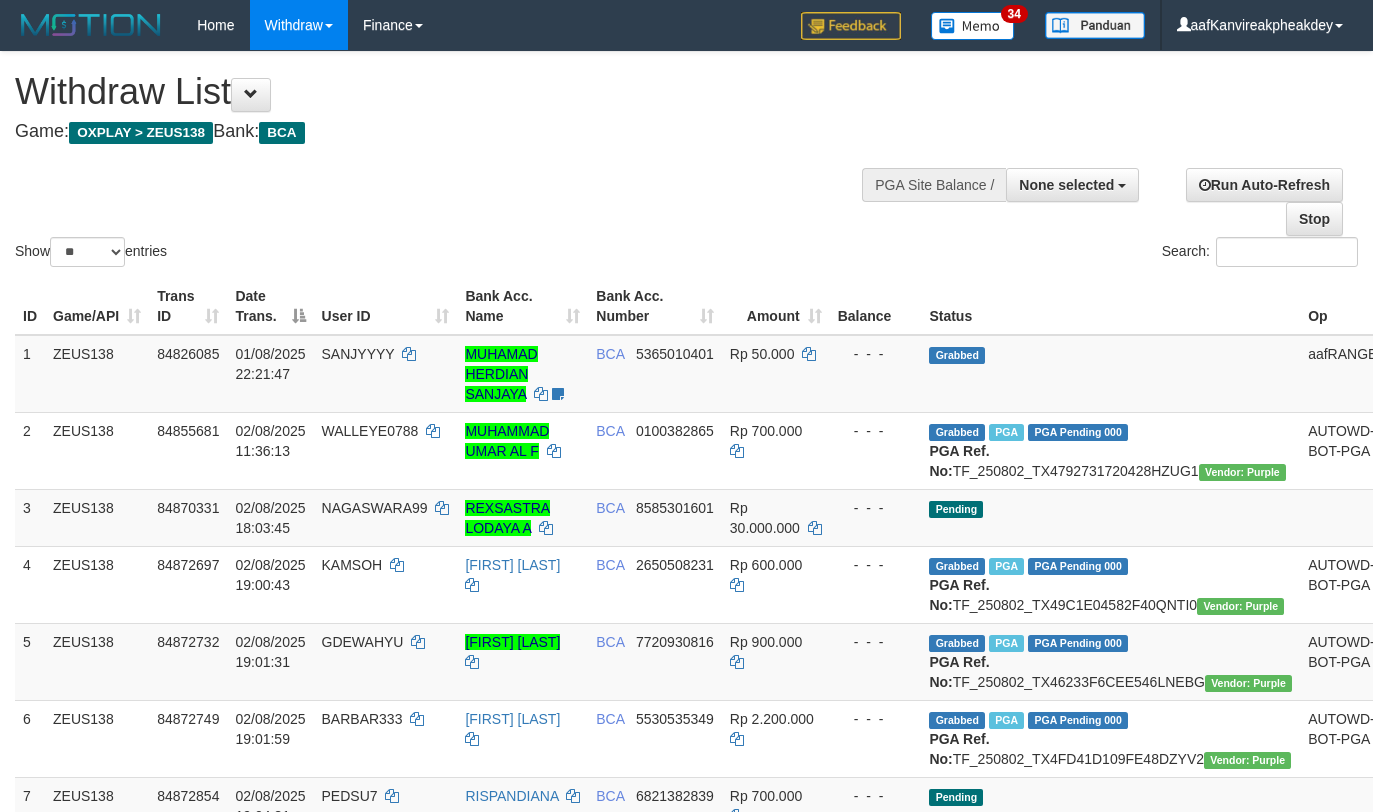 select 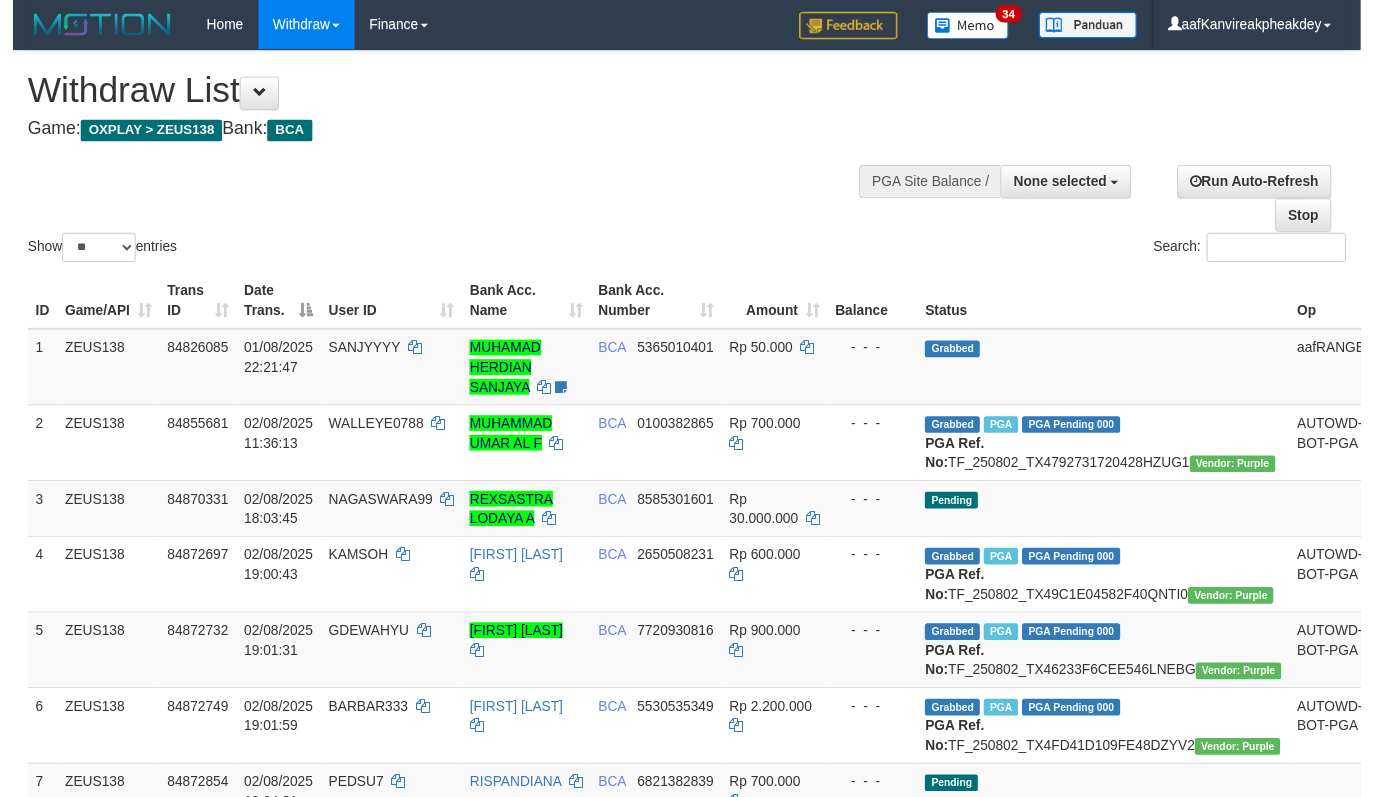 scroll, scrollTop: 455, scrollLeft: 0, axis: vertical 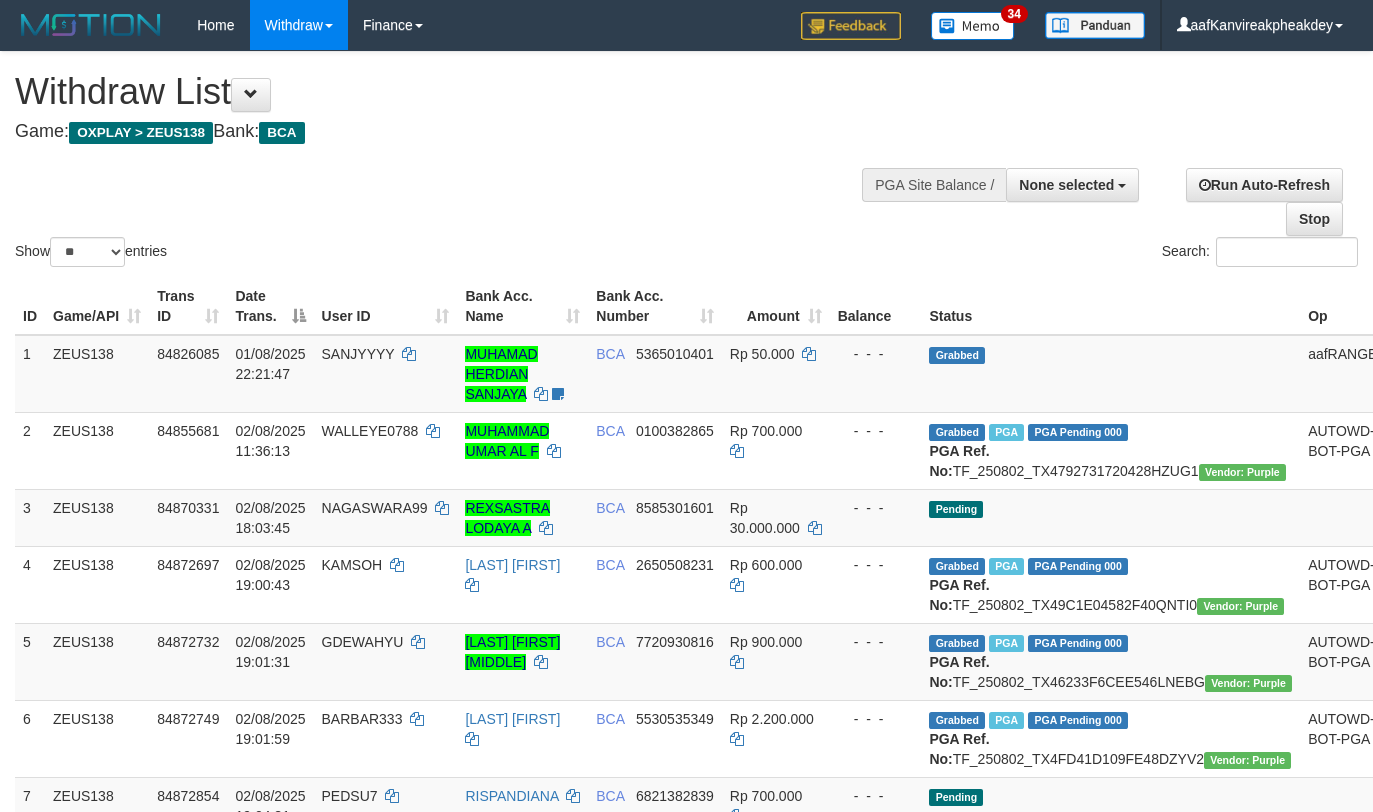 select 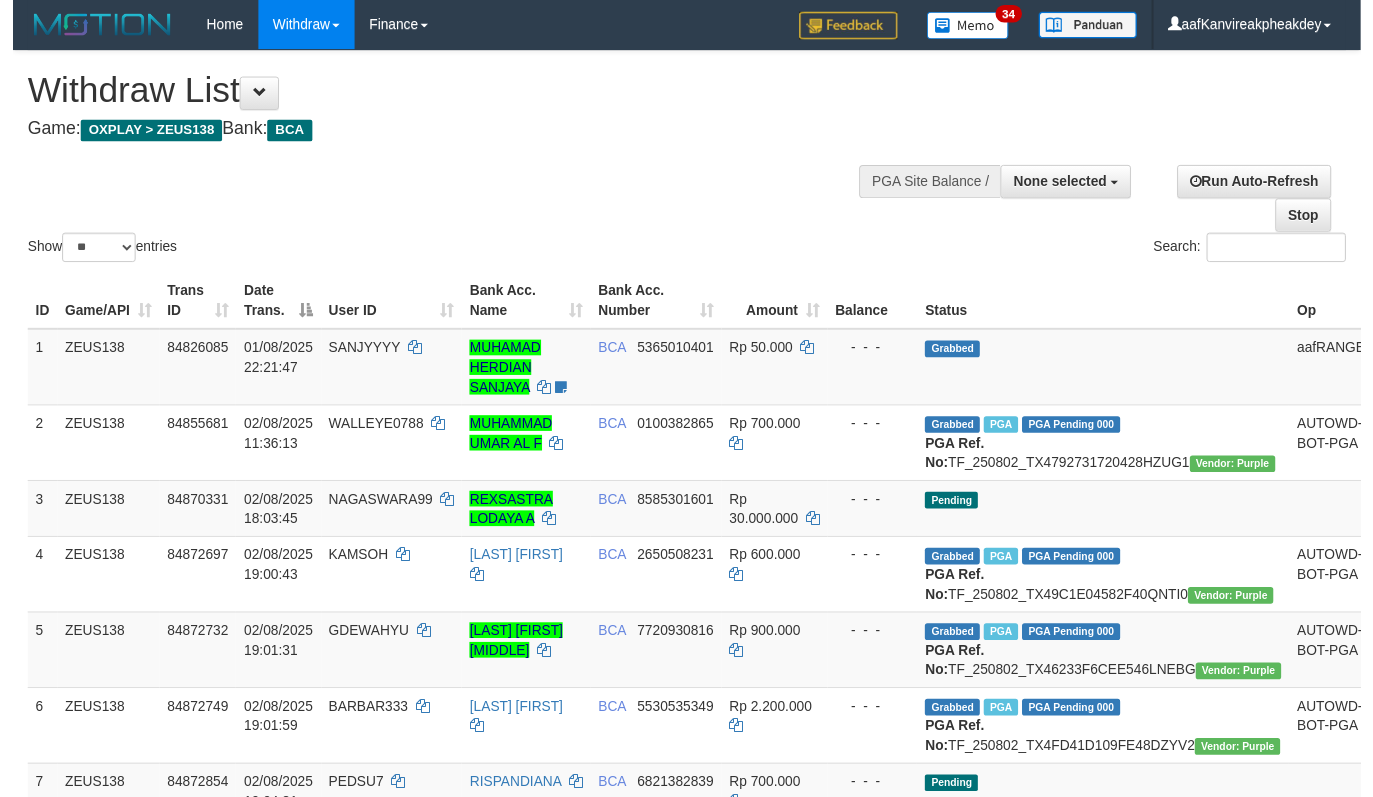 scroll, scrollTop: 455, scrollLeft: 0, axis: vertical 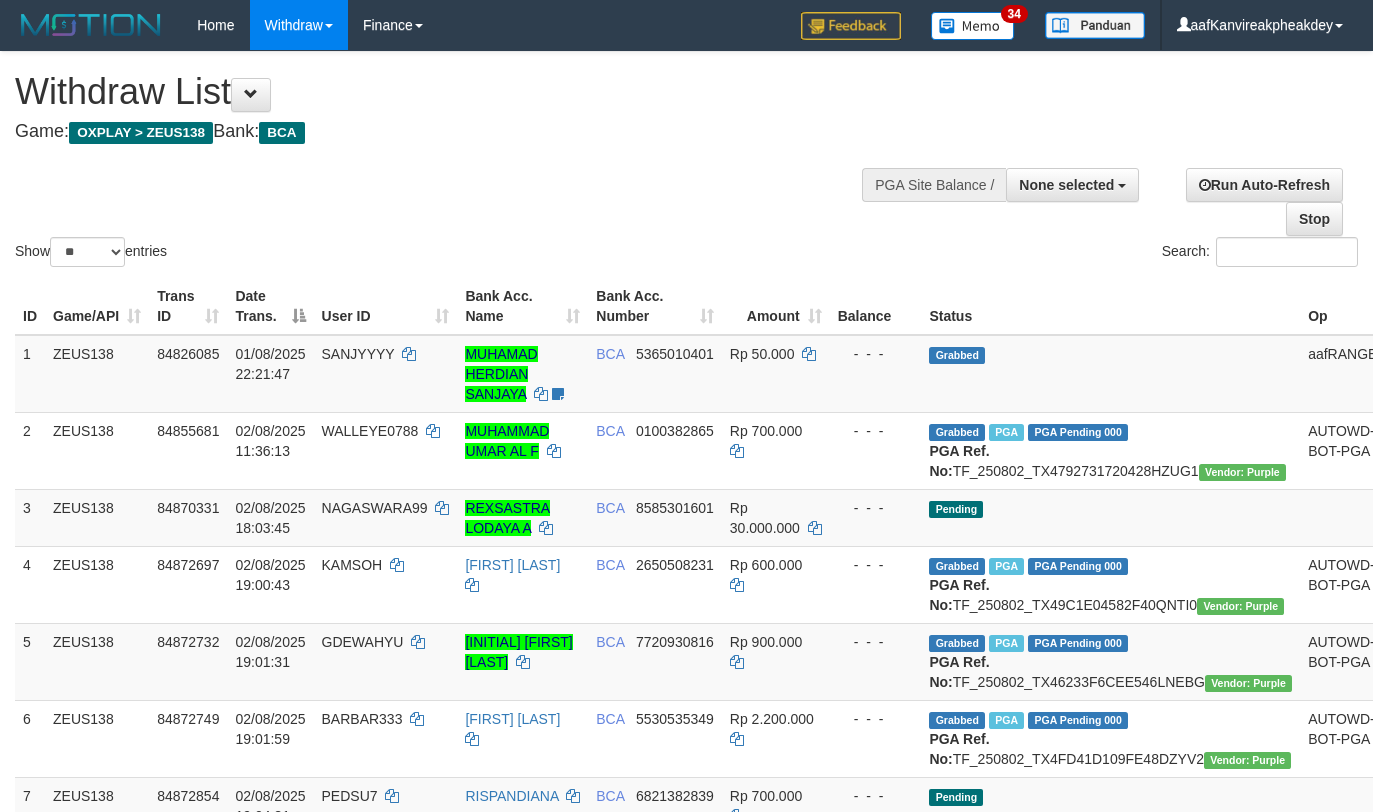 select 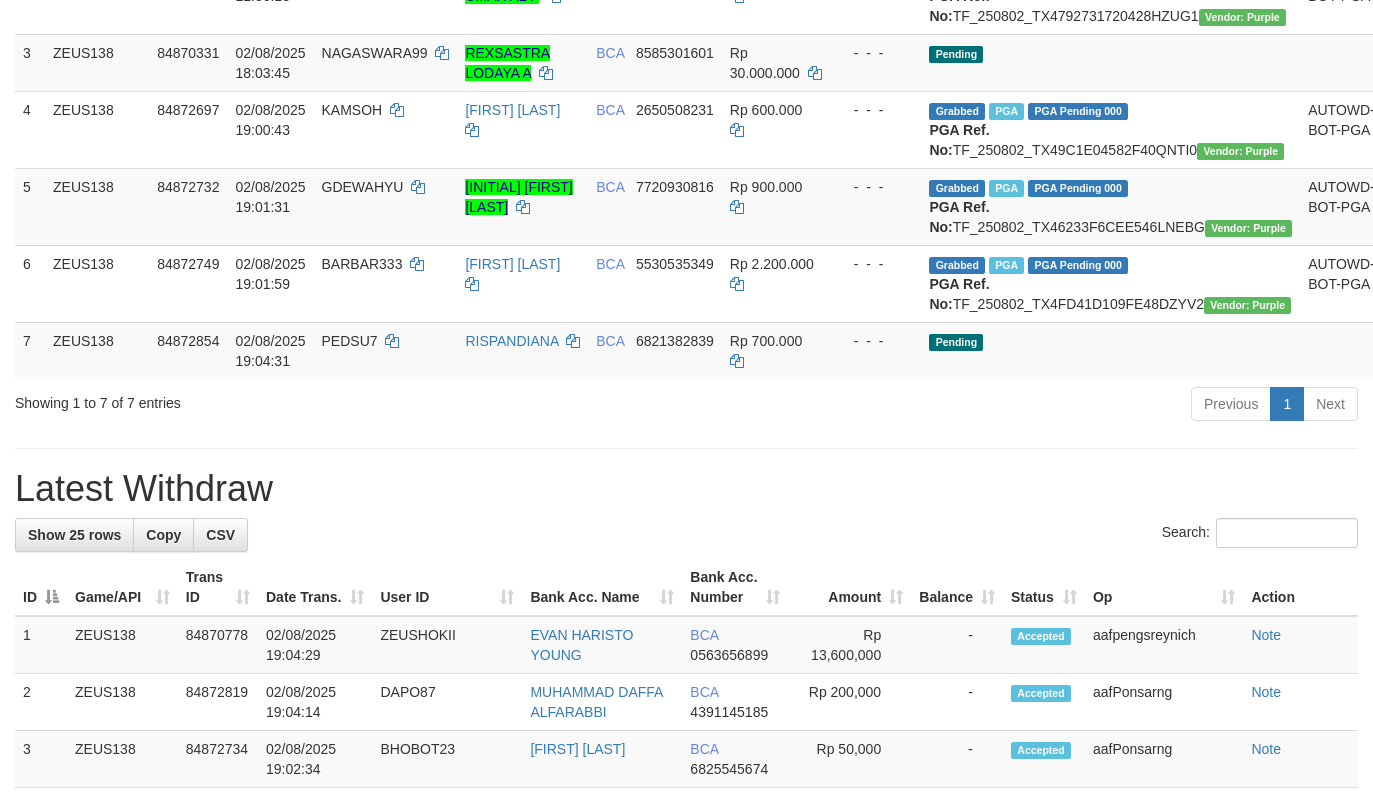 scroll, scrollTop: 400, scrollLeft: 0, axis: vertical 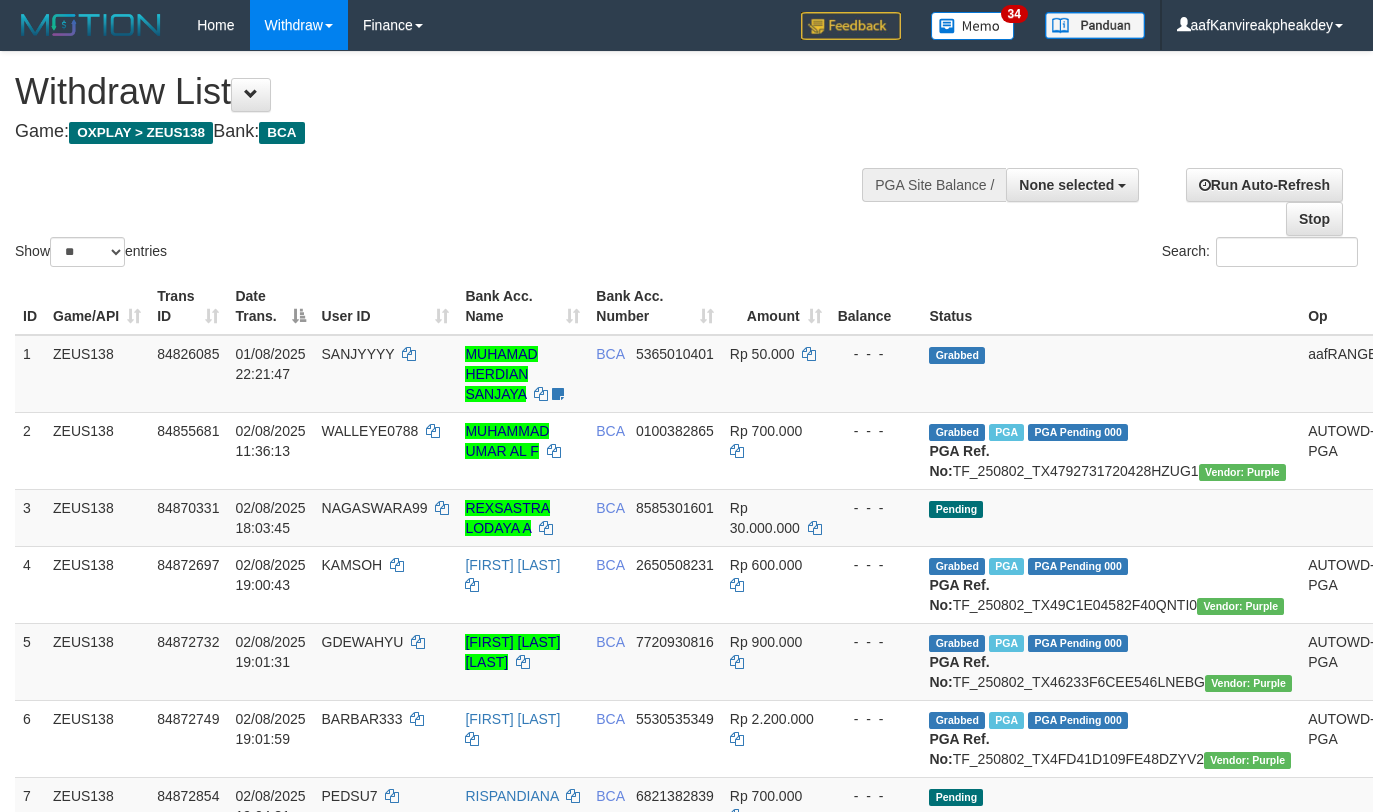select 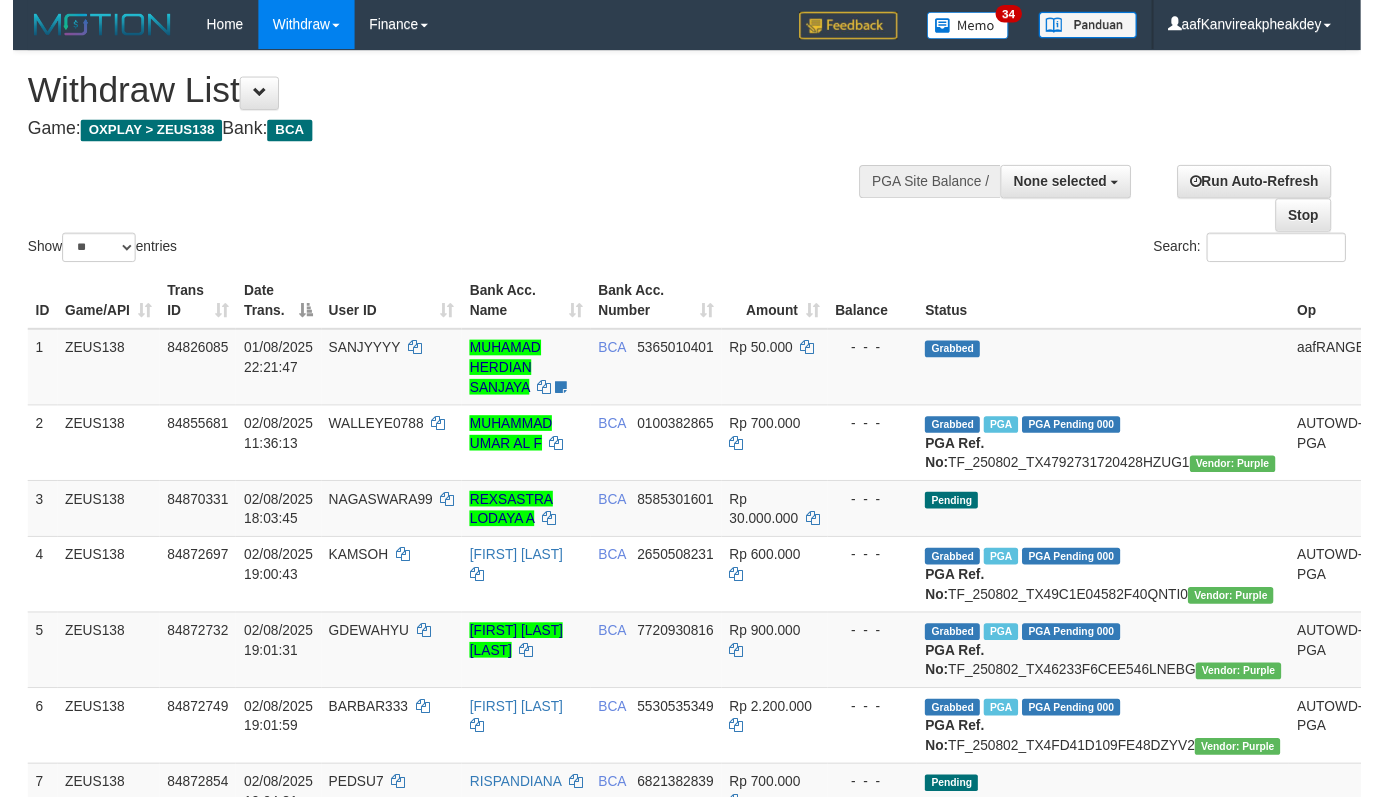scroll, scrollTop: 455, scrollLeft: 0, axis: vertical 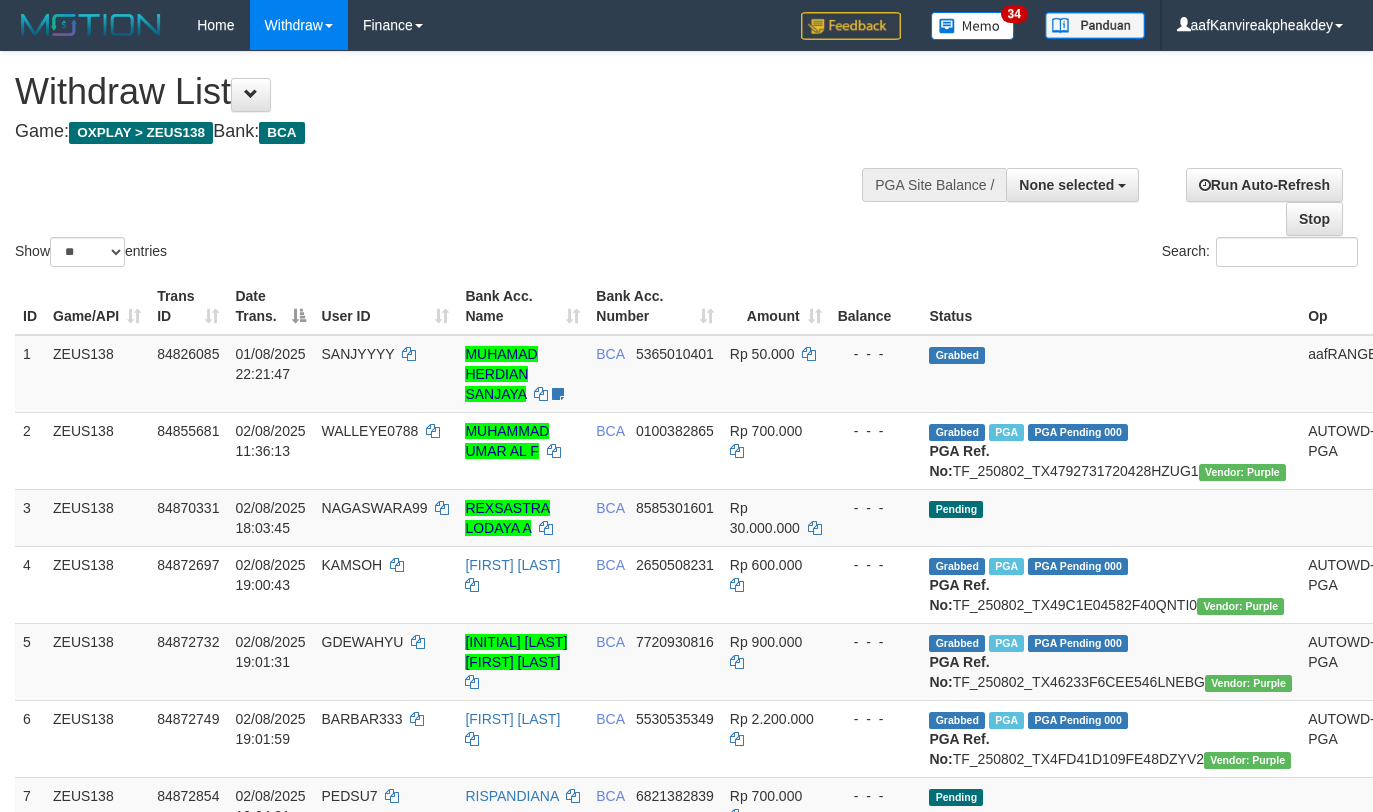 select 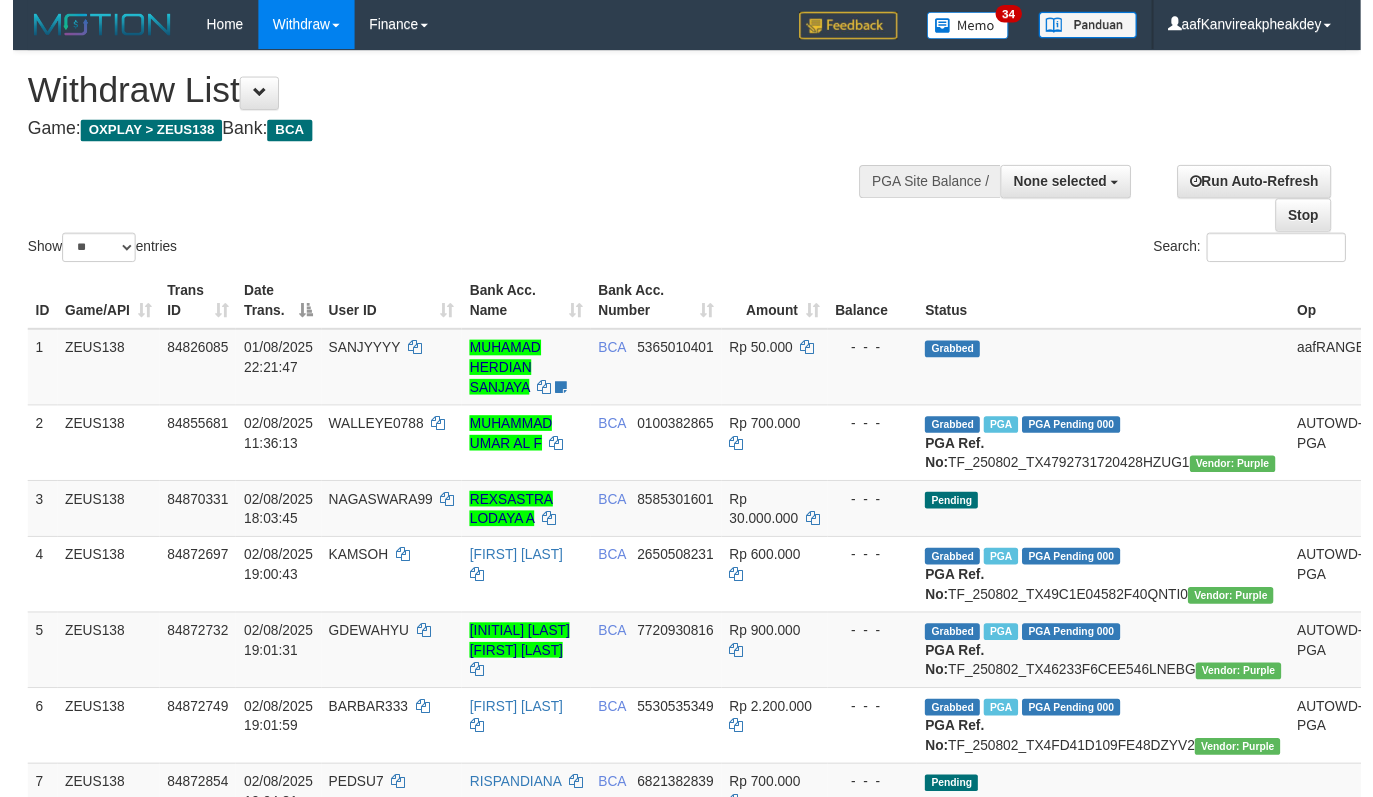 scroll, scrollTop: 455, scrollLeft: 0, axis: vertical 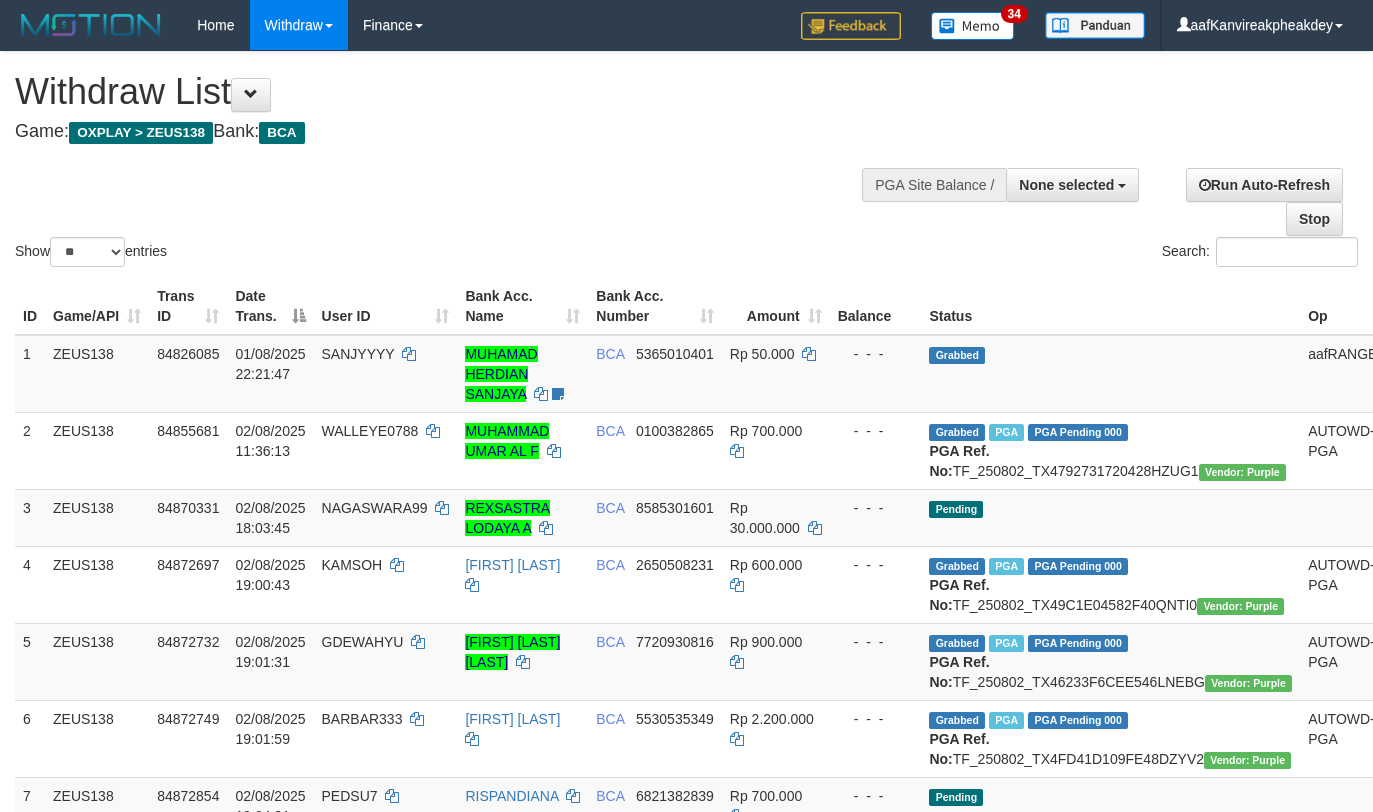 select 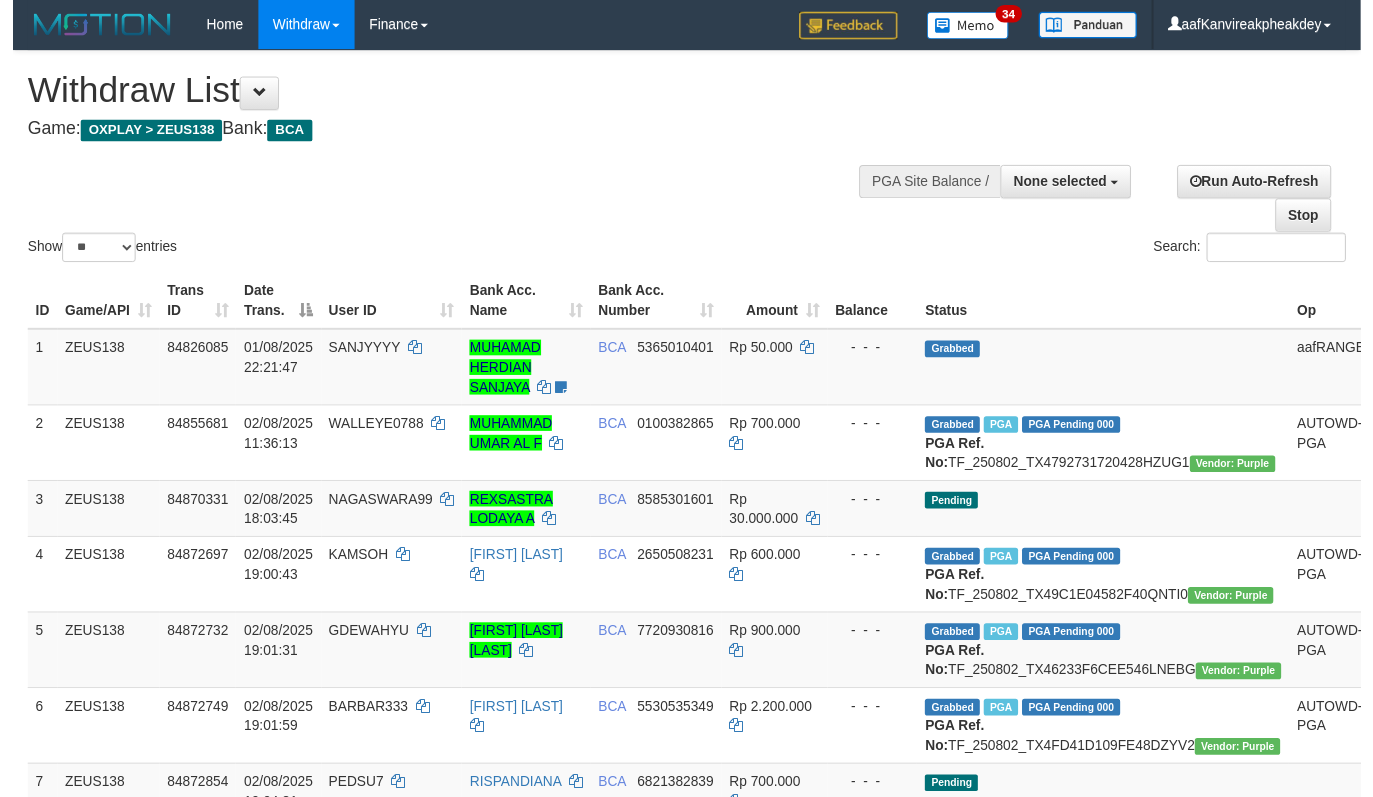 scroll, scrollTop: 455, scrollLeft: 0, axis: vertical 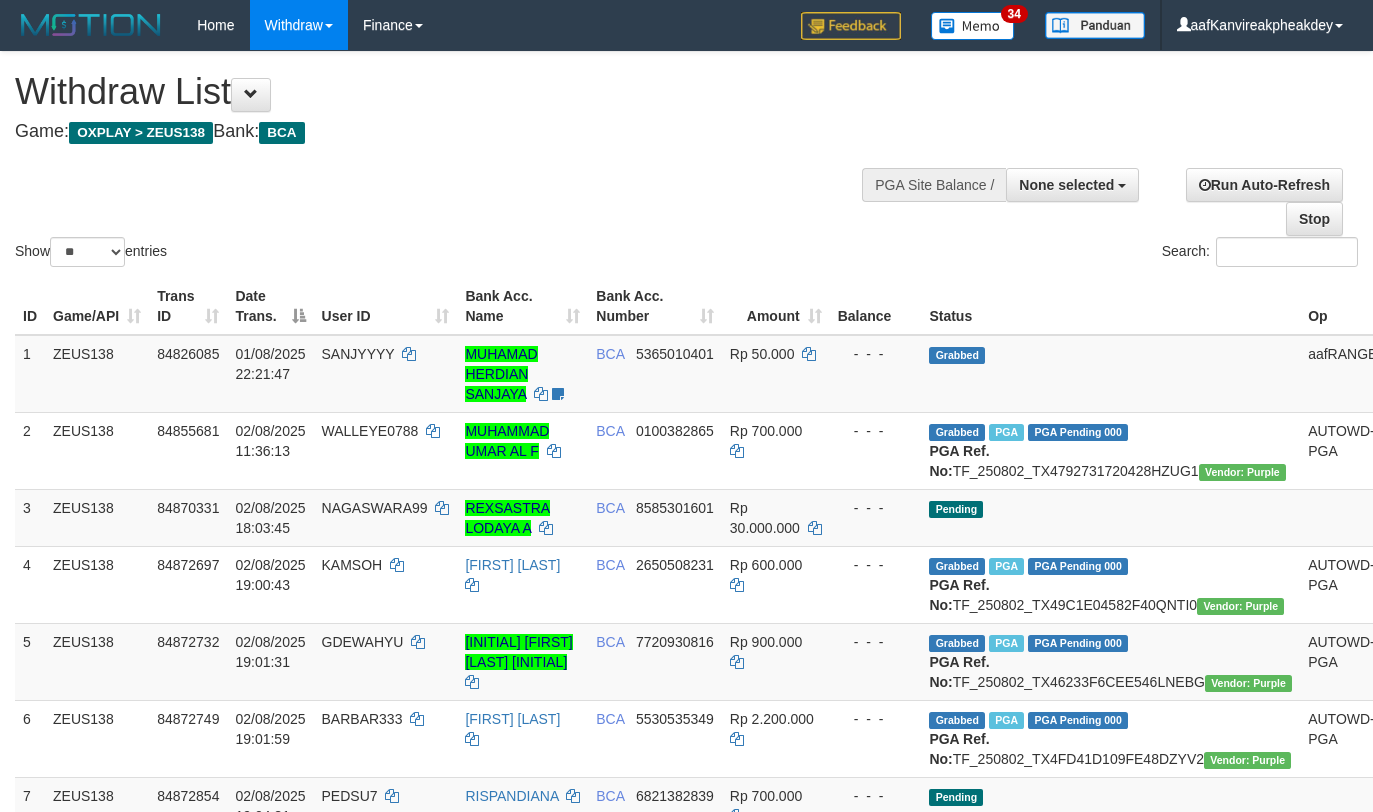 select 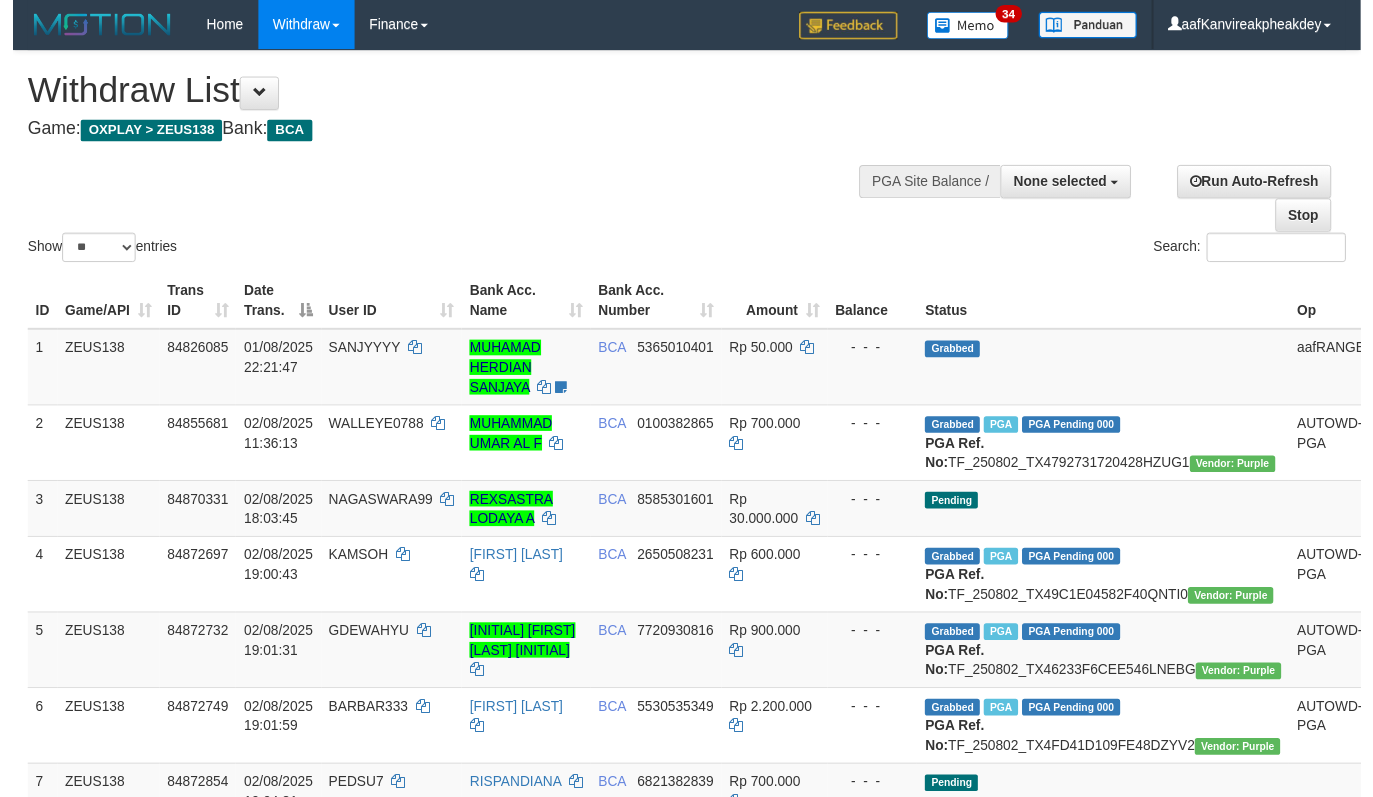 scroll, scrollTop: 455, scrollLeft: 0, axis: vertical 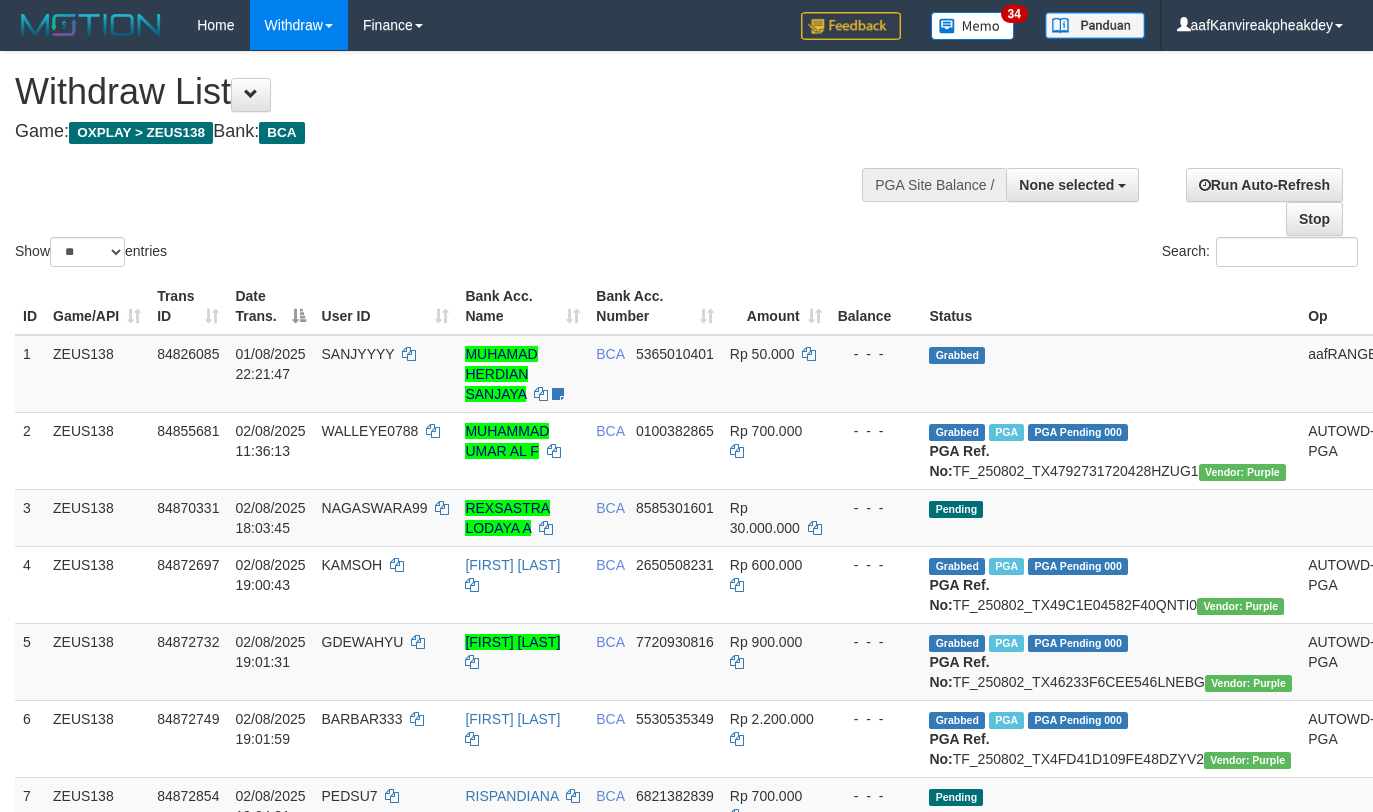 select 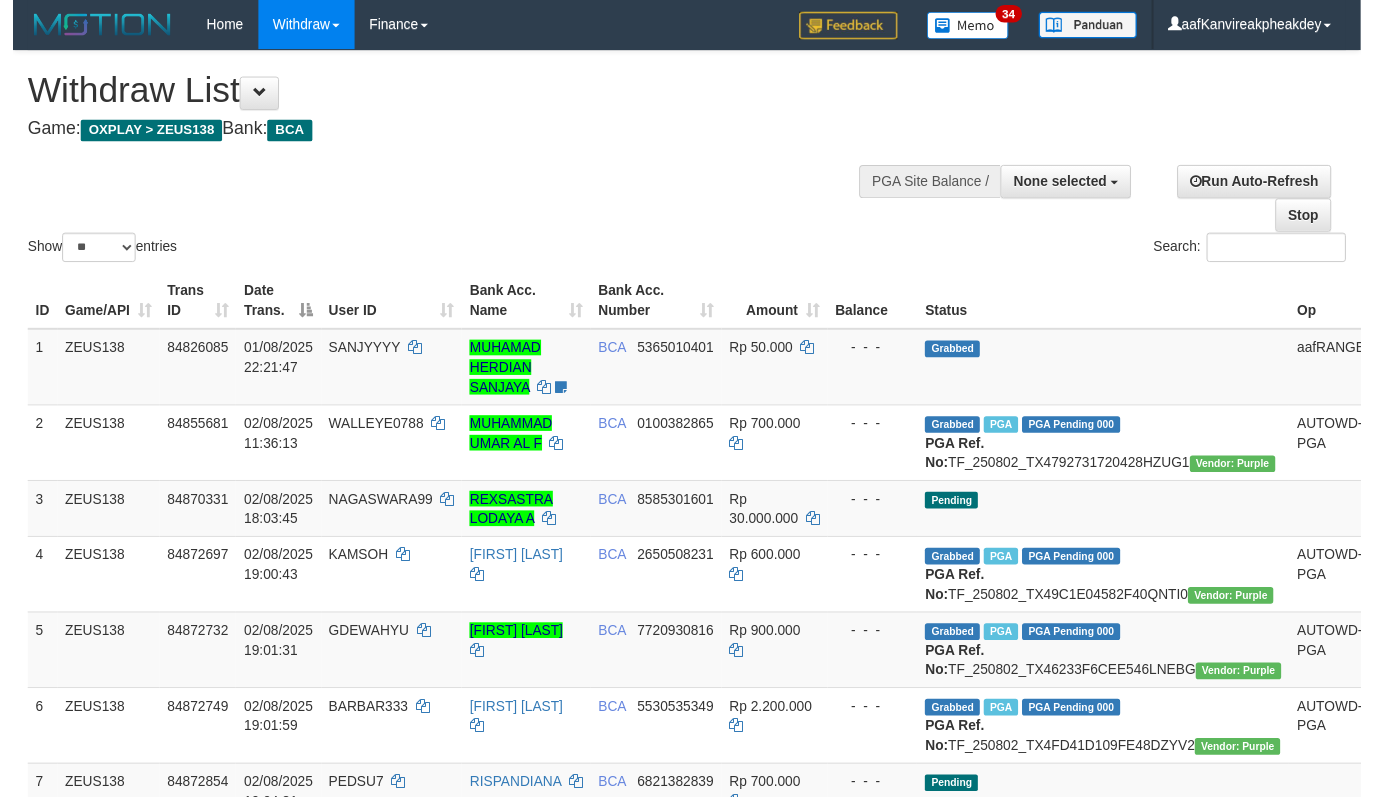 scroll, scrollTop: 455, scrollLeft: 0, axis: vertical 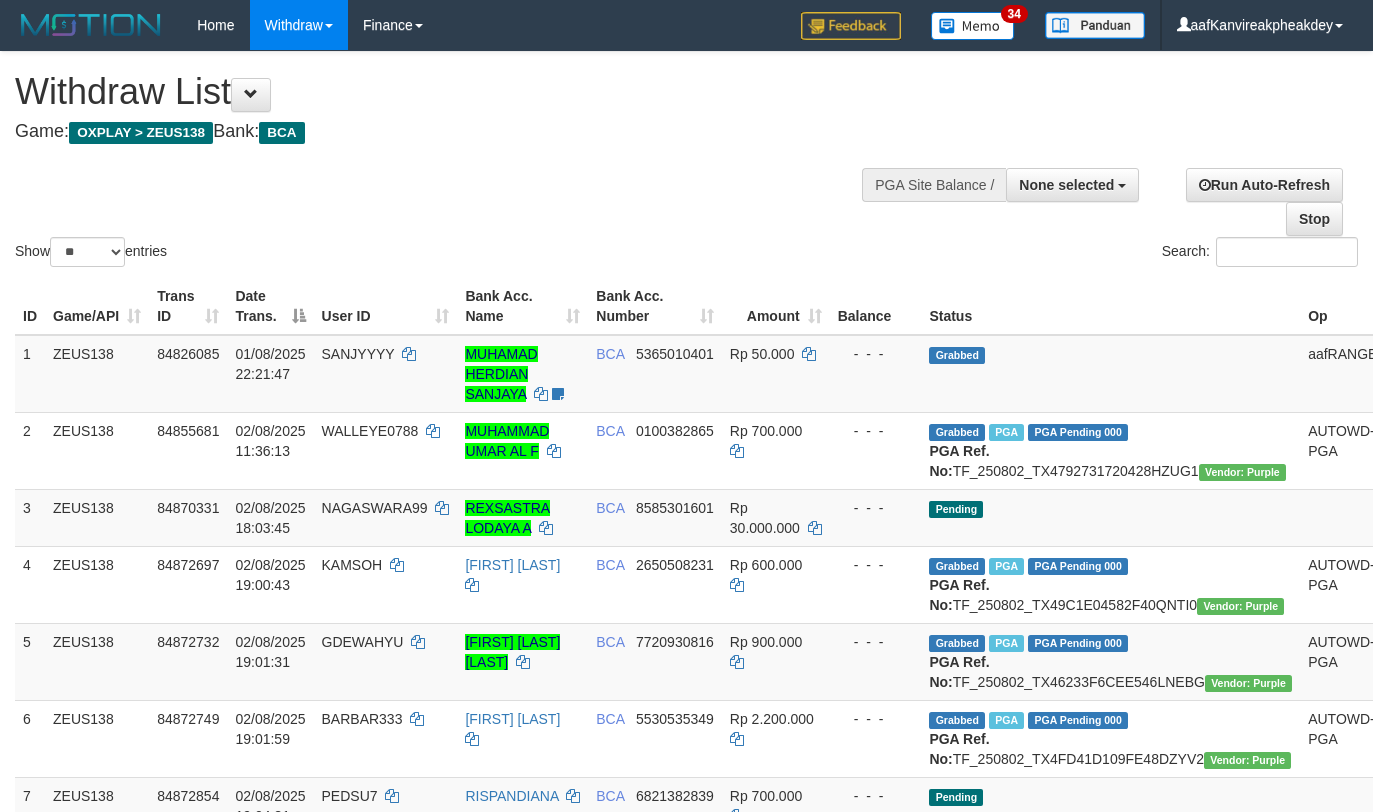 select 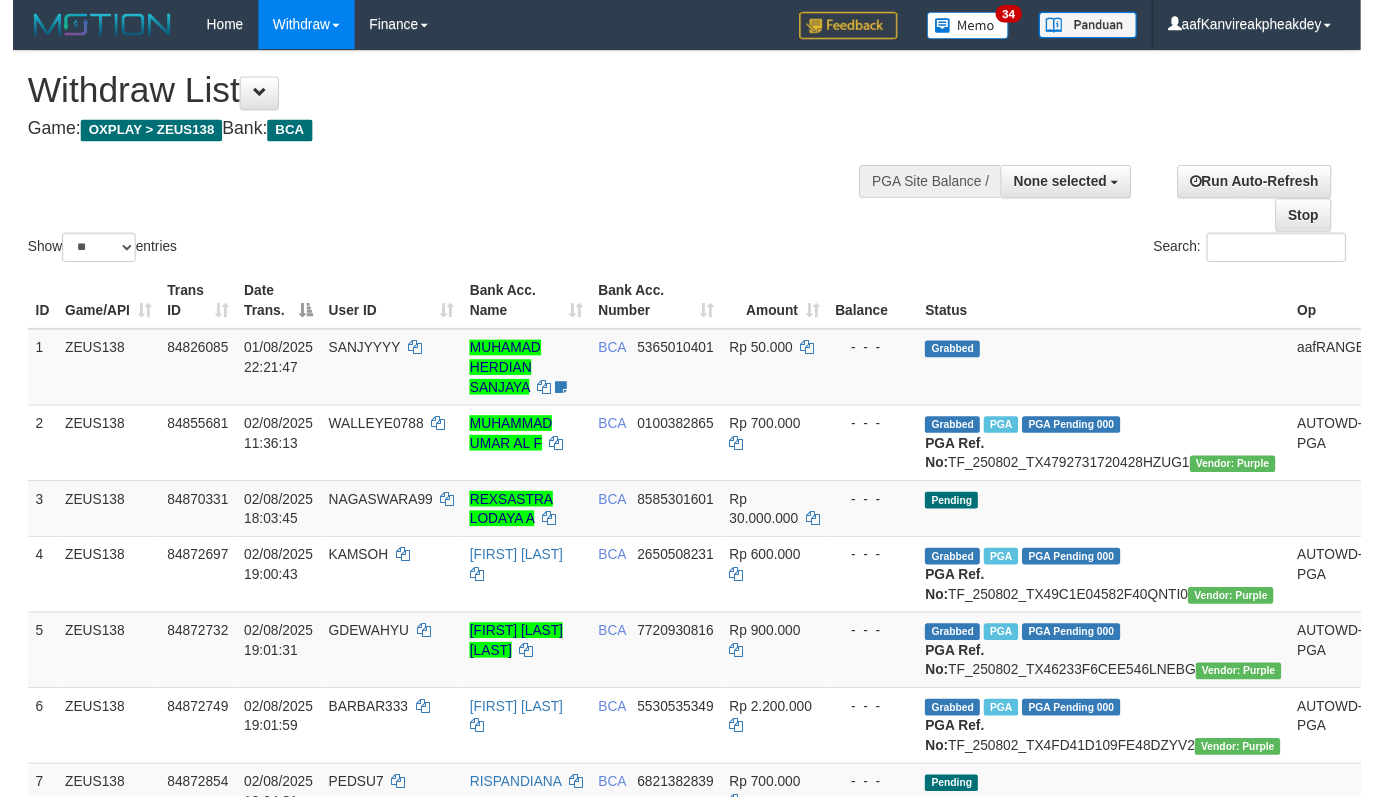 scroll, scrollTop: 455, scrollLeft: 0, axis: vertical 